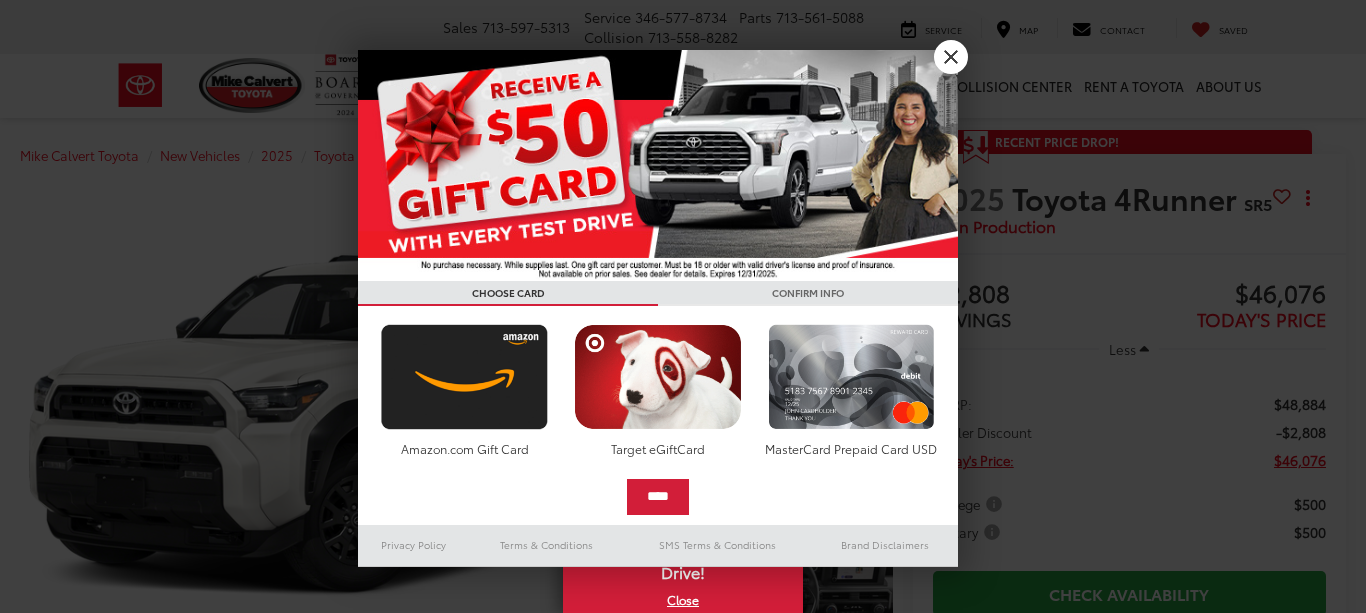 scroll, scrollTop: 2806, scrollLeft: 0, axis: vertical 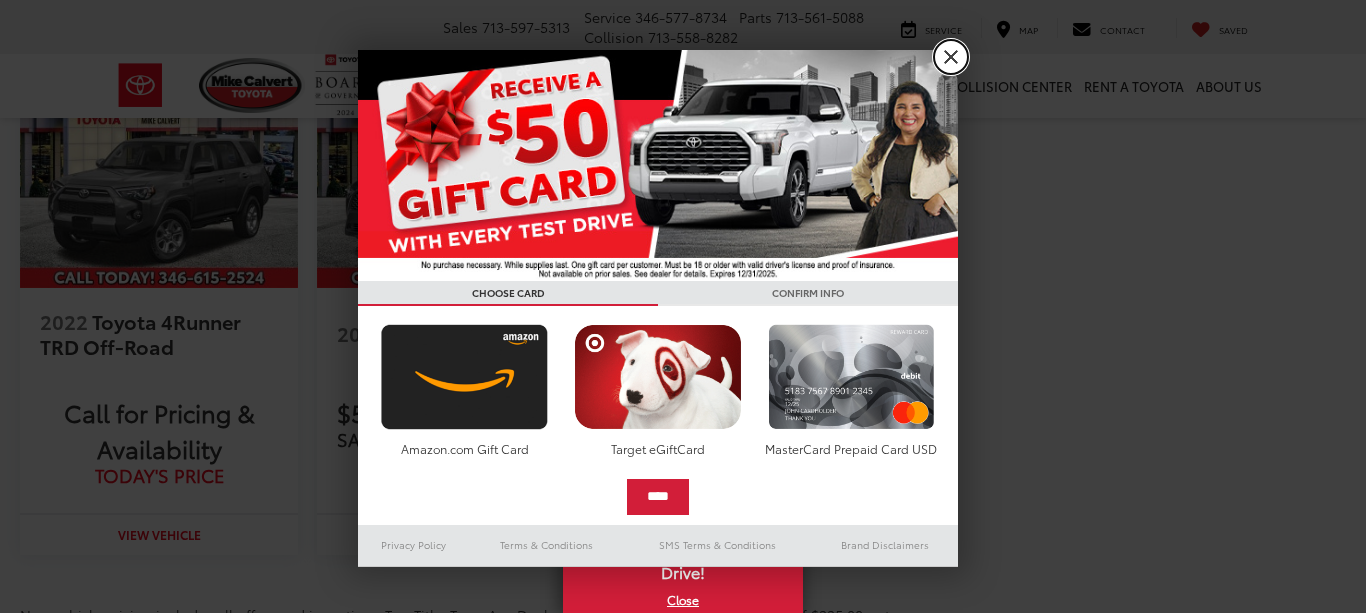 click on "X" at bounding box center (951, 57) 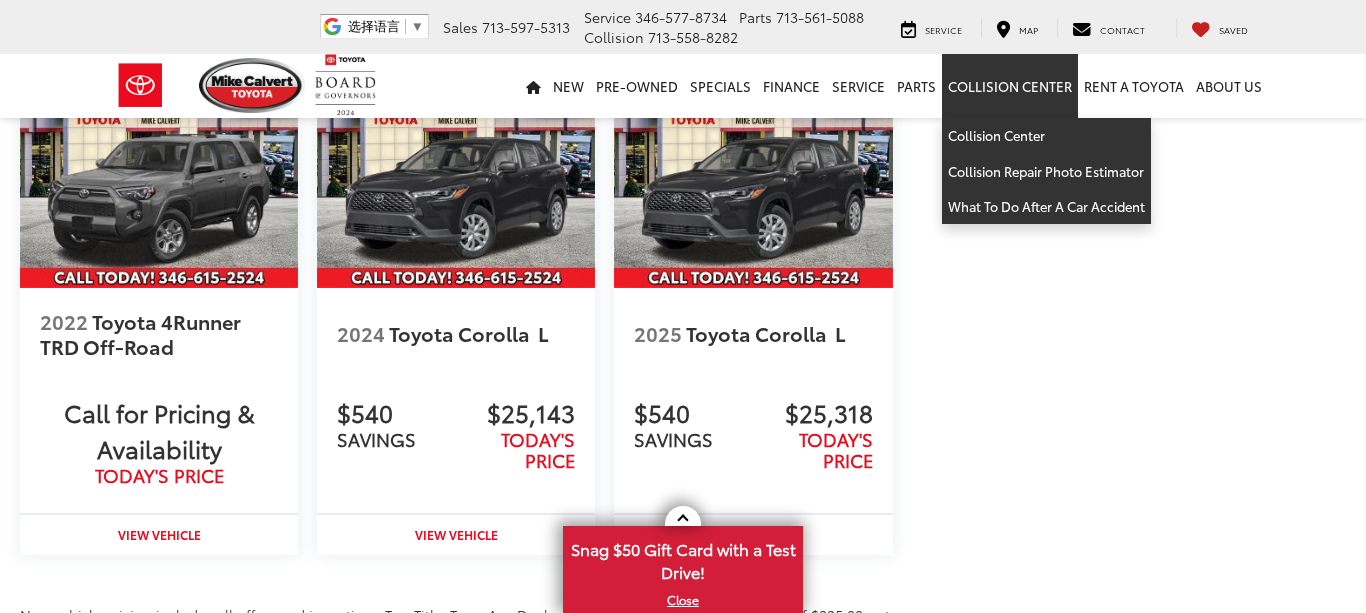 scroll, scrollTop: 3236, scrollLeft: 0, axis: vertical 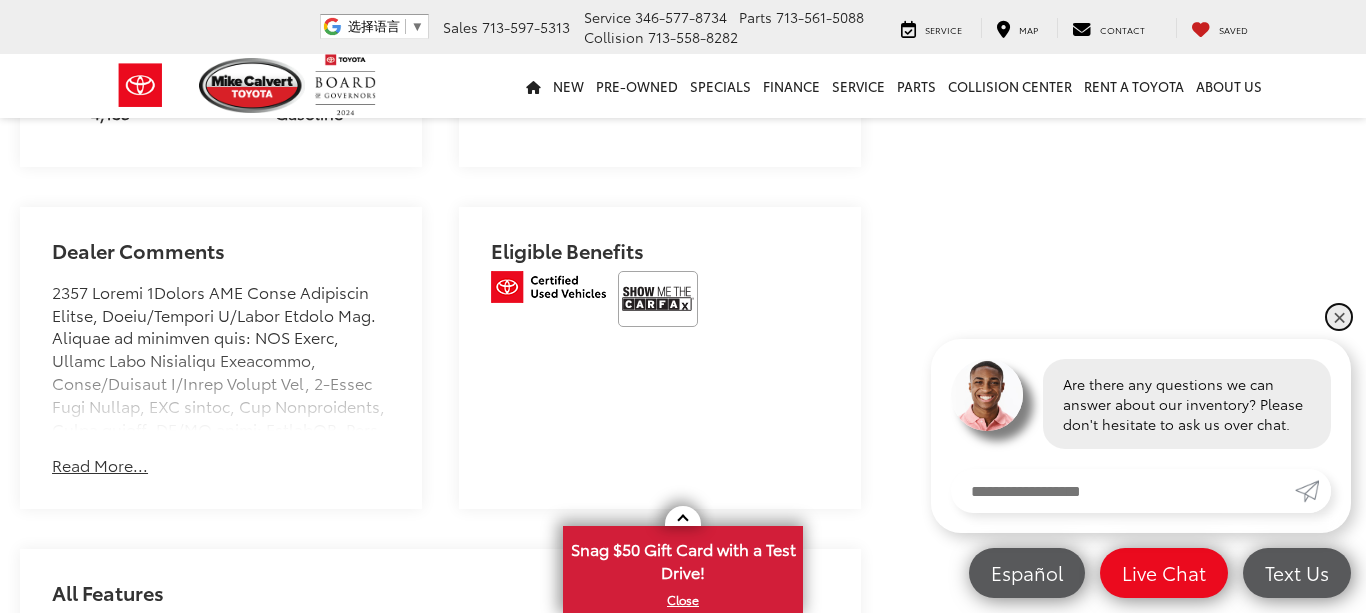 click on "✕" at bounding box center [1339, 317] 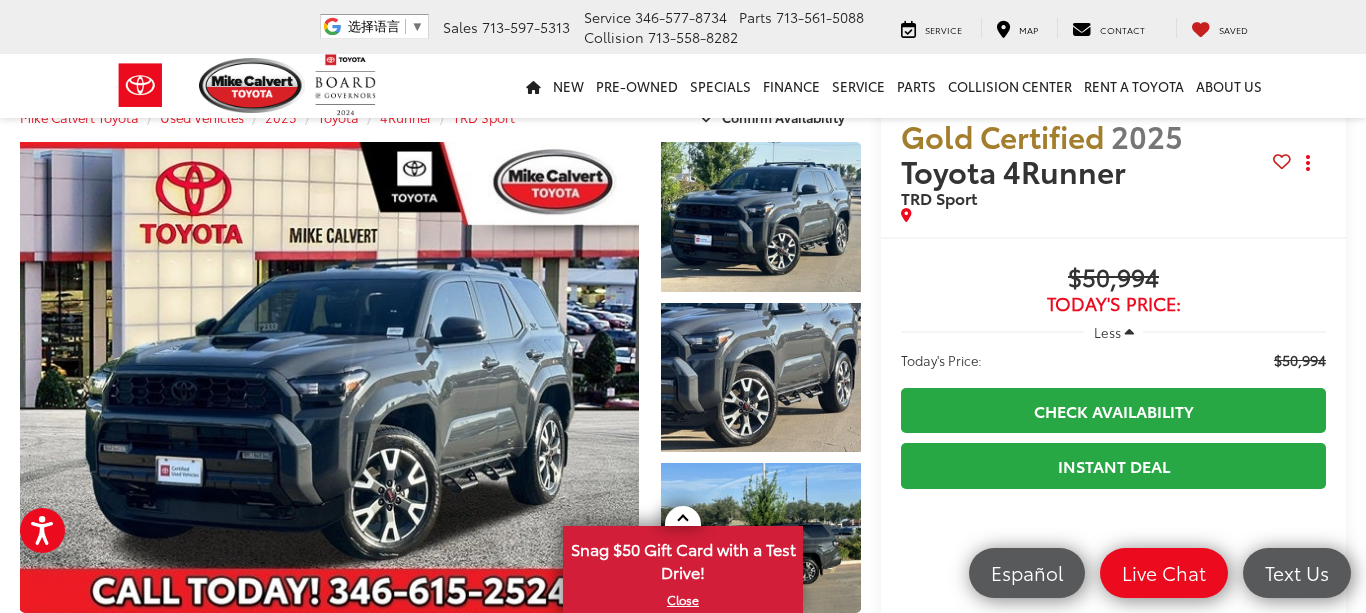scroll, scrollTop: 42, scrollLeft: 0, axis: vertical 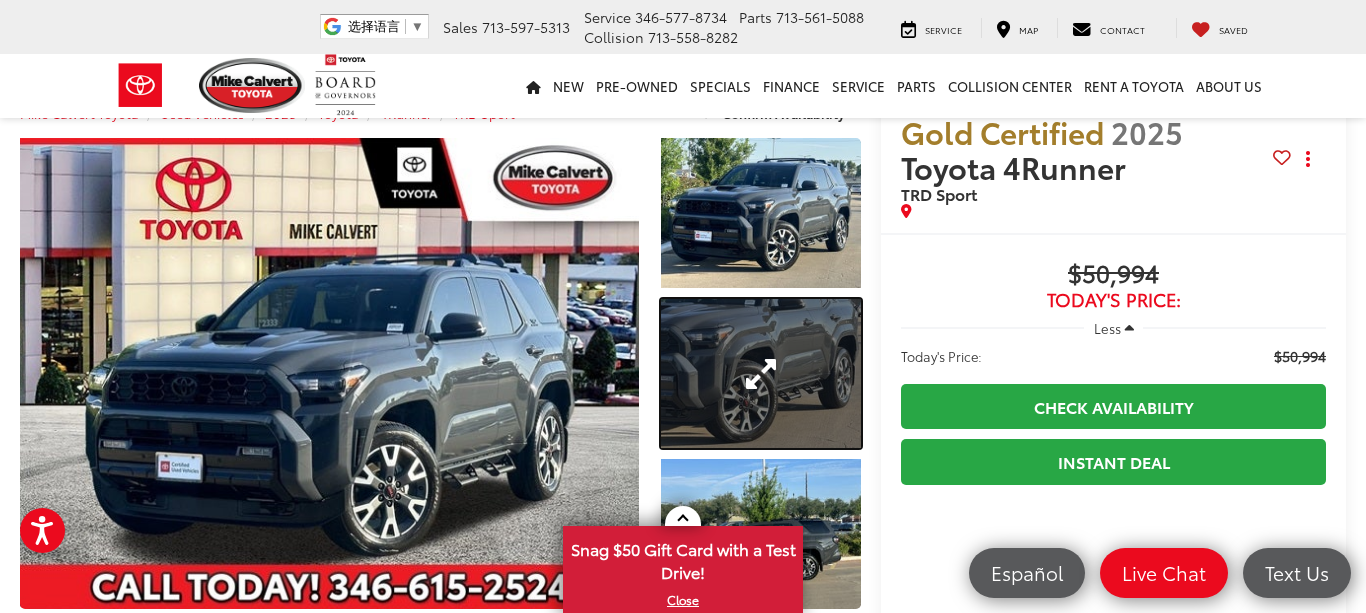 click at bounding box center (761, 374) 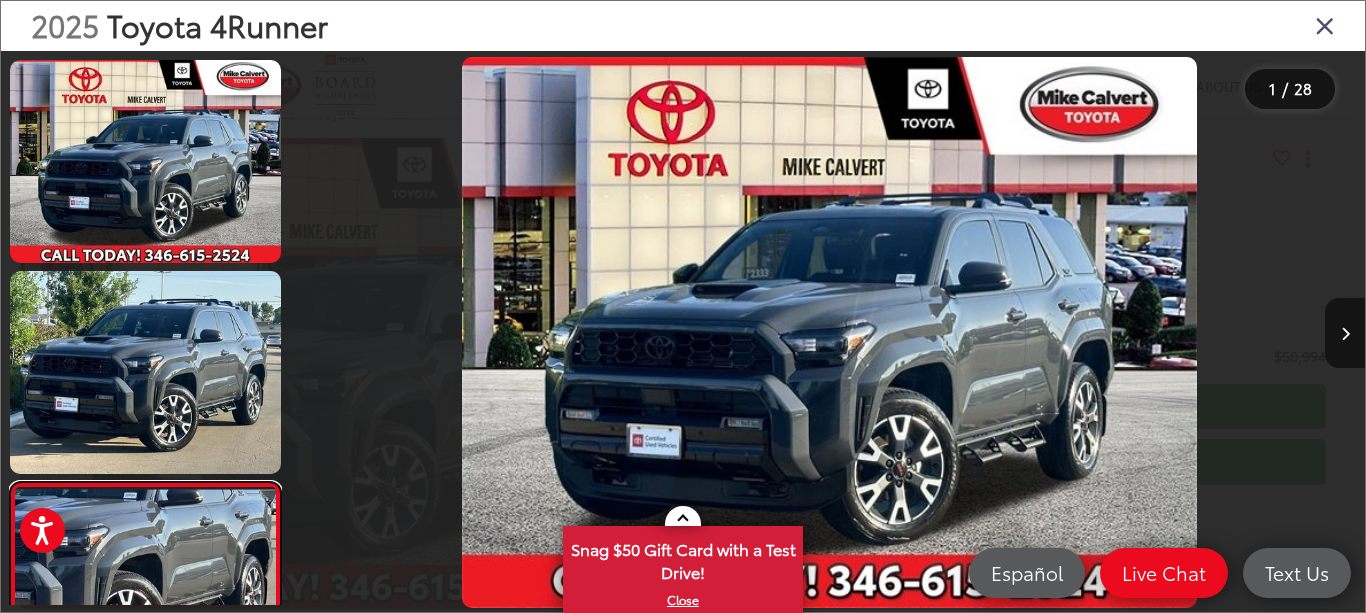 scroll, scrollTop: 80, scrollLeft: 0, axis: vertical 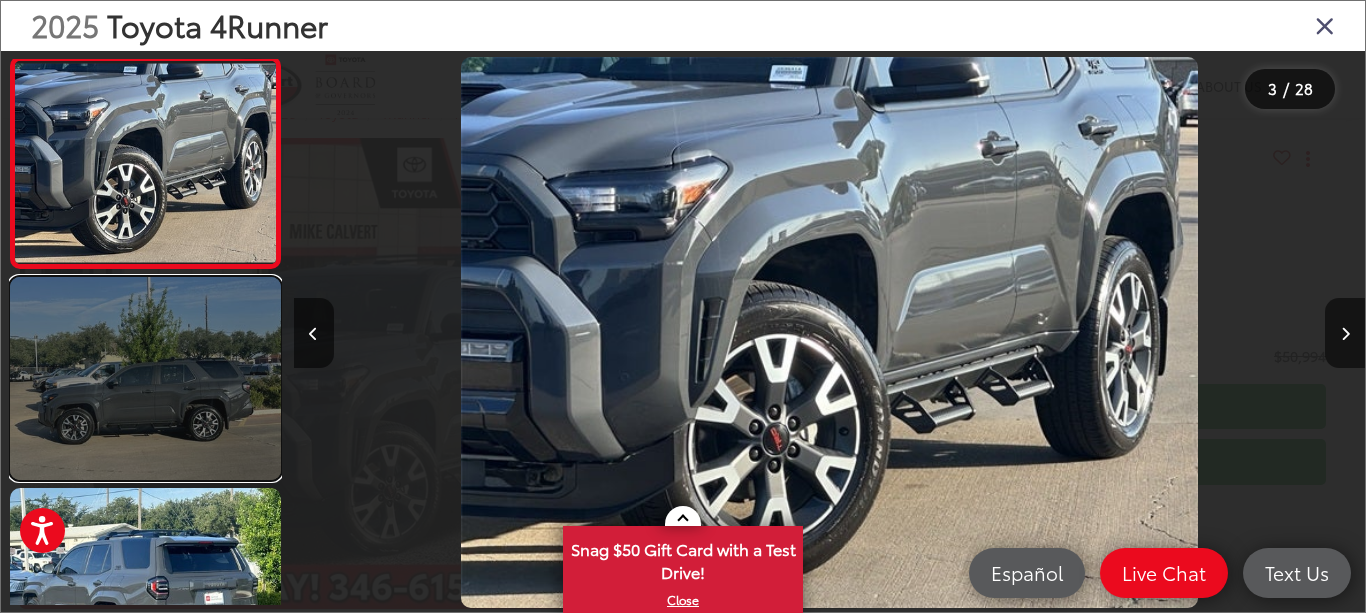 click at bounding box center [145, 378] 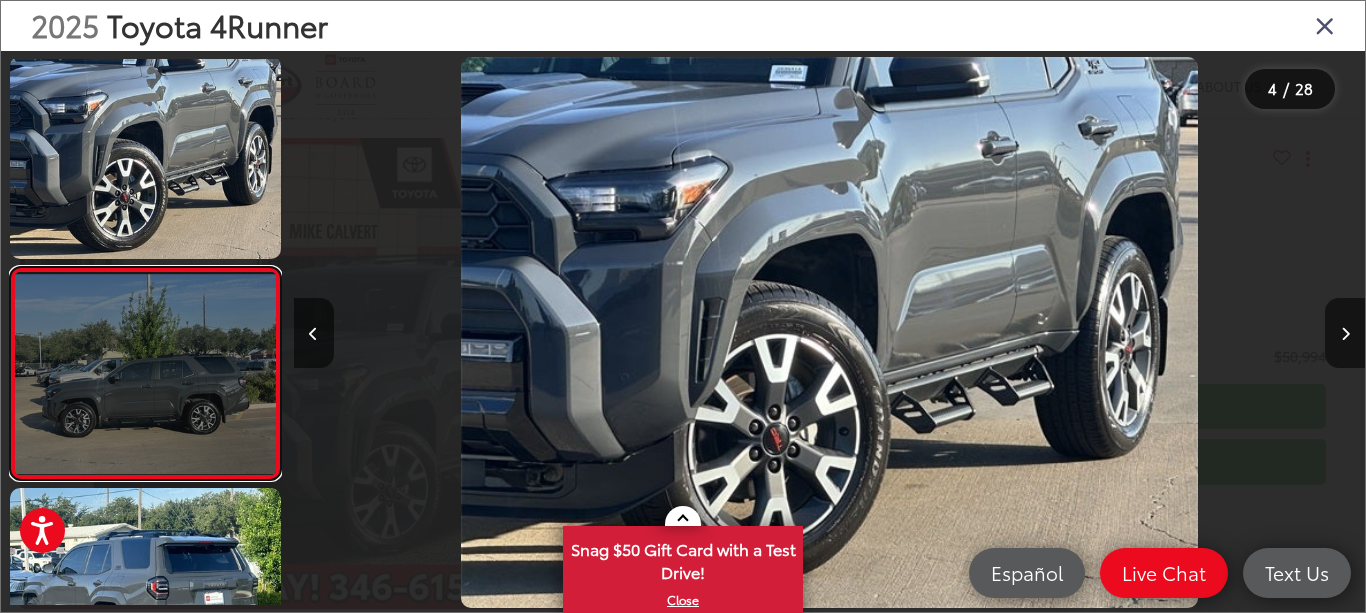 scroll, scrollTop: 515, scrollLeft: 0, axis: vertical 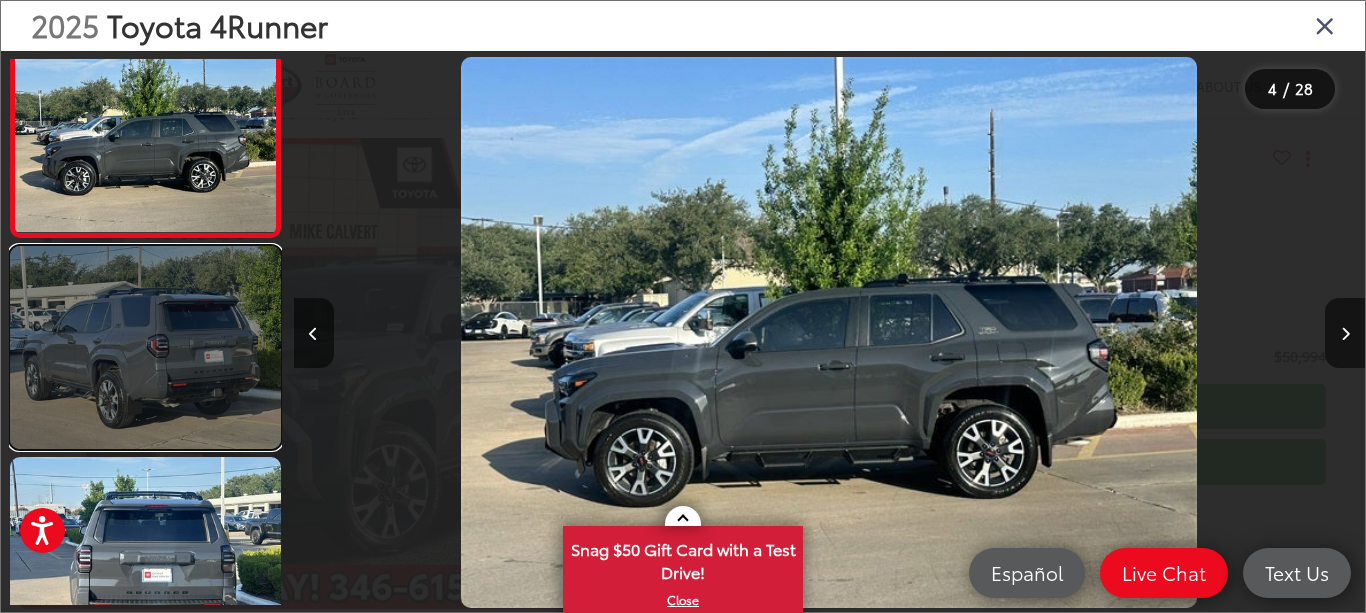 click at bounding box center [145, 347] 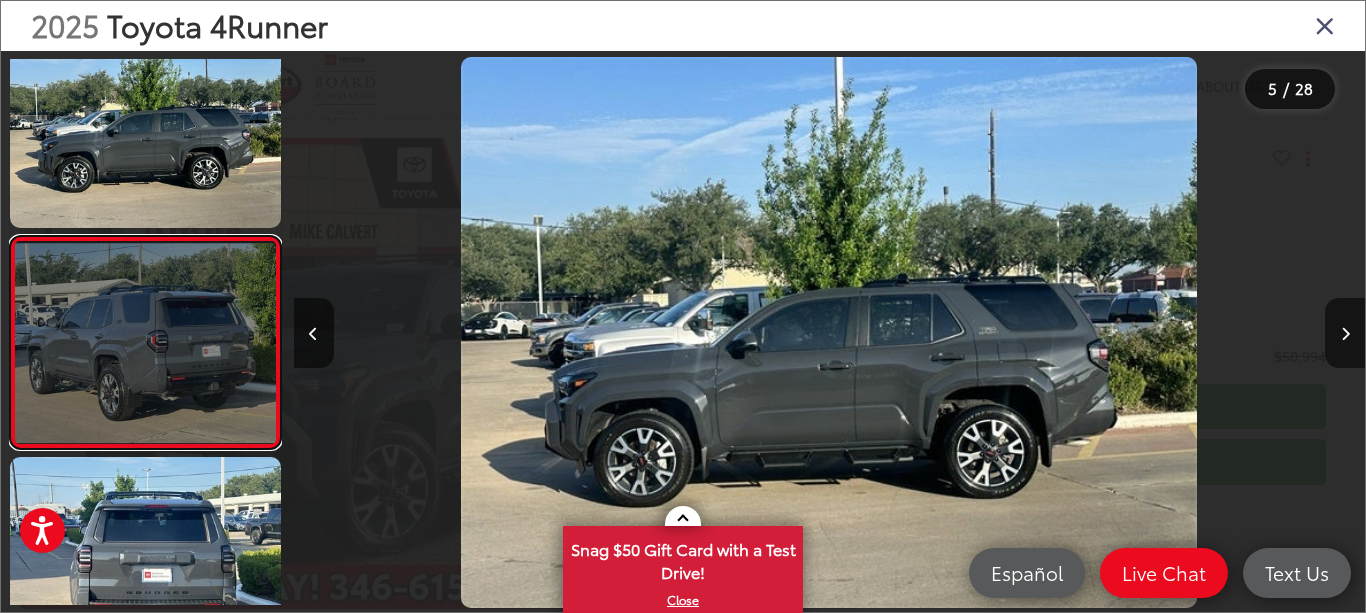 scroll, scrollTop: 663, scrollLeft: 0, axis: vertical 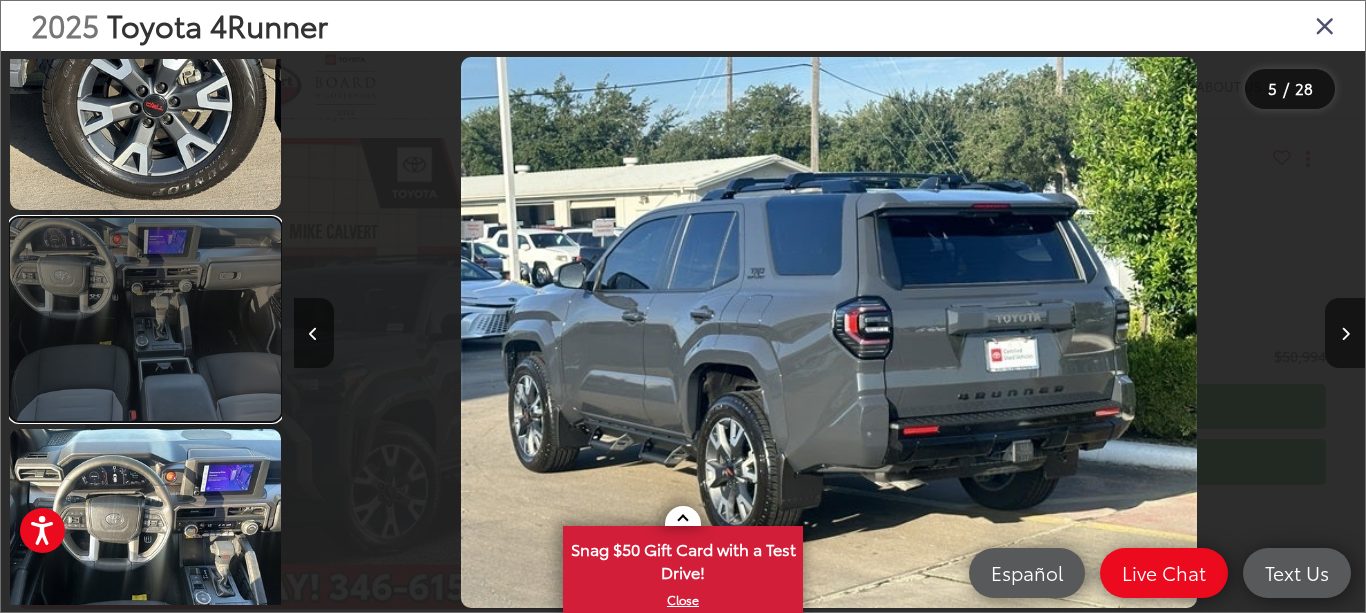 click at bounding box center [145, 319] 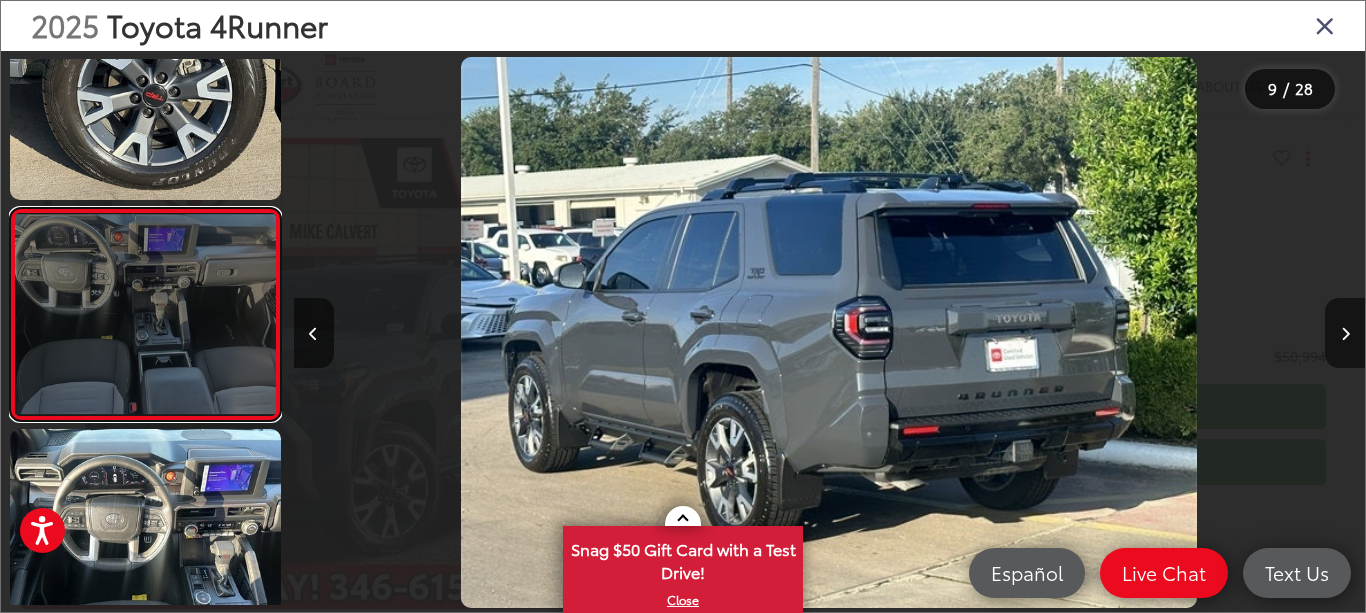 scroll, scrollTop: 1582, scrollLeft: 0, axis: vertical 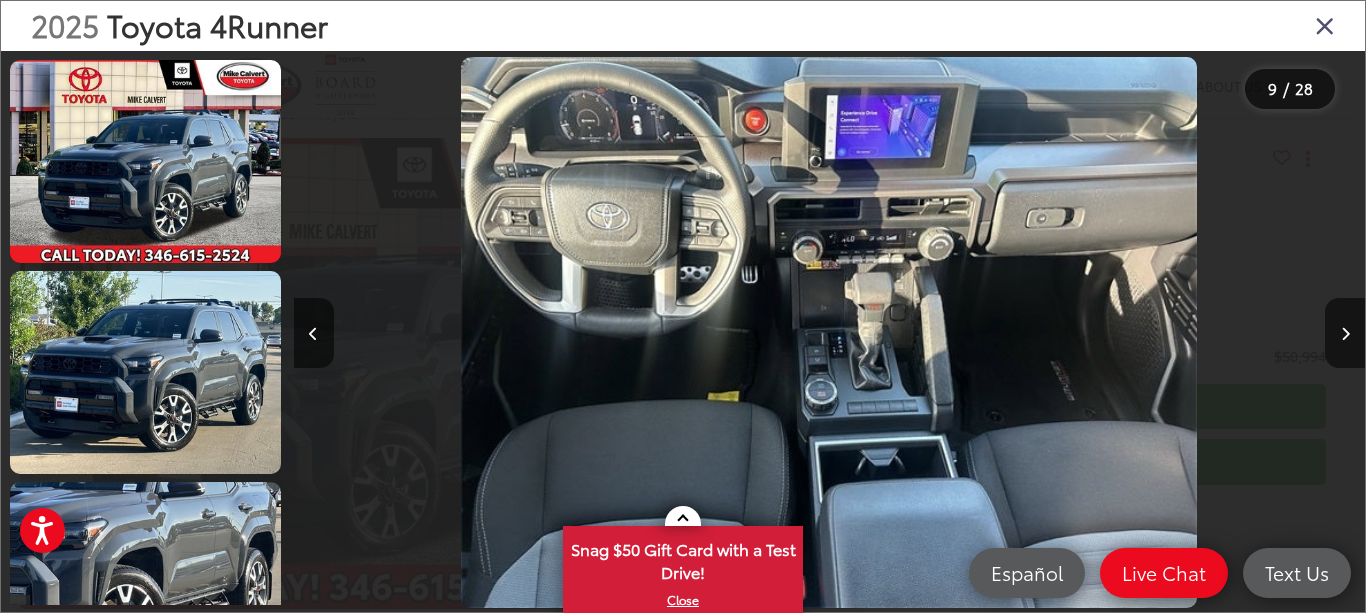 click at bounding box center (1325, 25) 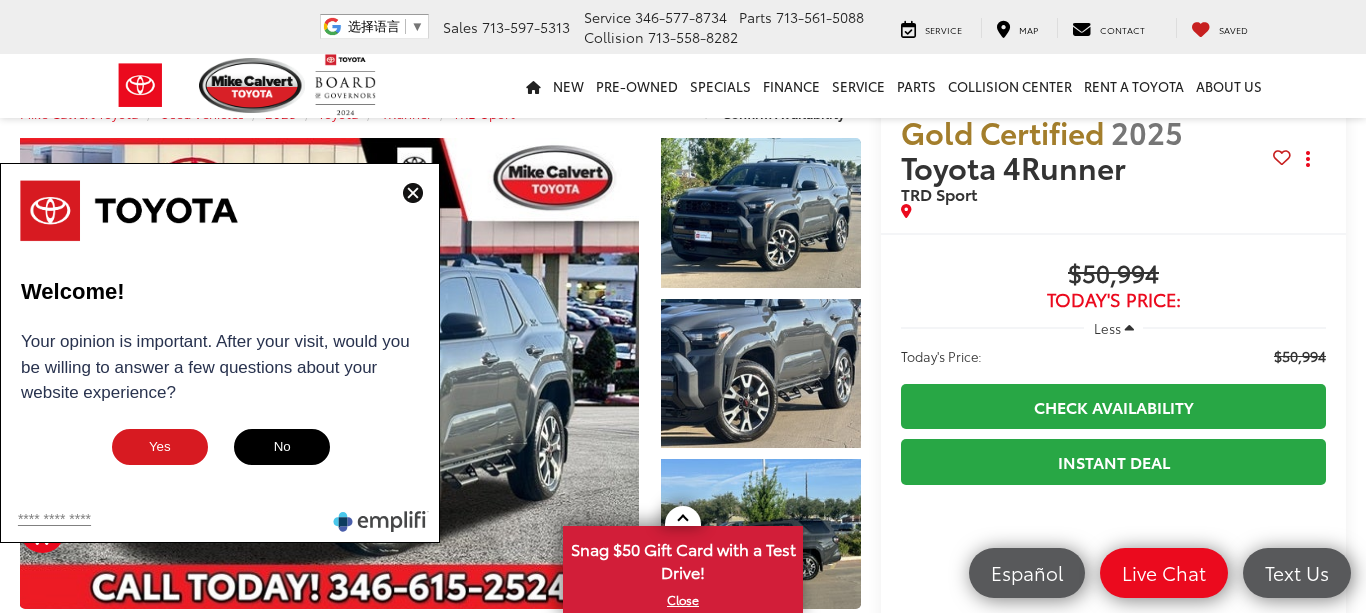 click at bounding box center [413, 193] 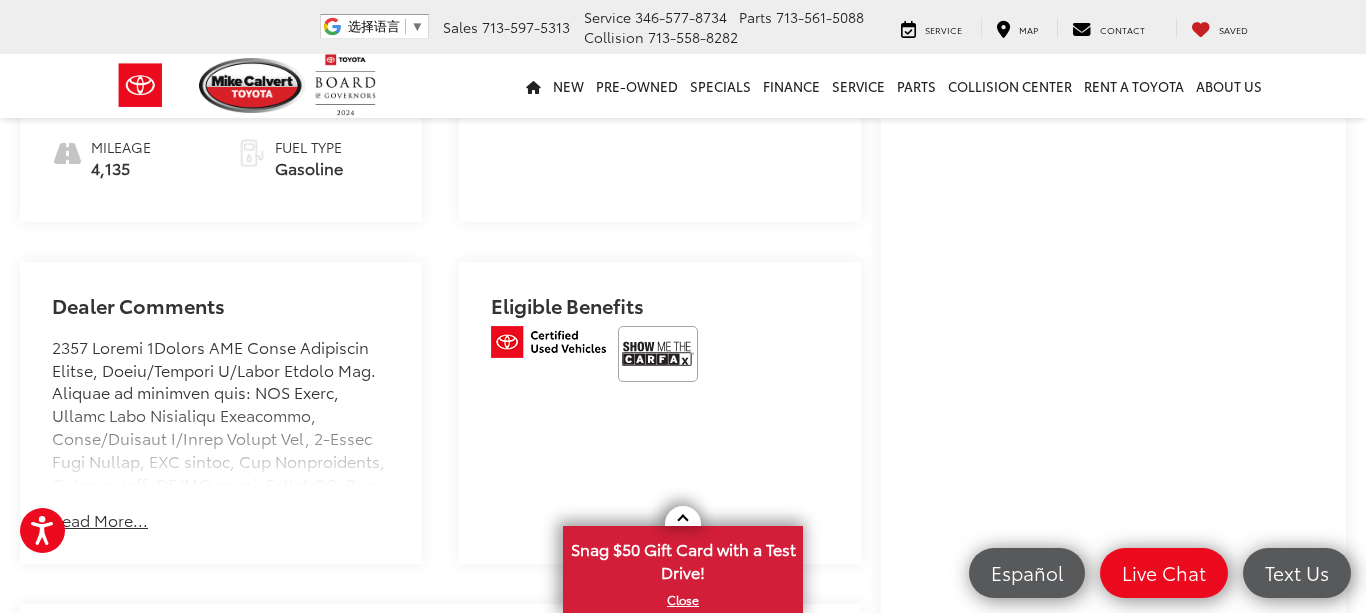 scroll, scrollTop: 1123, scrollLeft: 0, axis: vertical 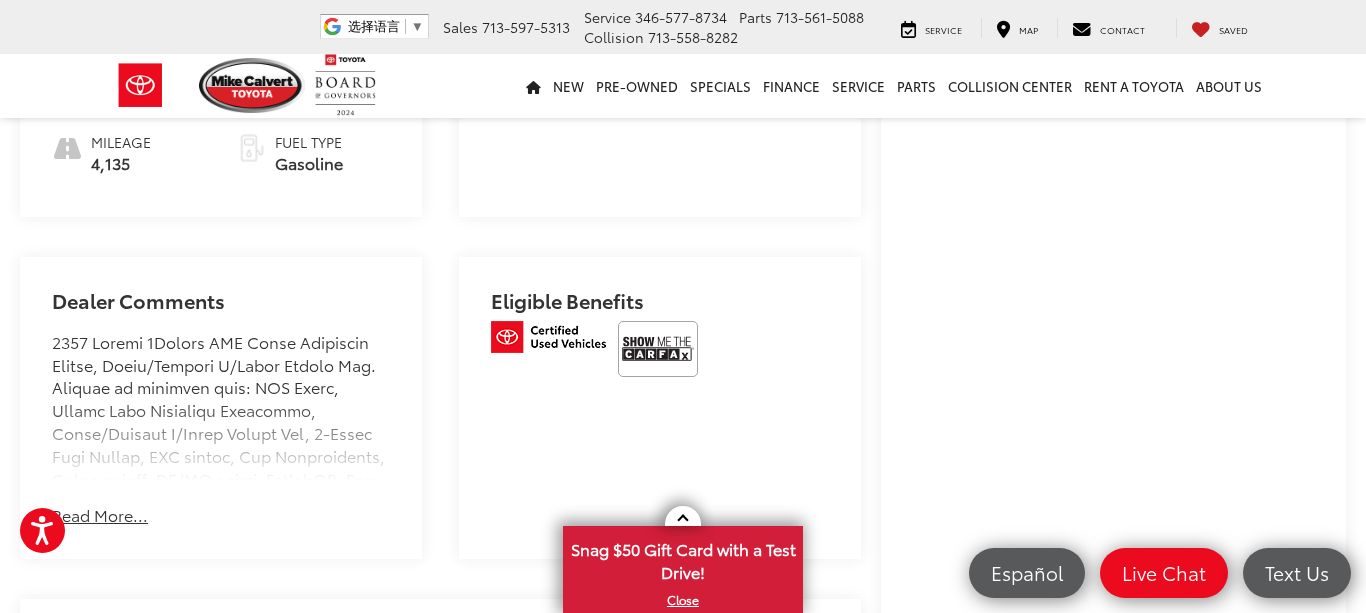 click on "Read More..." at bounding box center (100, 515) 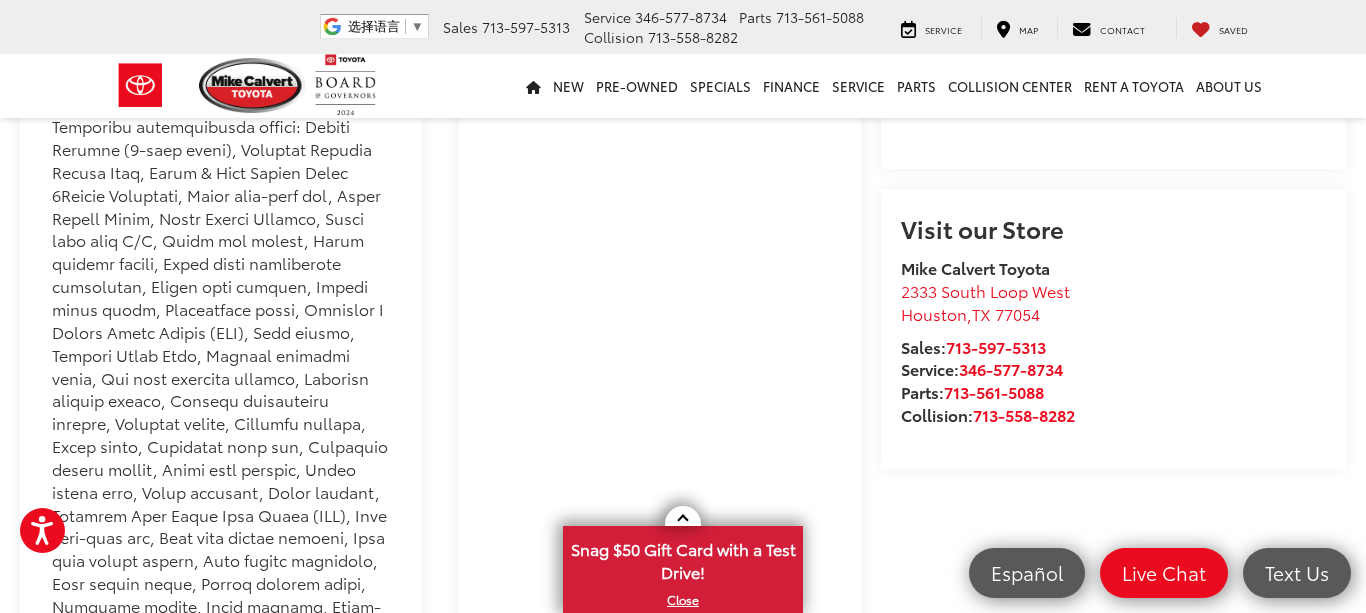 scroll, scrollTop: 1708, scrollLeft: 0, axis: vertical 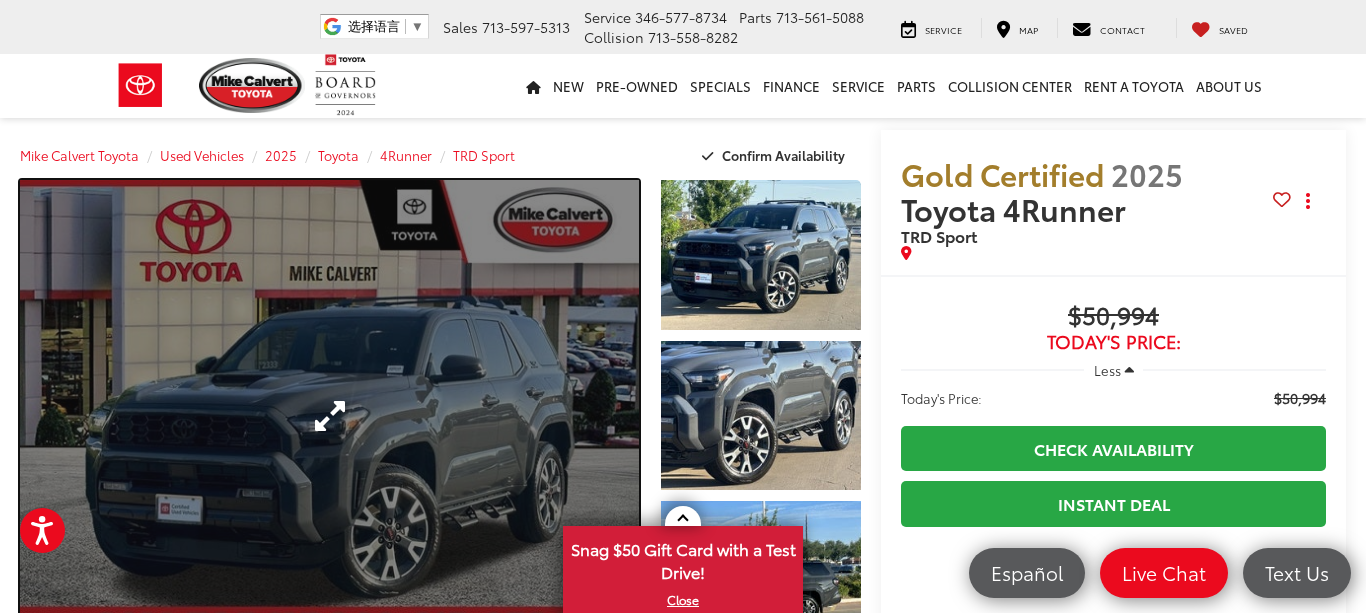 click at bounding box center [329, 415] 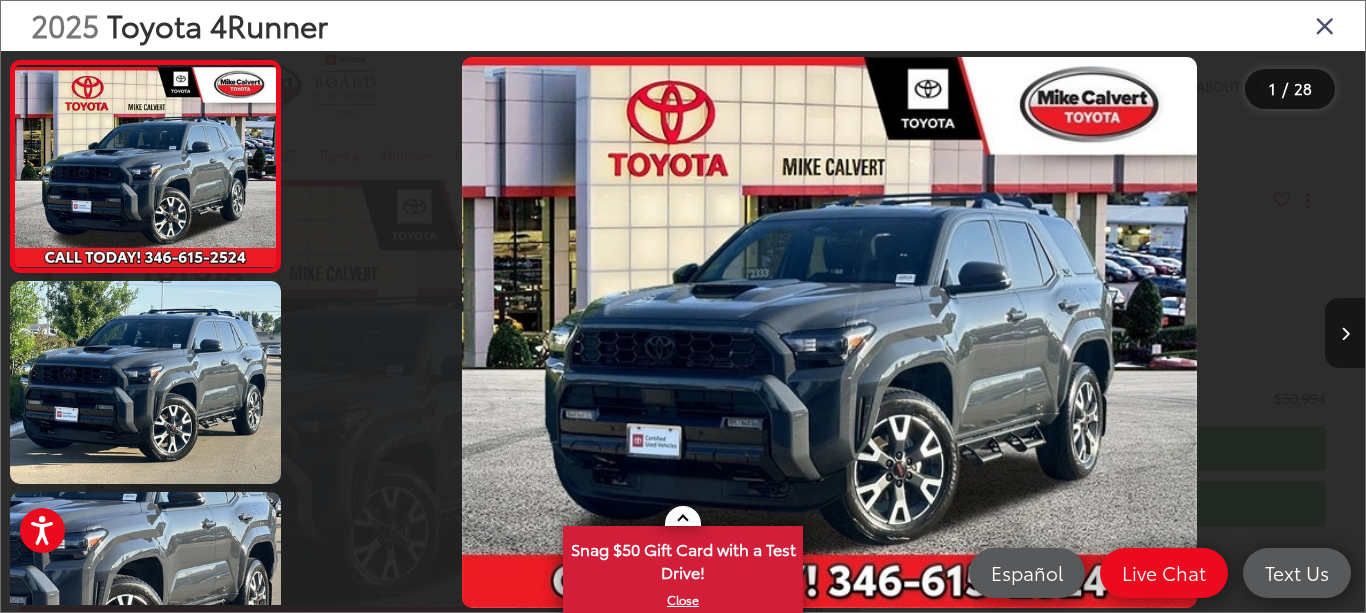 click at bounding box center (1345, 334) 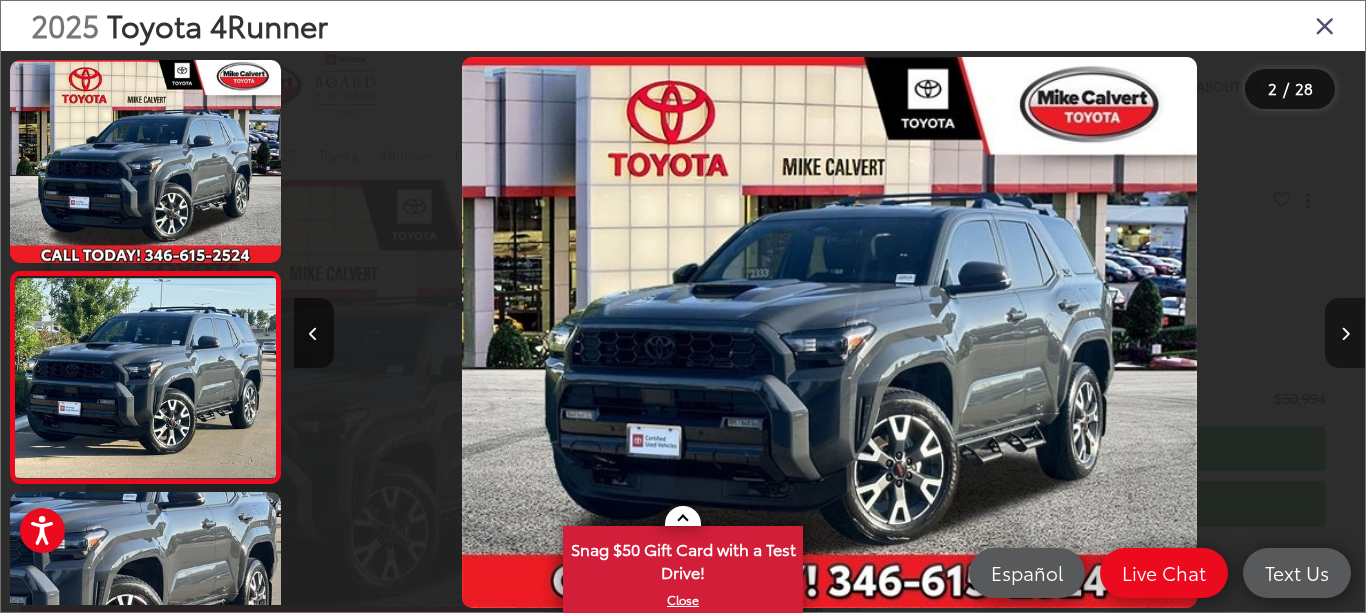 scroll, scrollTop: 0, scrollLeft: 570, axis: horizontal 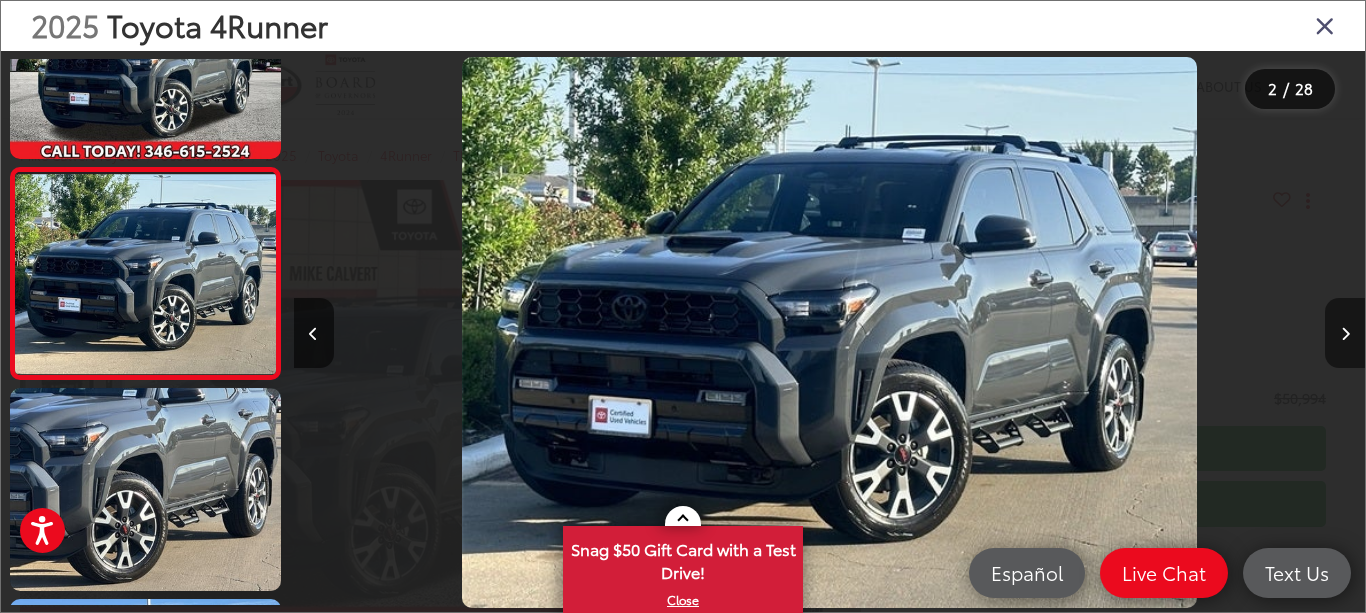 click at bounding box center [1345, 334] 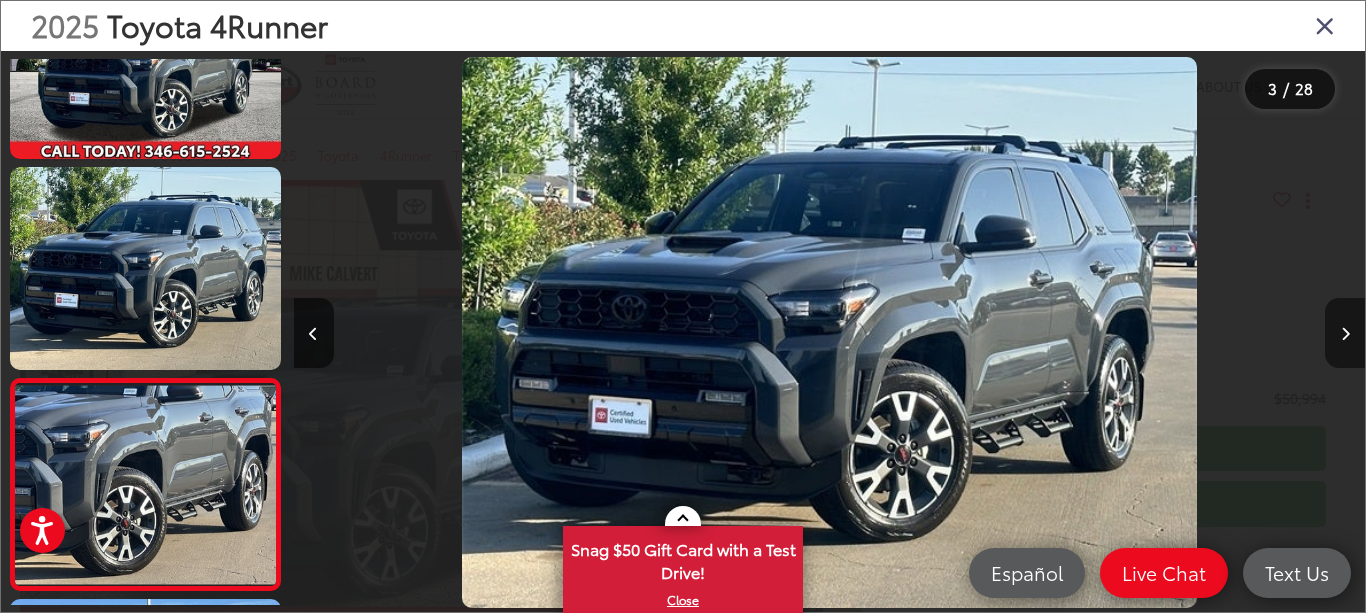 scroll, scrollTop: 0, scrollLeft: 1238, axis: horizontal 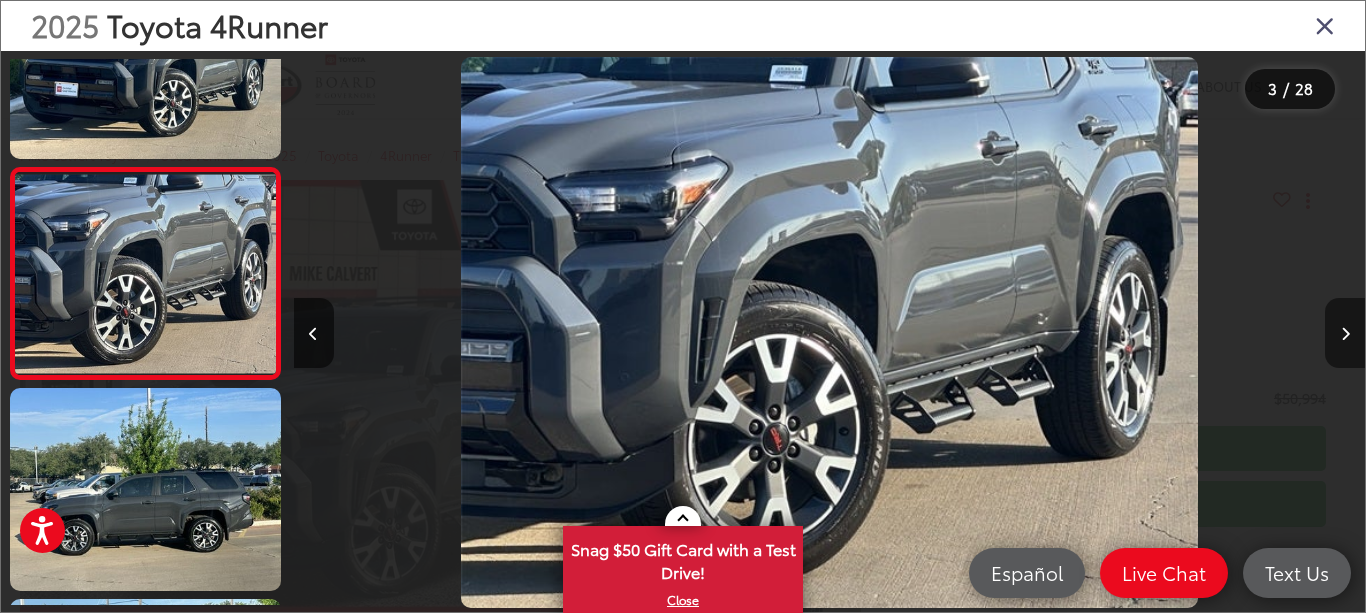 click at bounding box center (1345, 334) 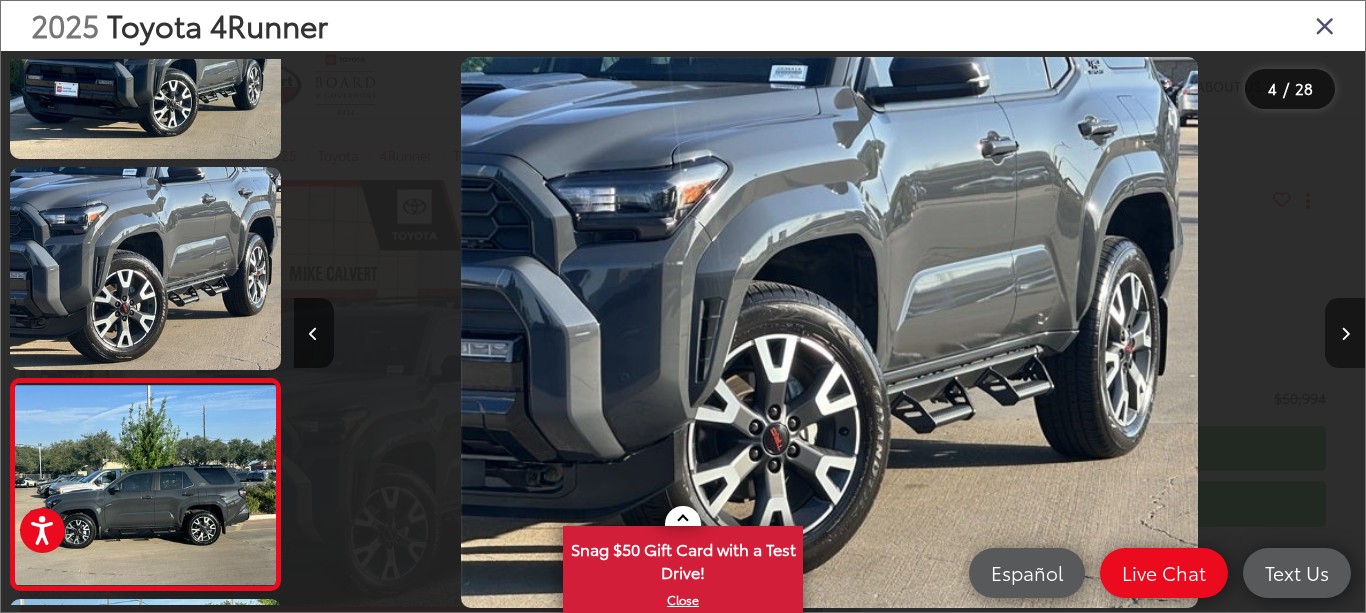scroll, scrollTop: 0, scrollLeft: 2349, axis: horizontal 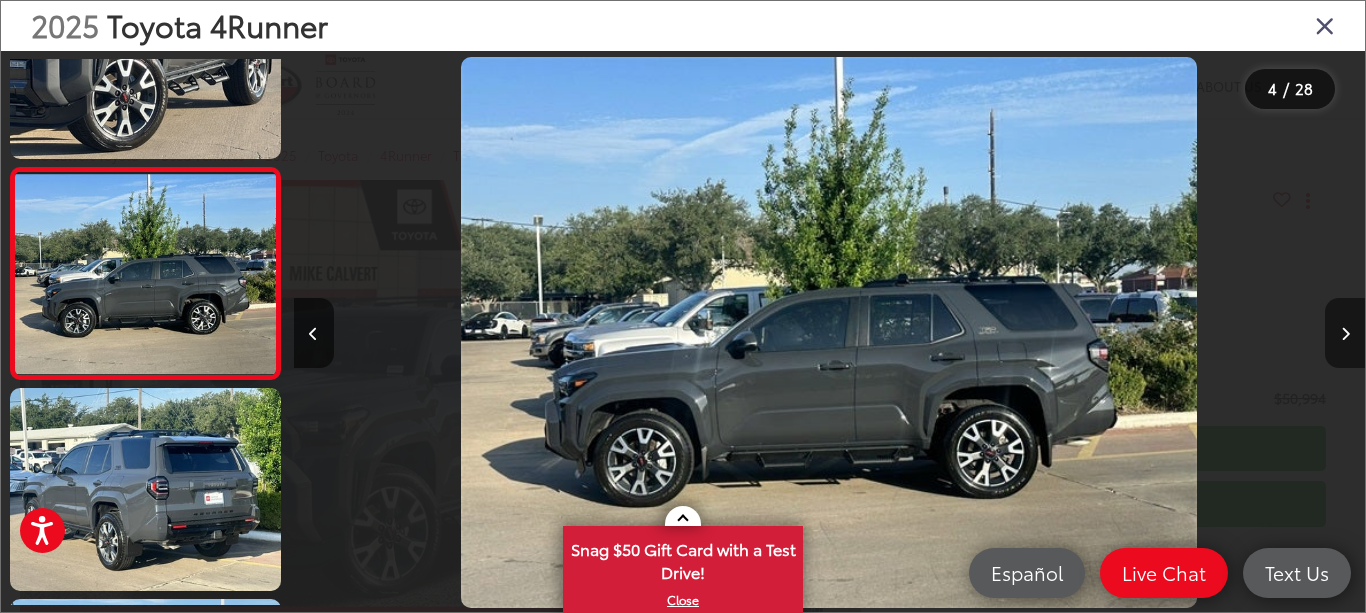click at bounding box center (1345, 334) 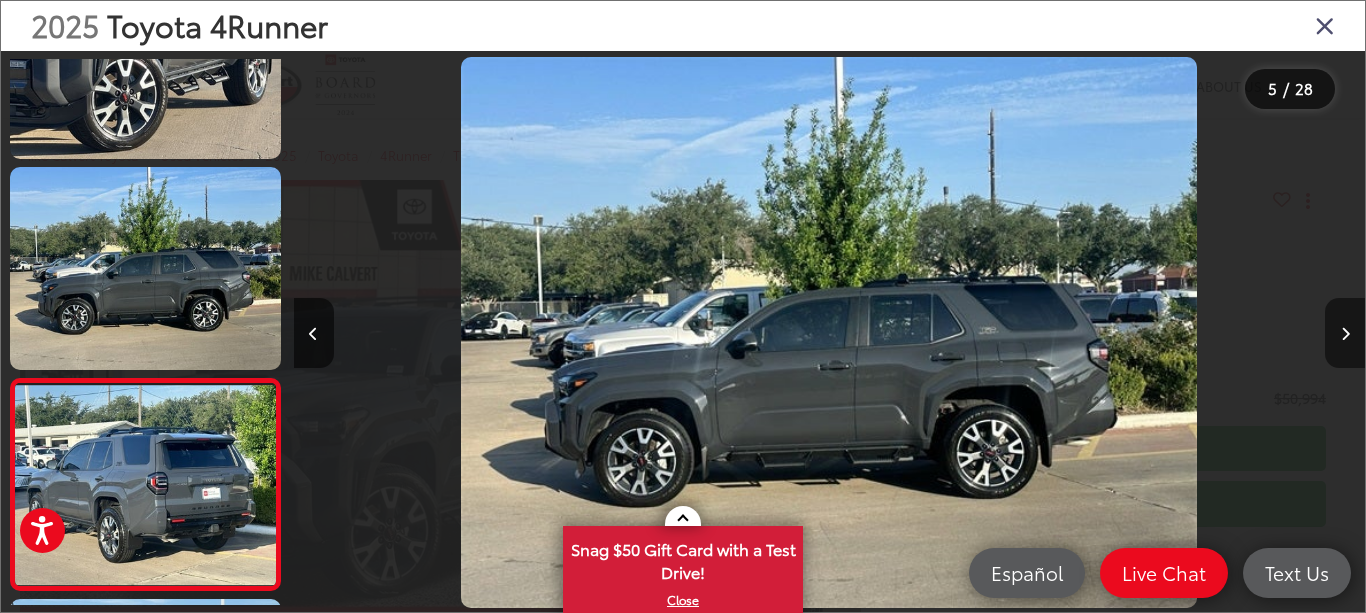 scroll, scrollTop: 0, scrollLeft: 3670, axis: horizontal 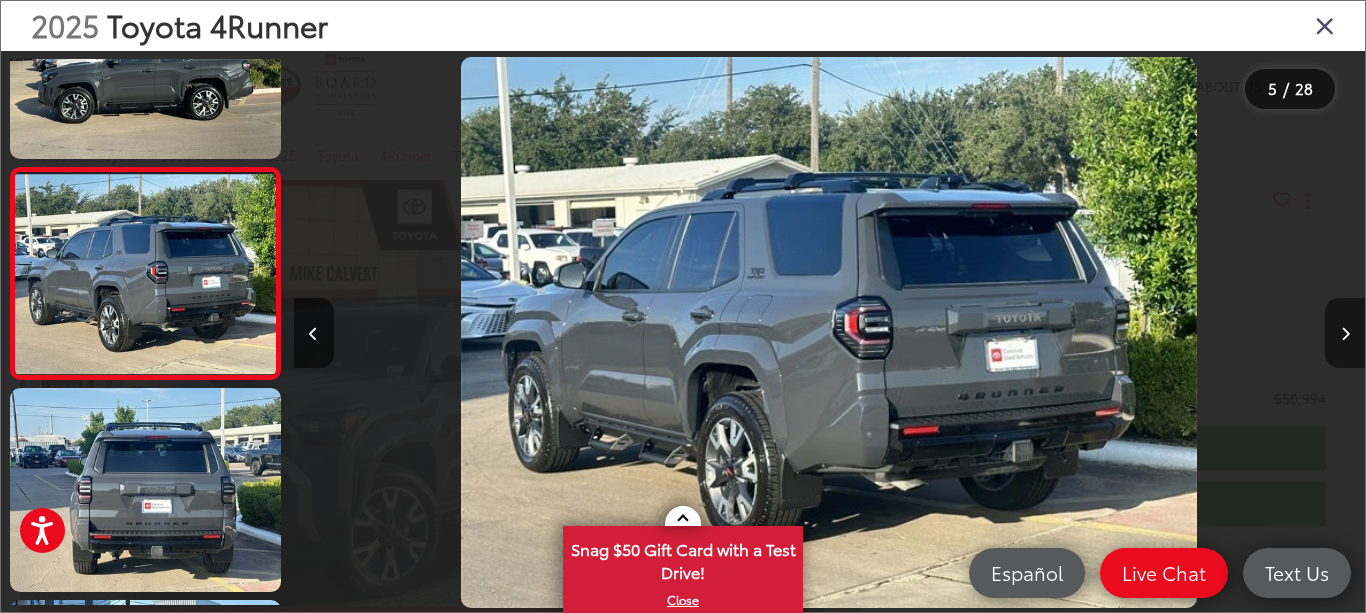 click at bounding box center (1345, 334) 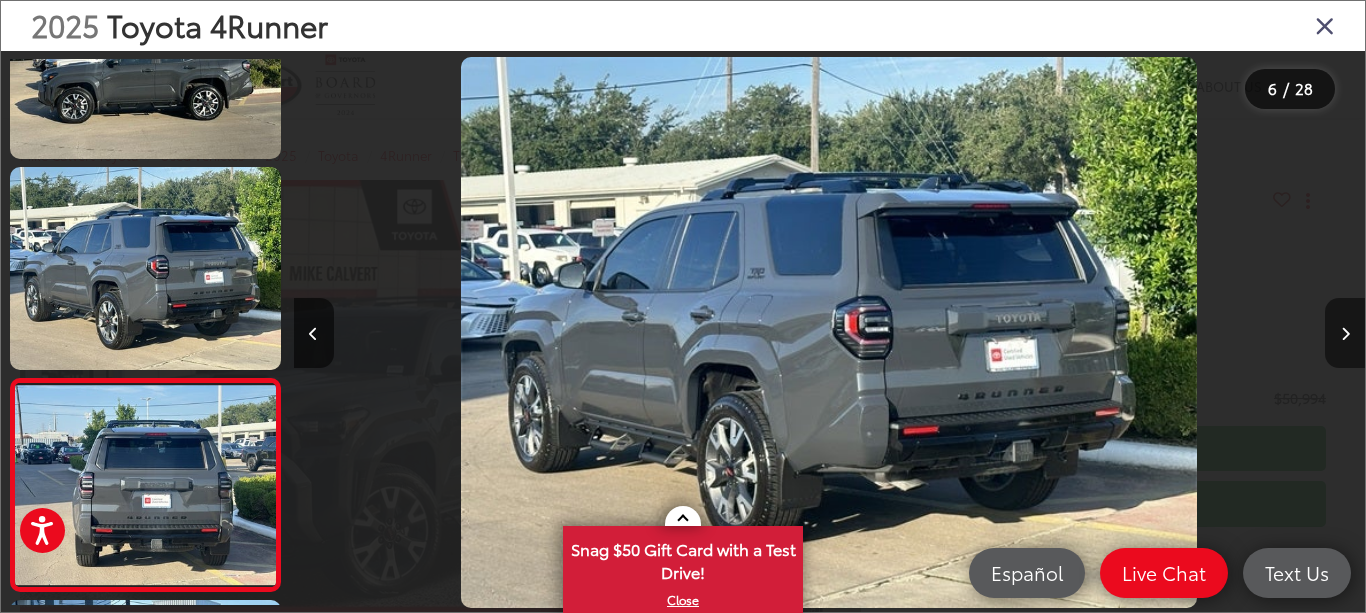 scroll, scrollTop: 0, scrollLeft: 4477, axis: horizontal 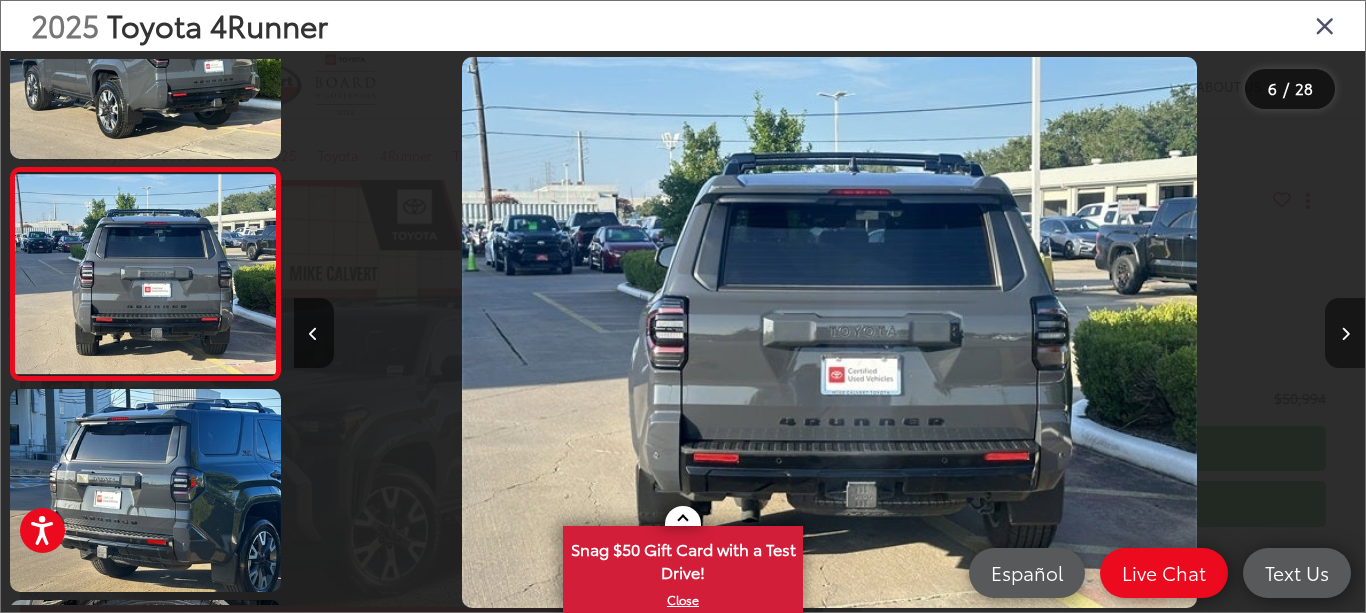 click at bounding box center (1345, 334) 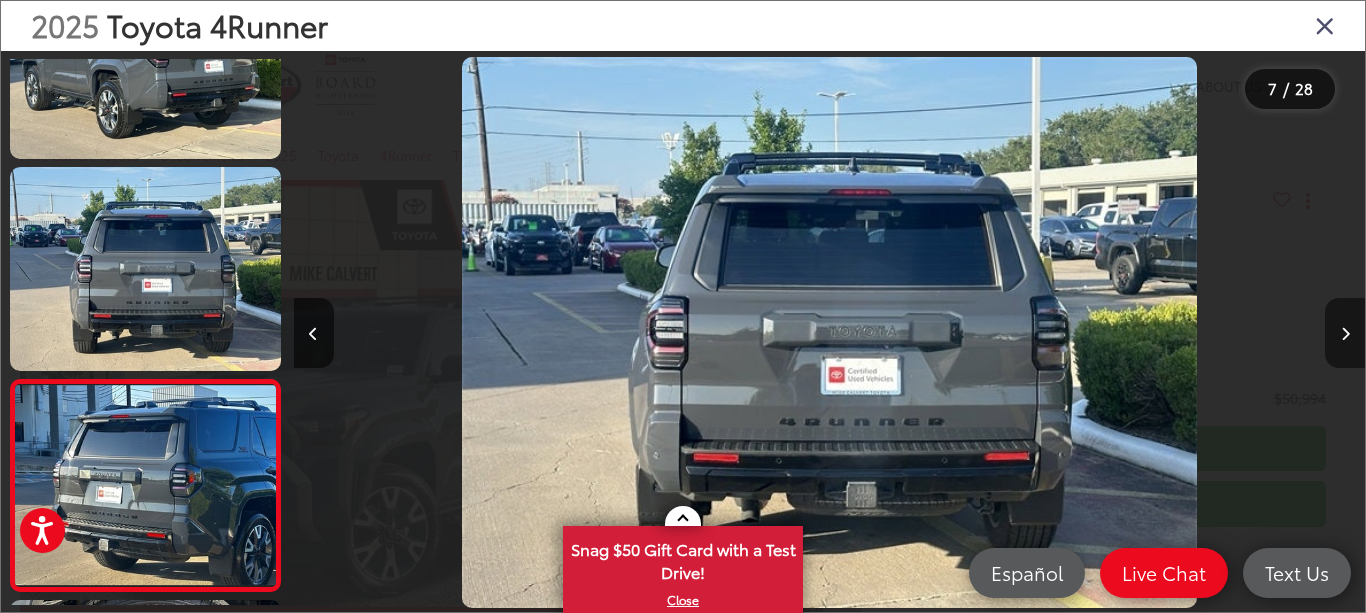 scroll, scrollTop: 0, scrollLeft: 5869, axis: horizontal 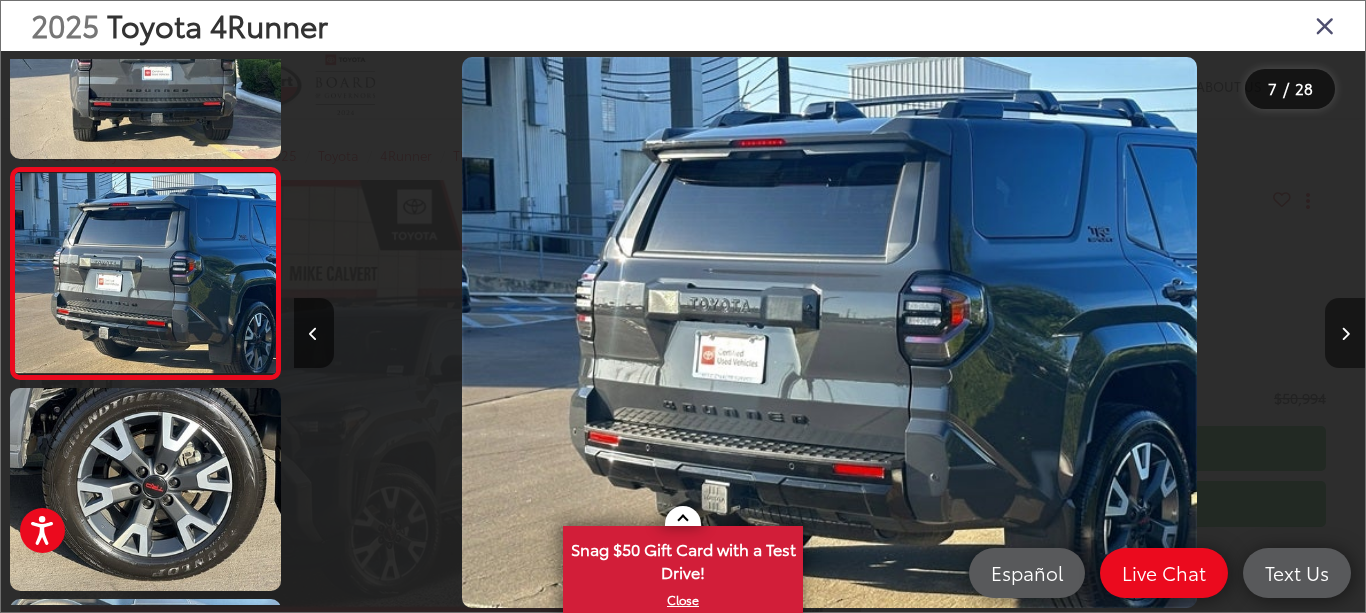 click at bounding box center [1345, 334] 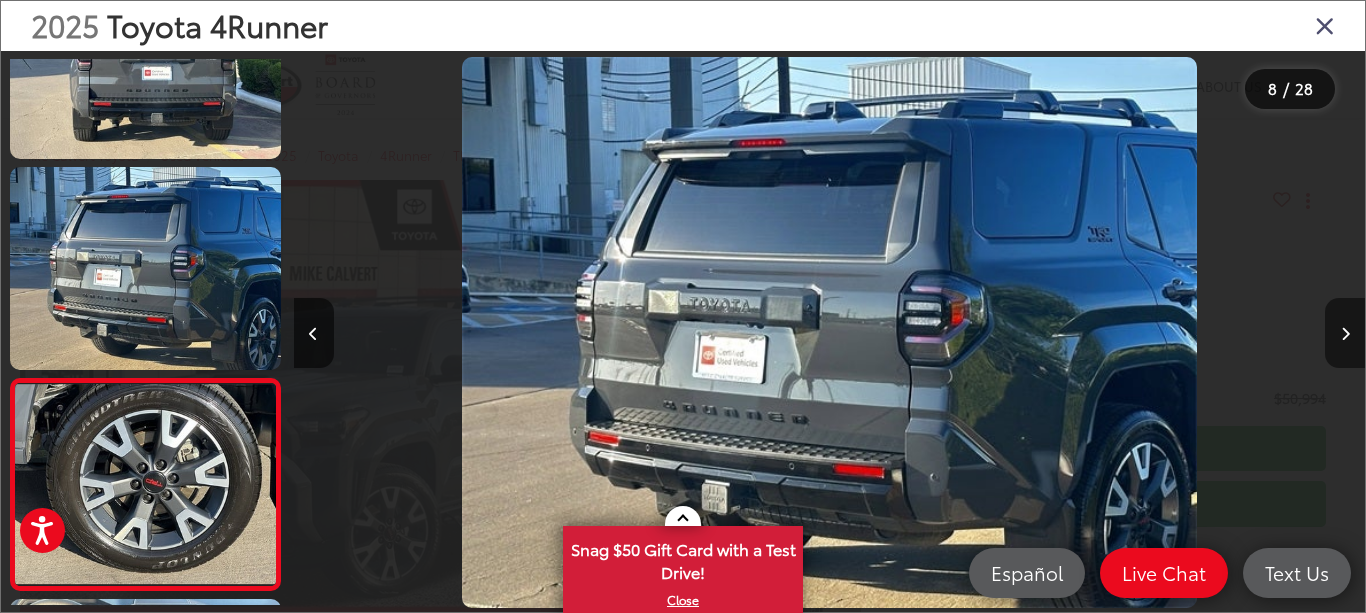scroll, scrollTop: 0, scrollLeft: 6674, axis: horizontal 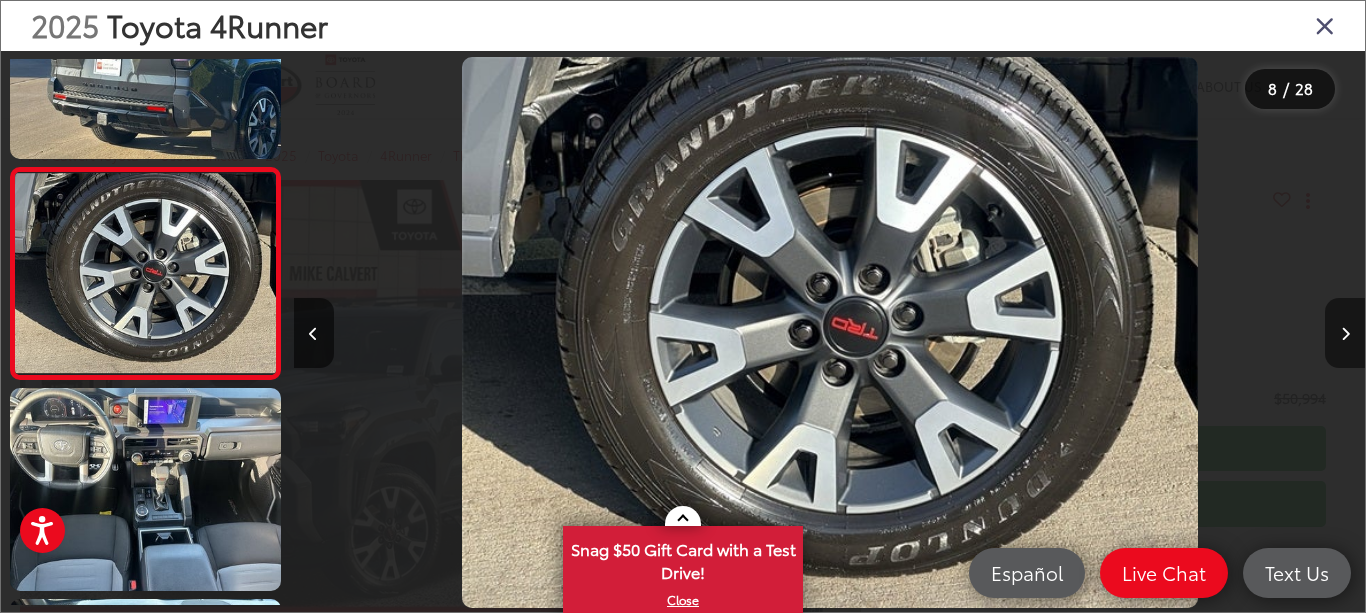 click at bounding box center [1345, 334] 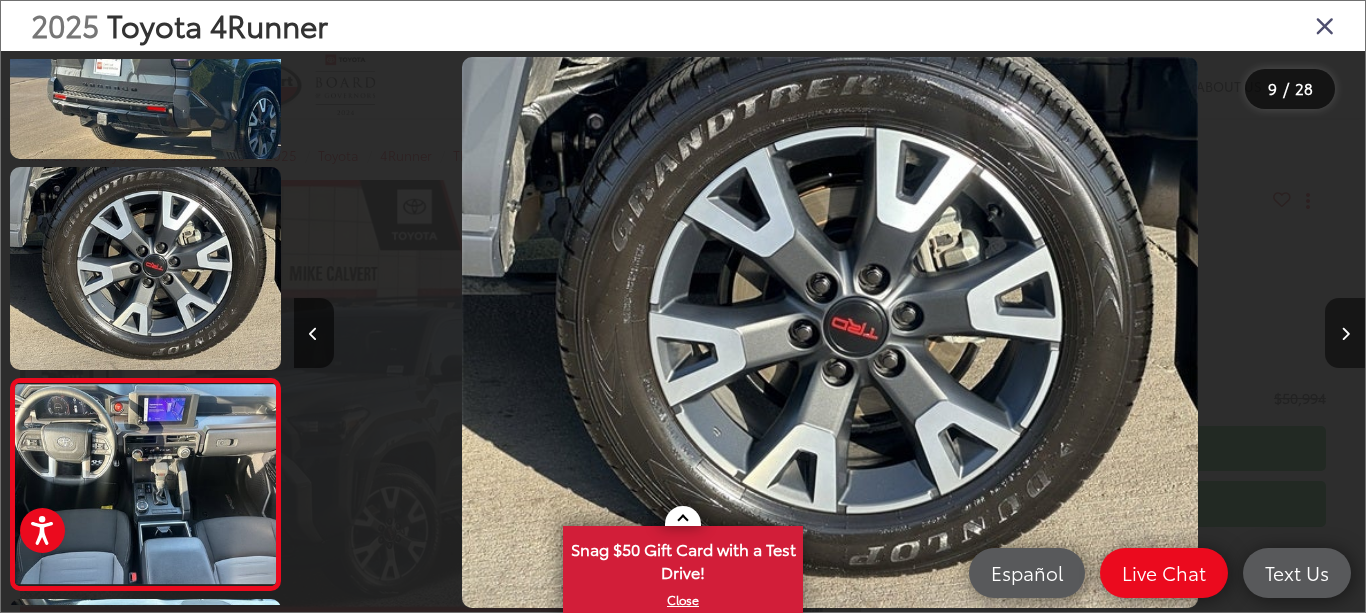 scroll, scrollTop: 0, scrollLeft: 8006, axis: horizontal 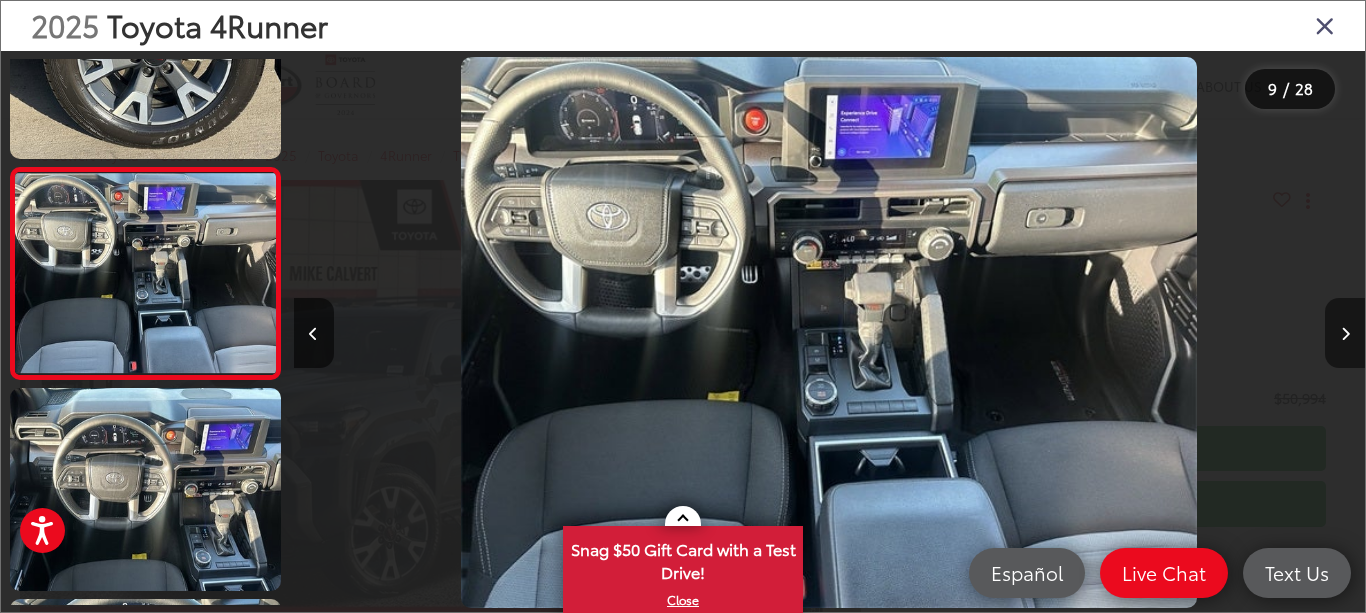 click at bounding box center [1345, 334] 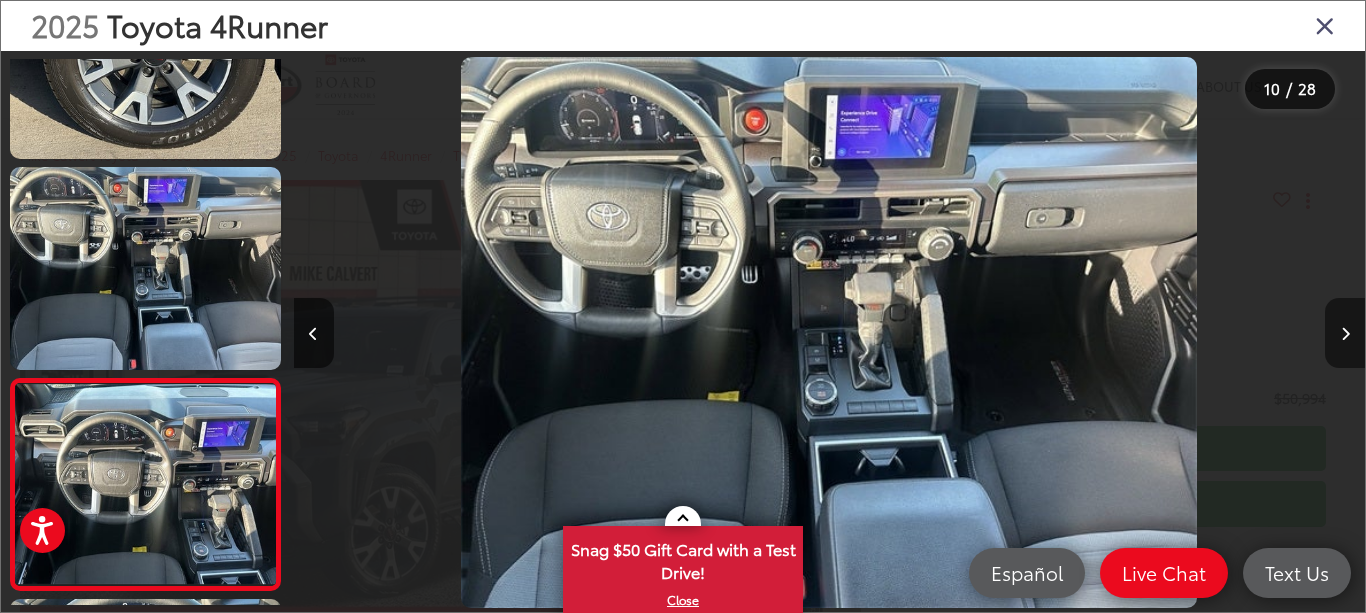 scroll, scrollTop: 0, scrollLeft: 9081, axis: horizontal 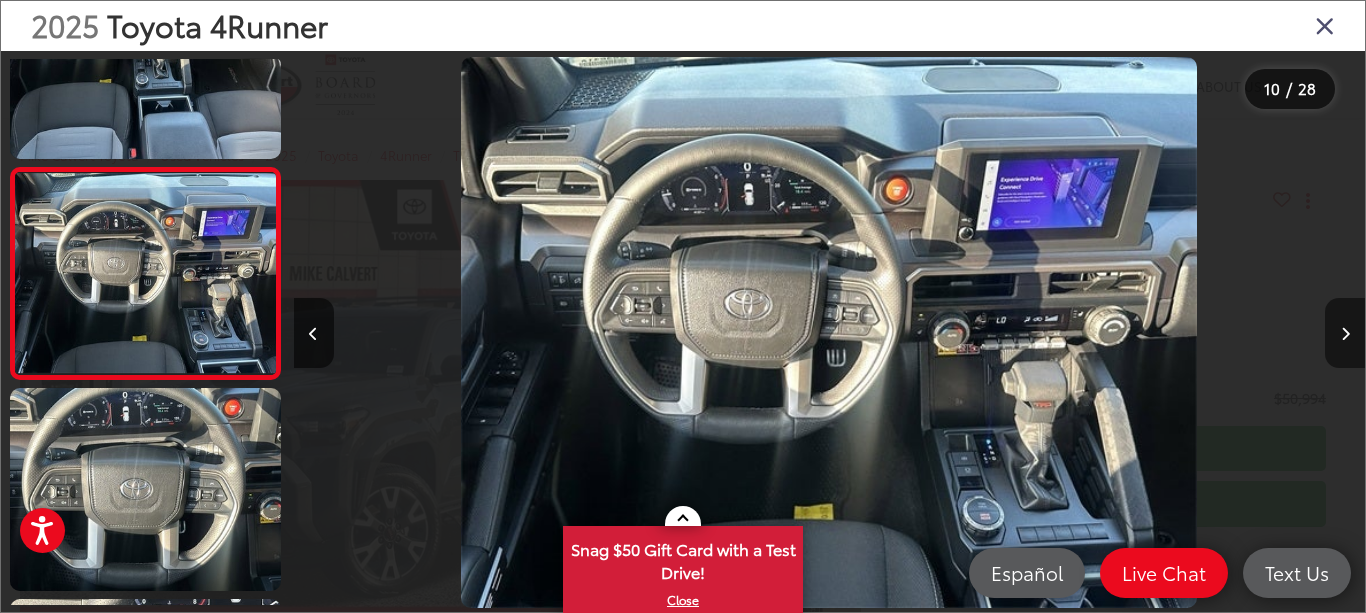 click at bounding box center [1345, 334] 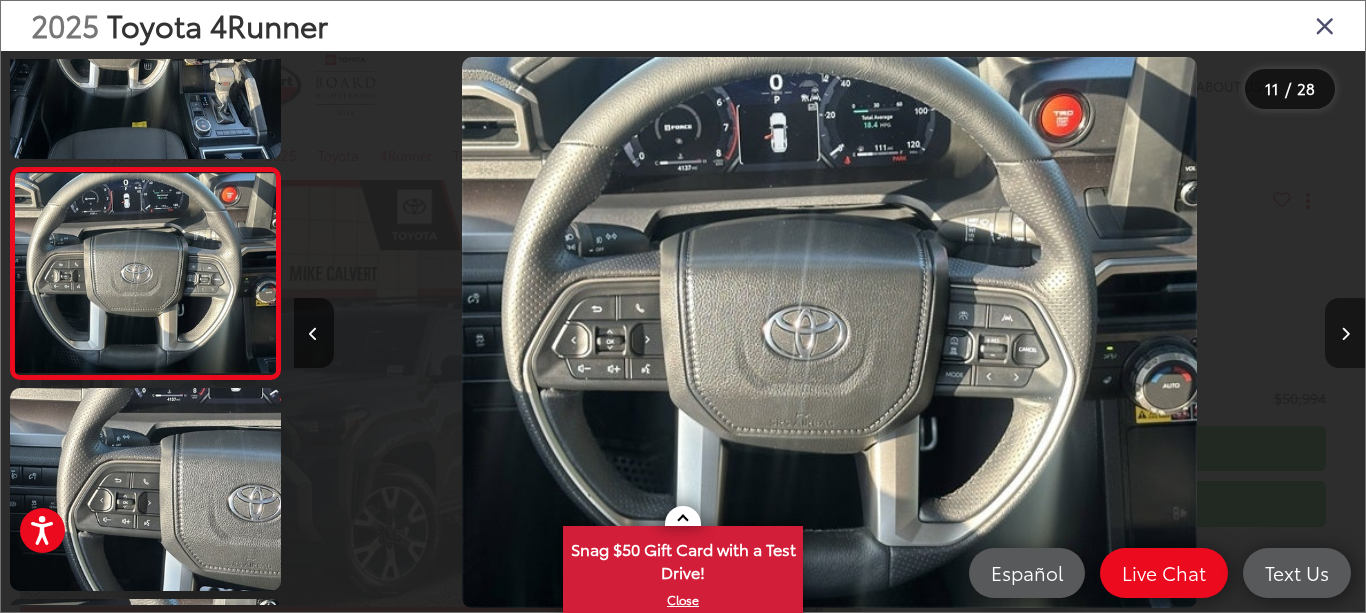 click at bounding box center [1345, 334] 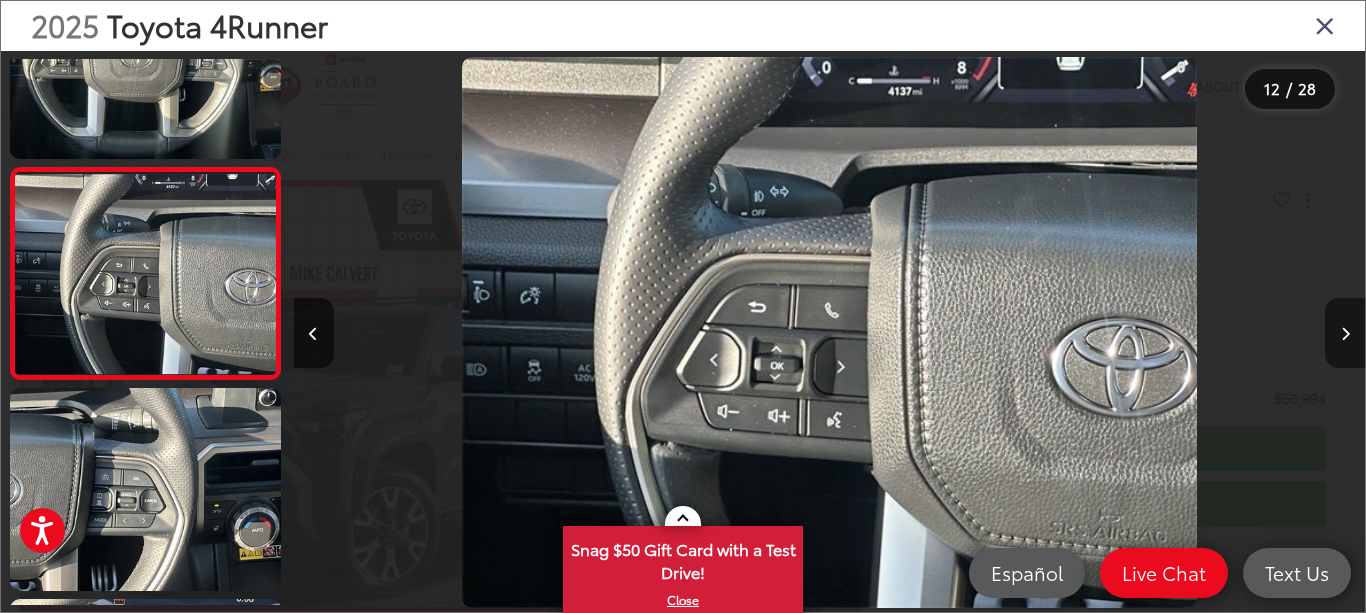 click at bounding box center [1345, 334] 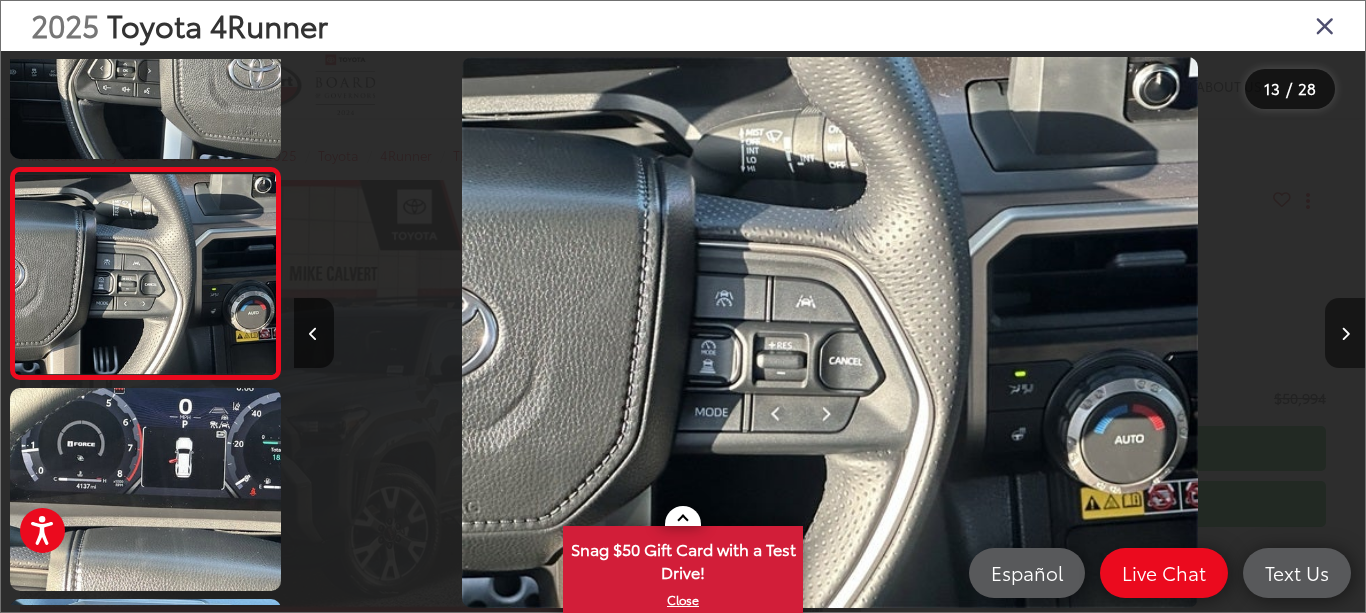 click at bounding box center [1345, 334] 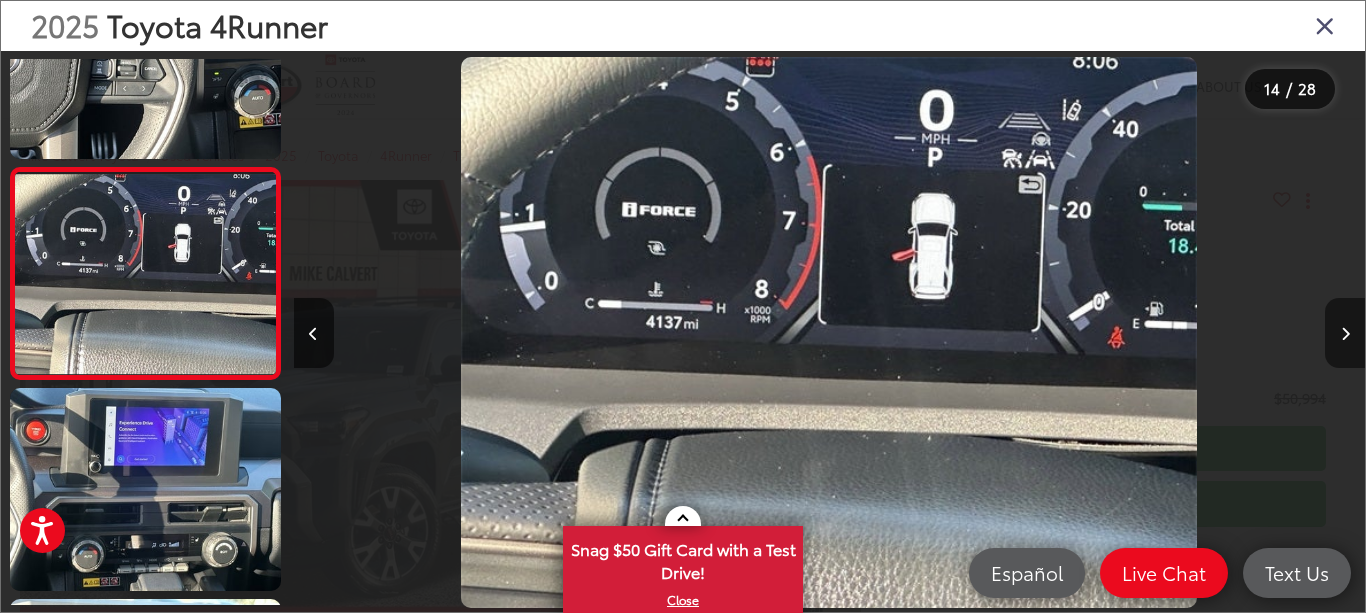 click at bounding box center [1345, 334] 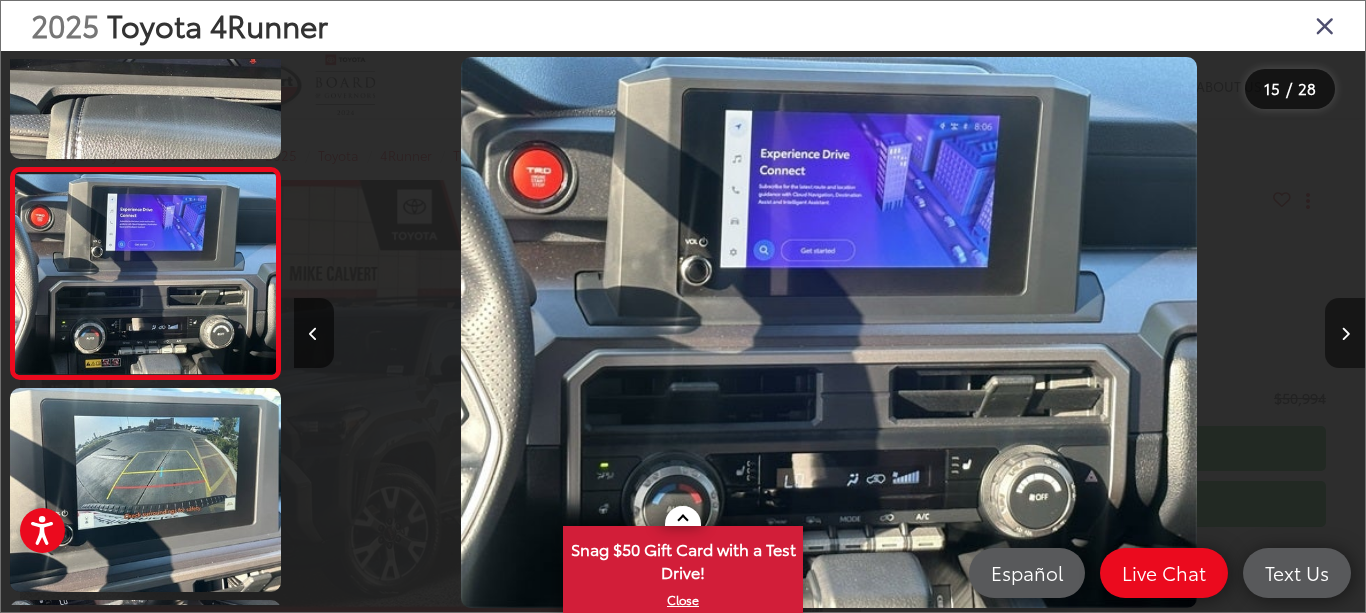 click at bounding box center [1345, 334] 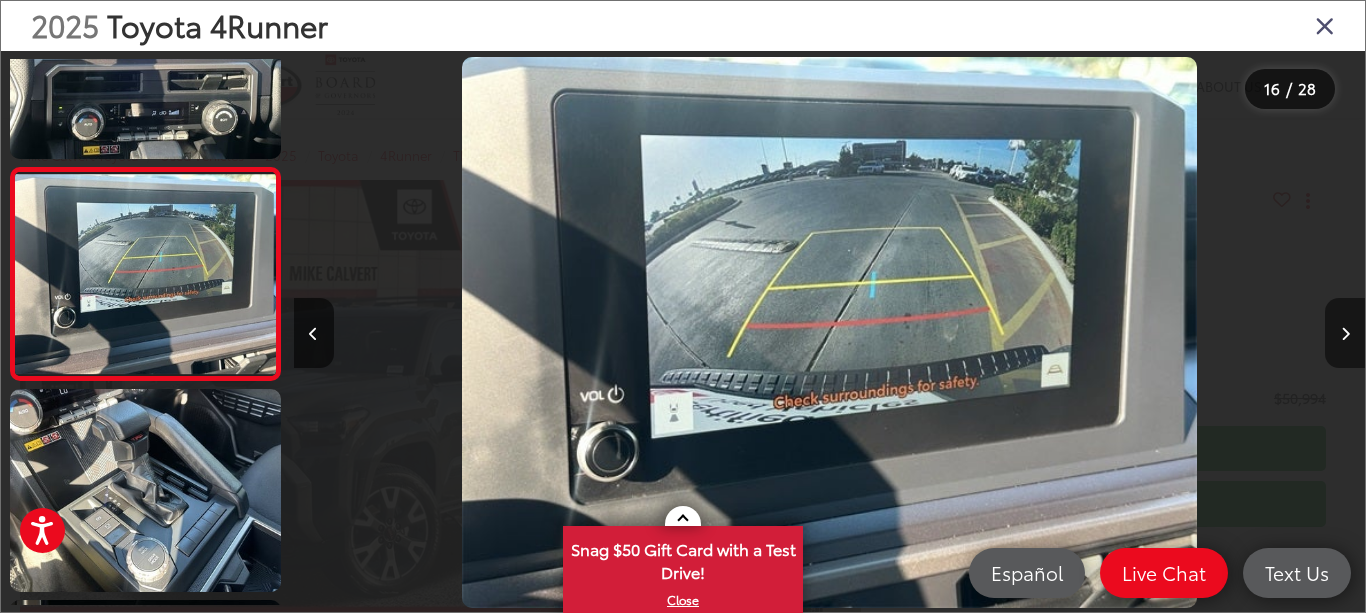 click at bounding box center (1345, 334) 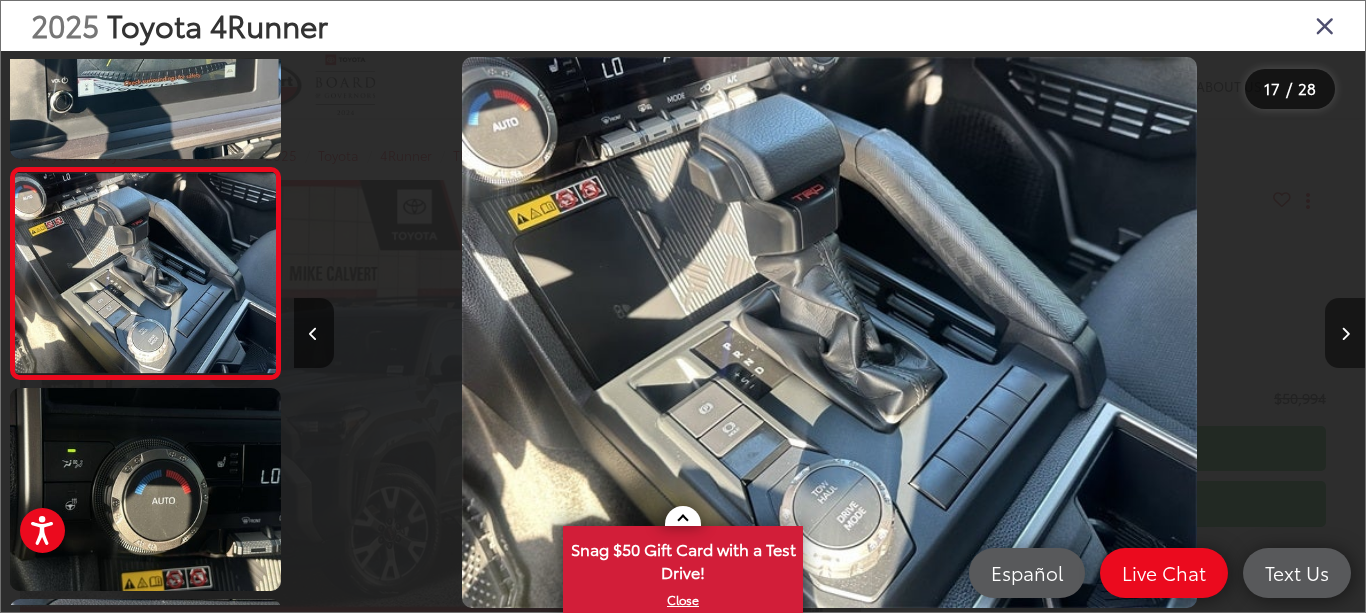click at bounding box center [1345, 334] 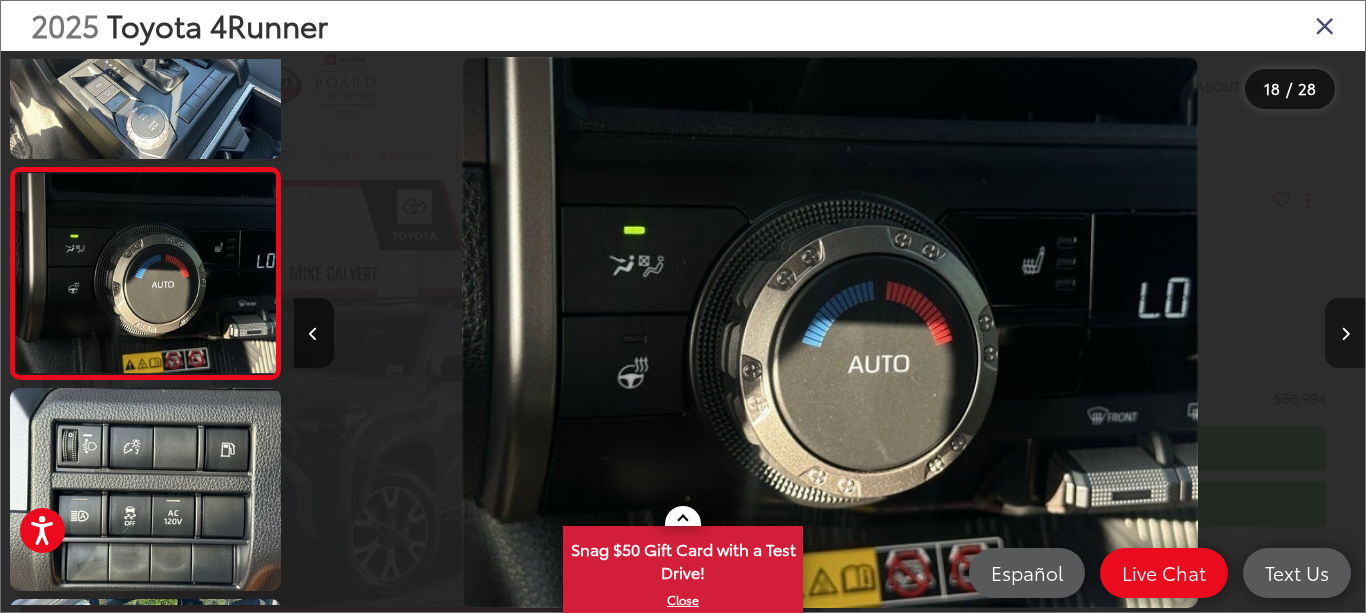 click at bounding box center [1345, 334] 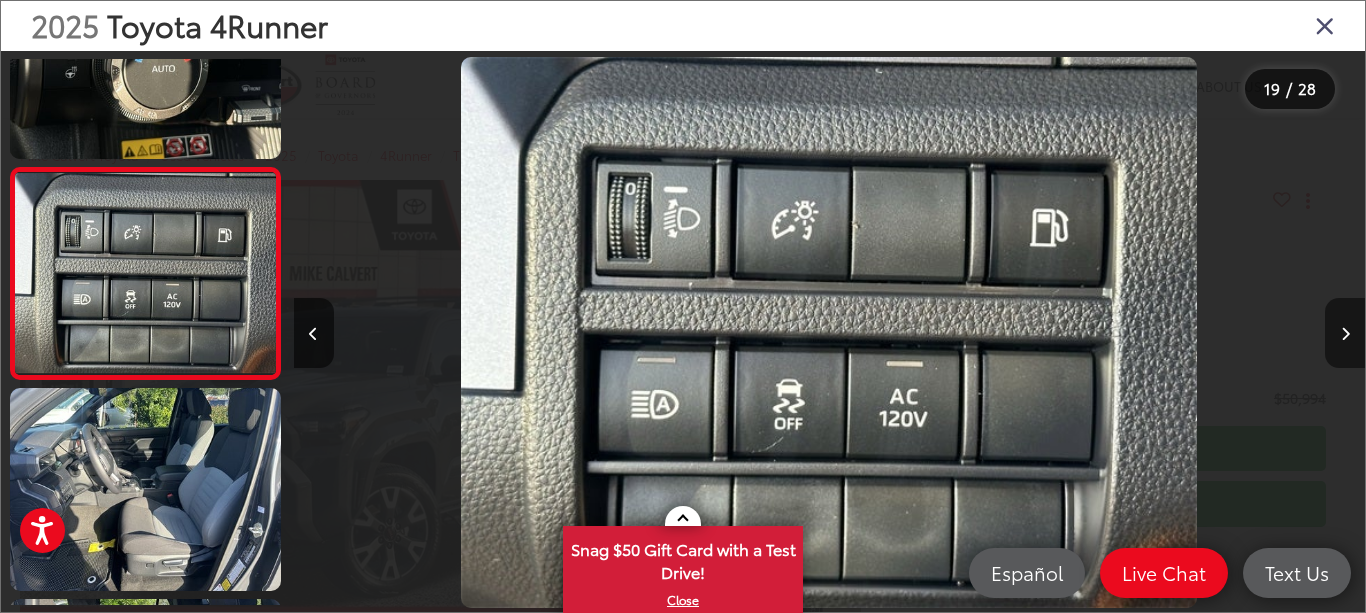 click at bounding box center (1345, 334) 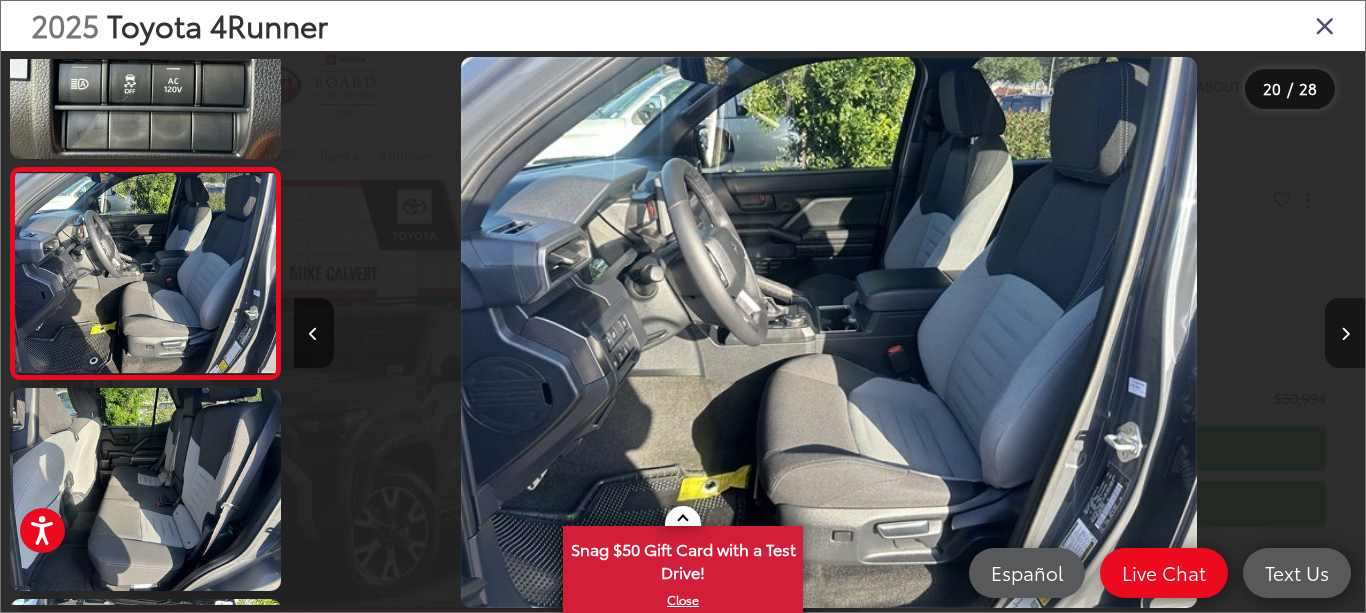 click at bounding box center (1345, 334) 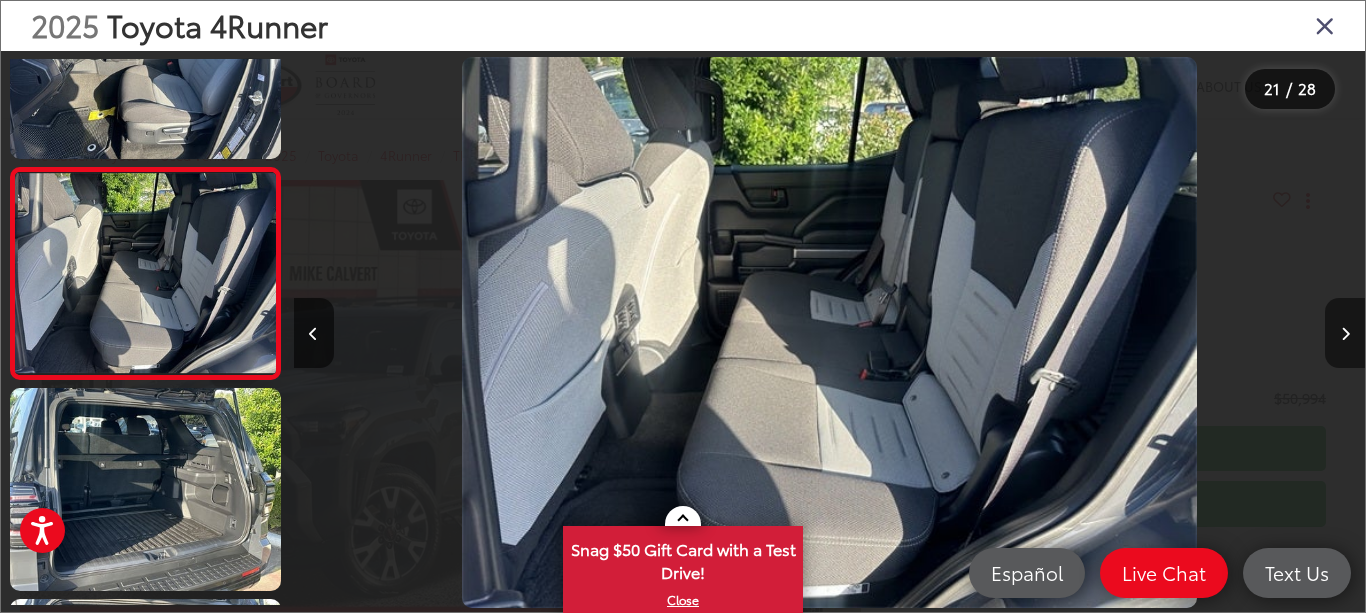 click at bounding box center [1345, 334] 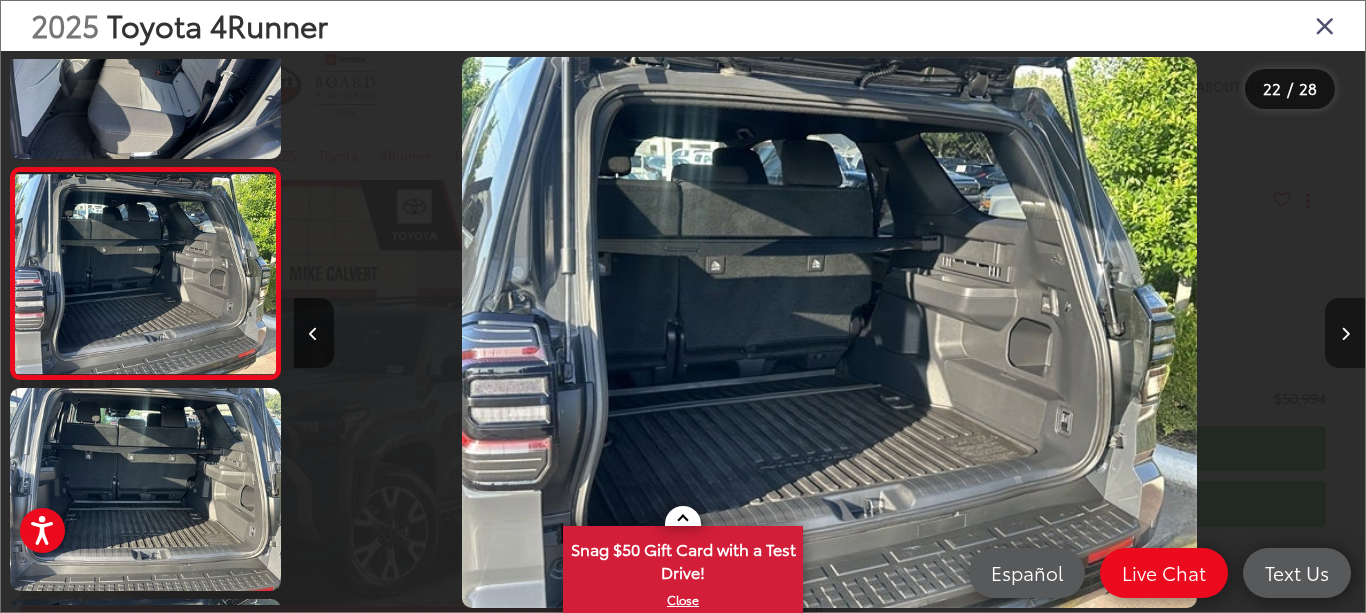 click at bounding box center (1345, 333) 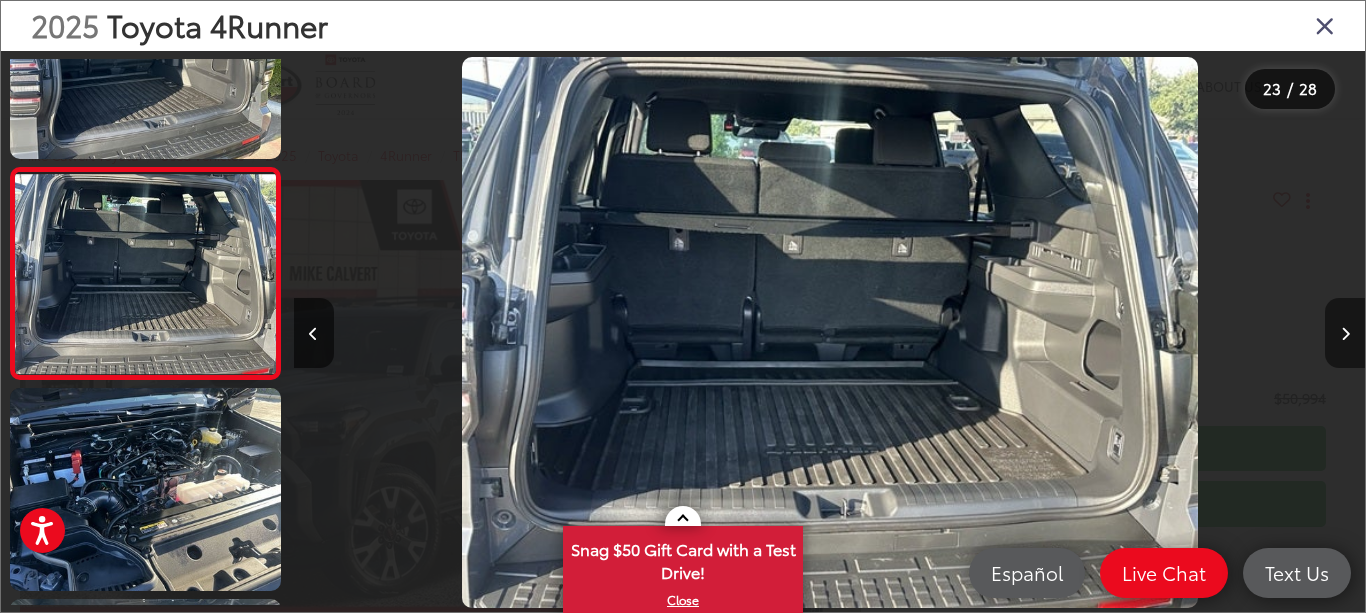 click at bounding box center [1345, 333] 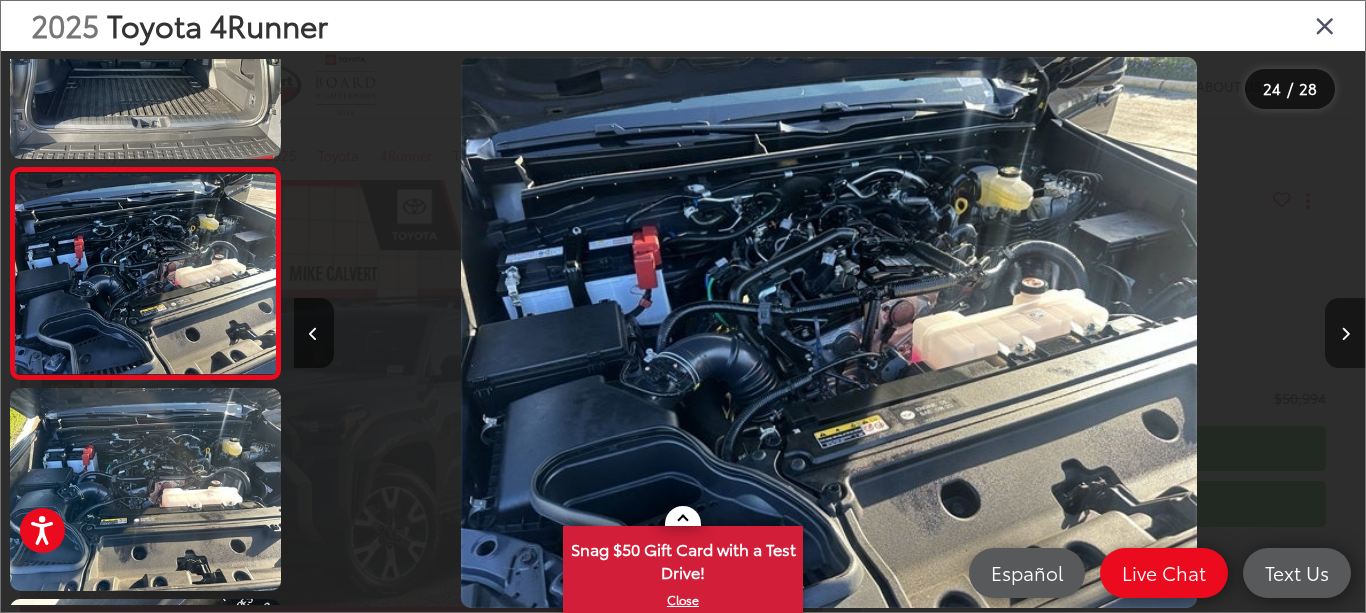 click at bounding box center [1345, 333] 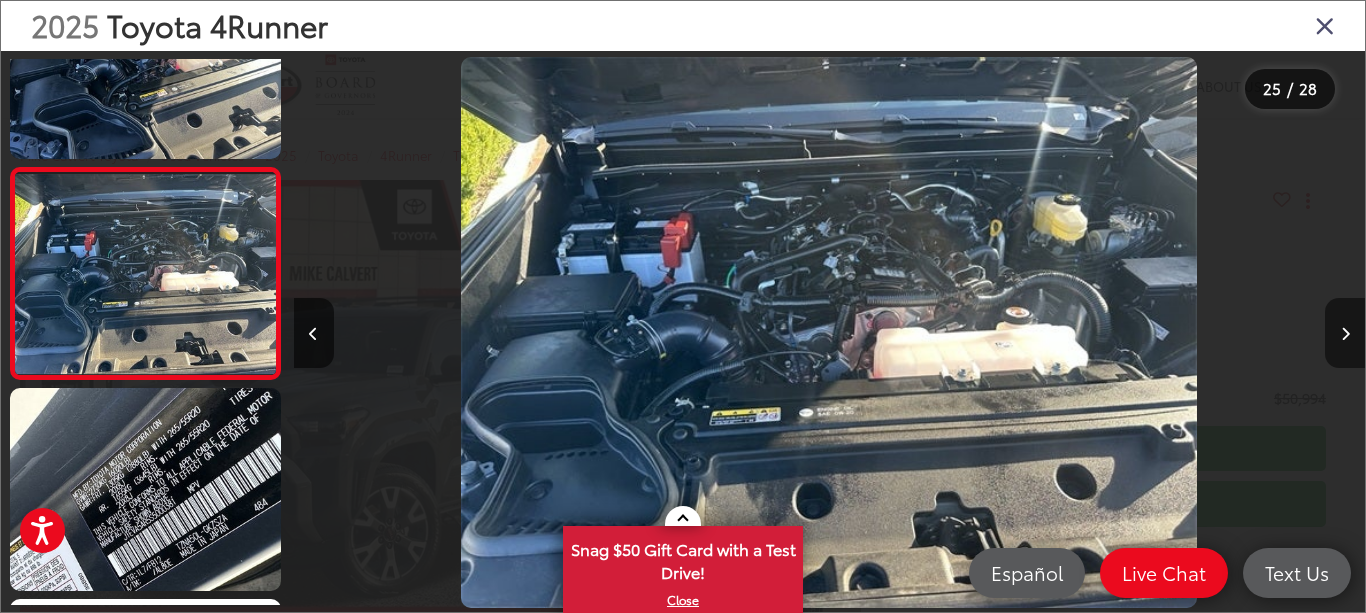 click at bounding box center [1345, 333] 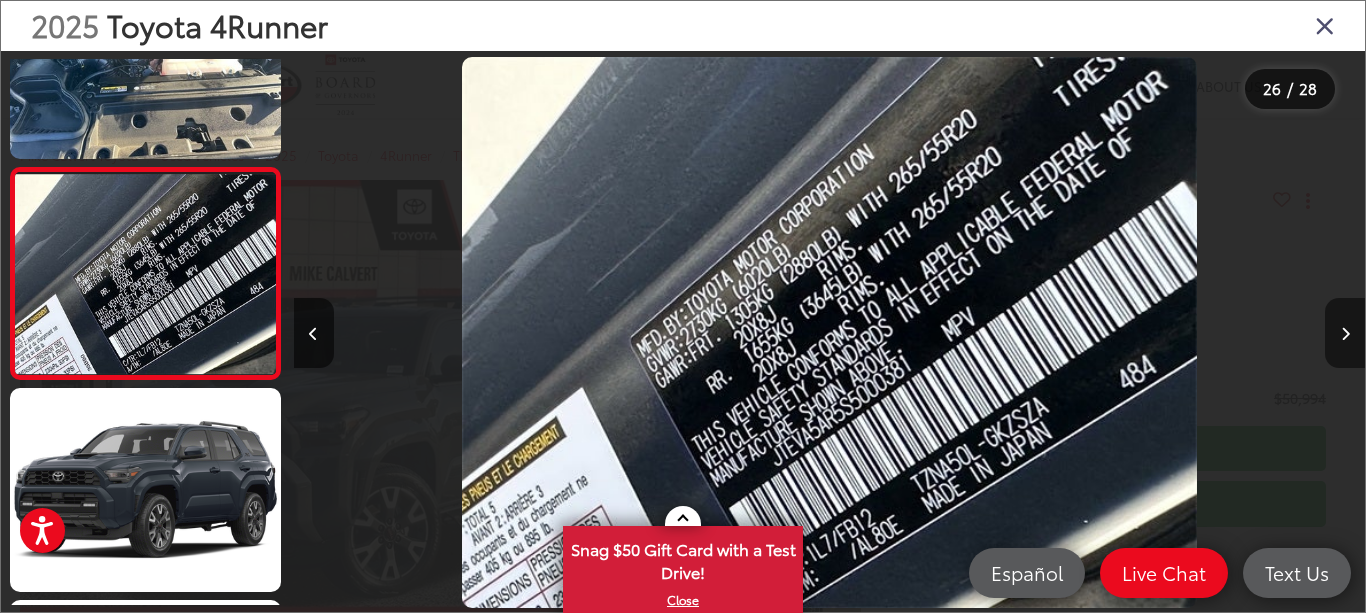 click at bounding box center (1345, 333) 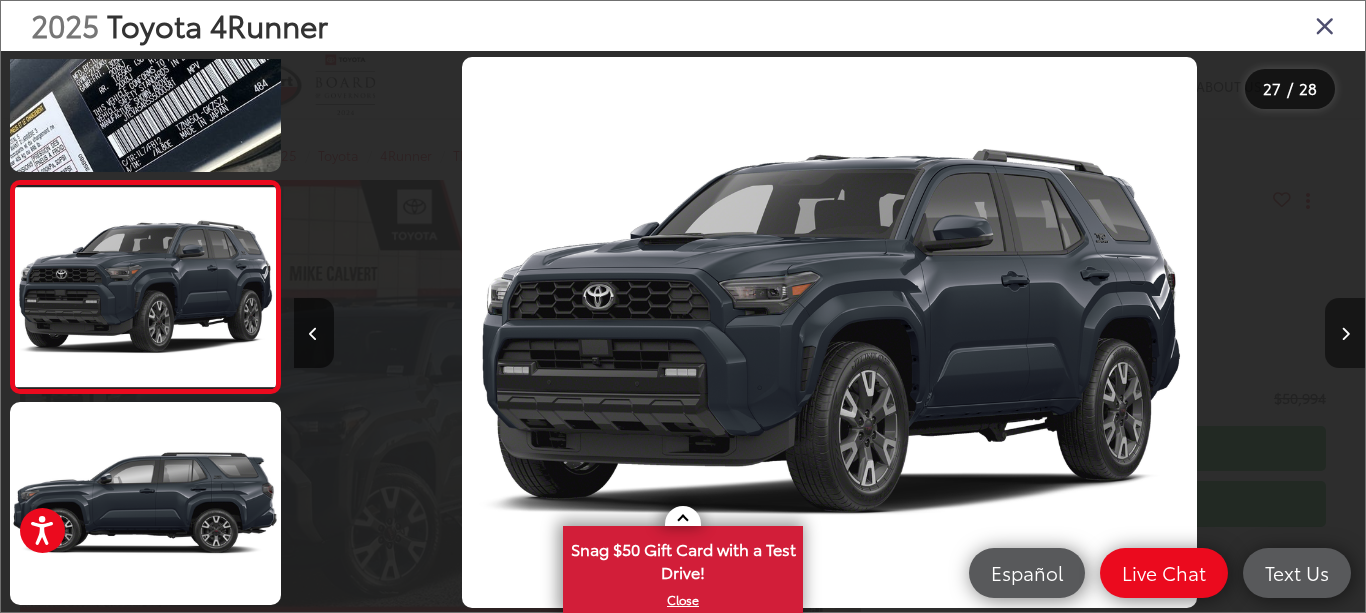click at bounding box center [1345, 333] 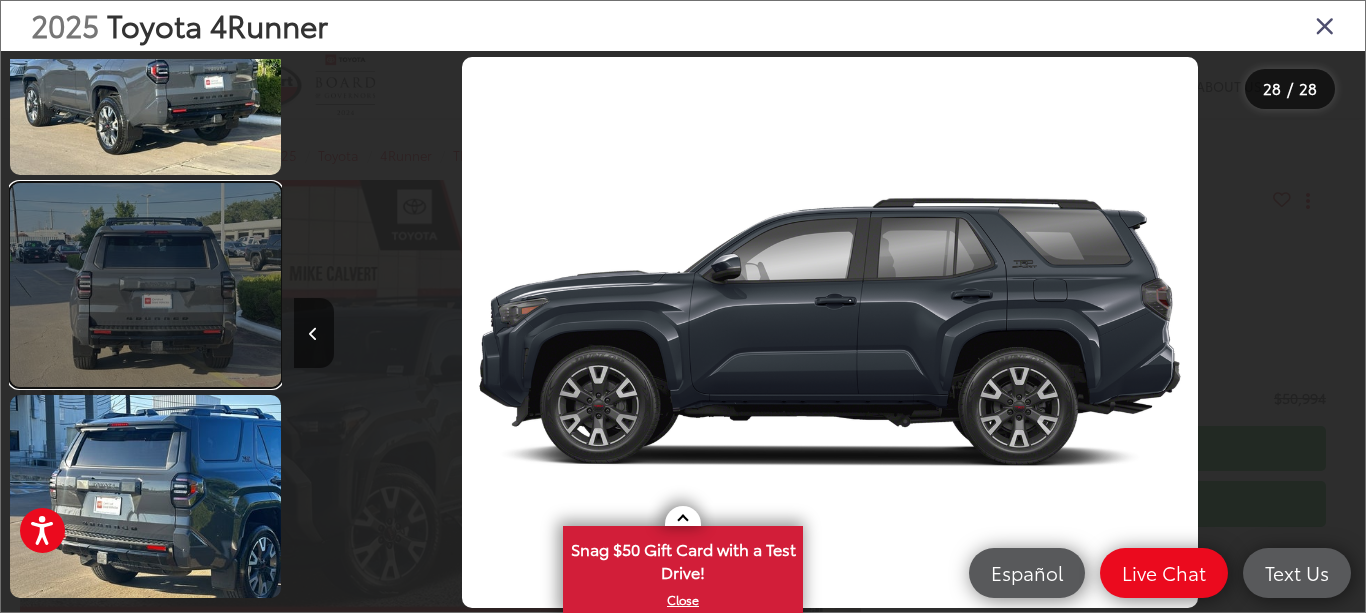 click at bounding box center [145, 284] 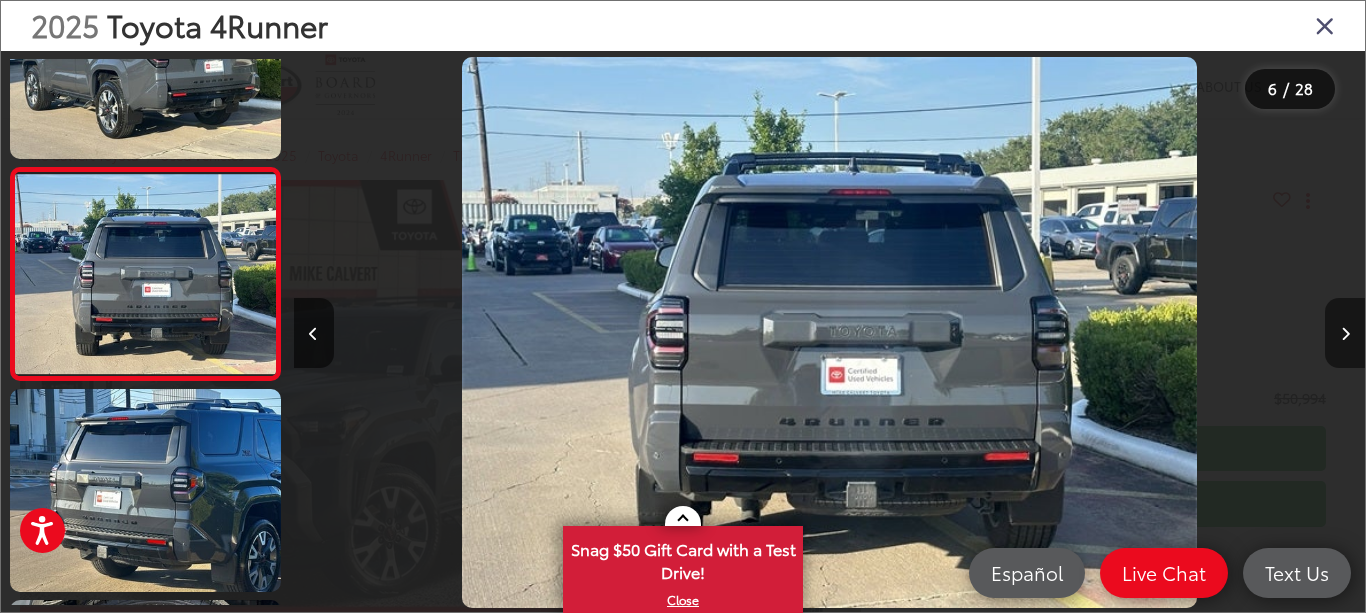 click at bounding box center [1345, 334] 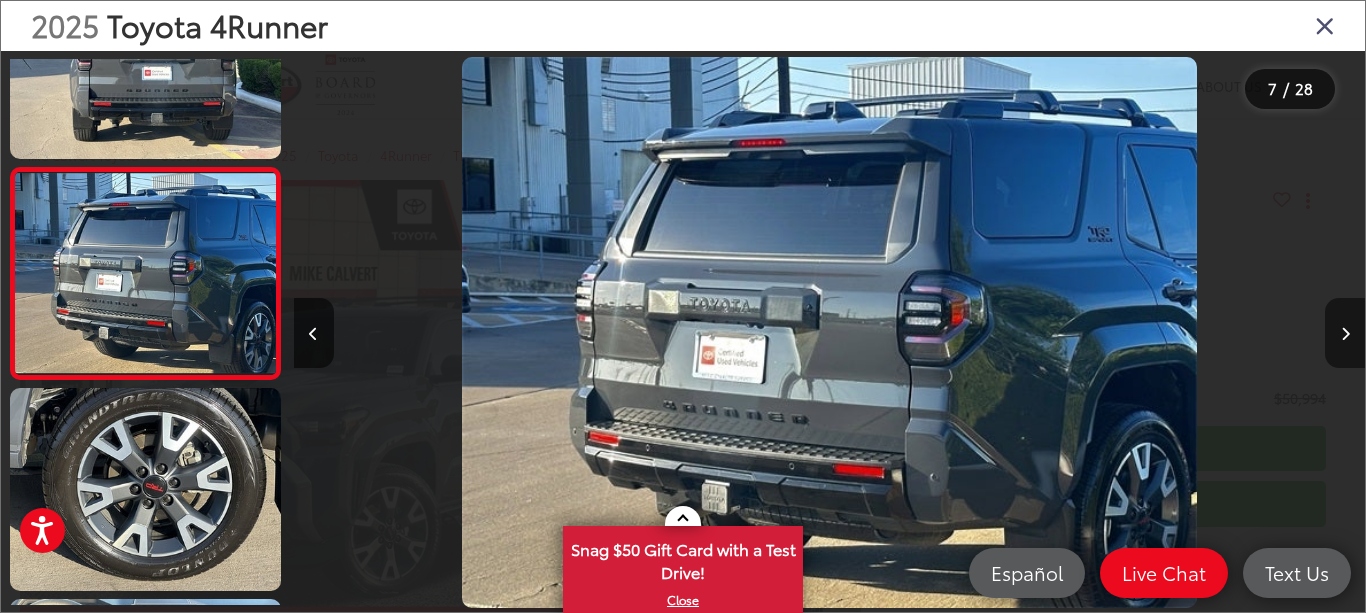 click at bounding box center [1345, 334] 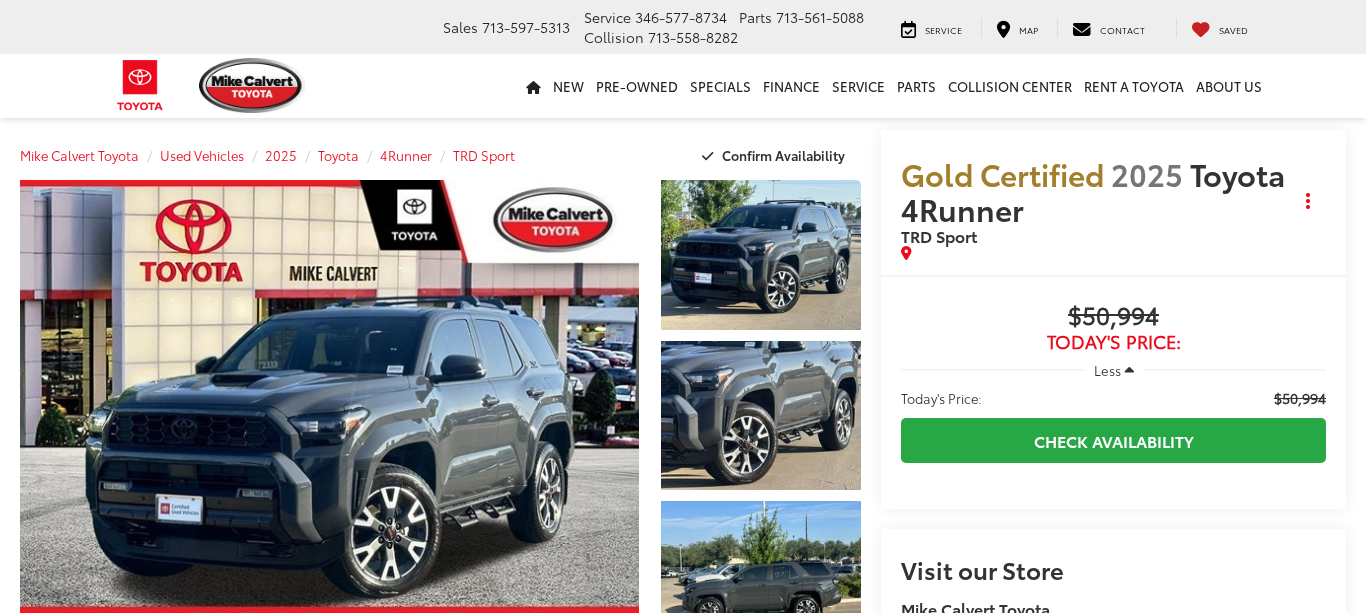 scroll, scrollTop: 0, scrollLeft: 0, axis: both 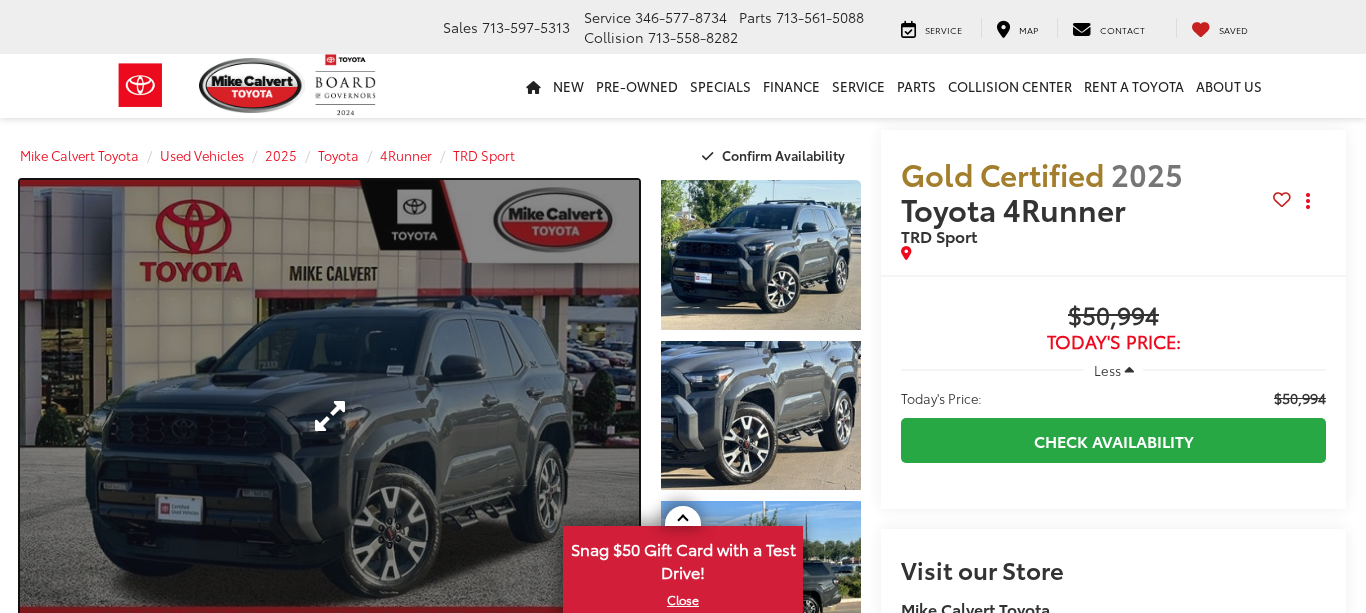 click at bounding box center (329, 415) 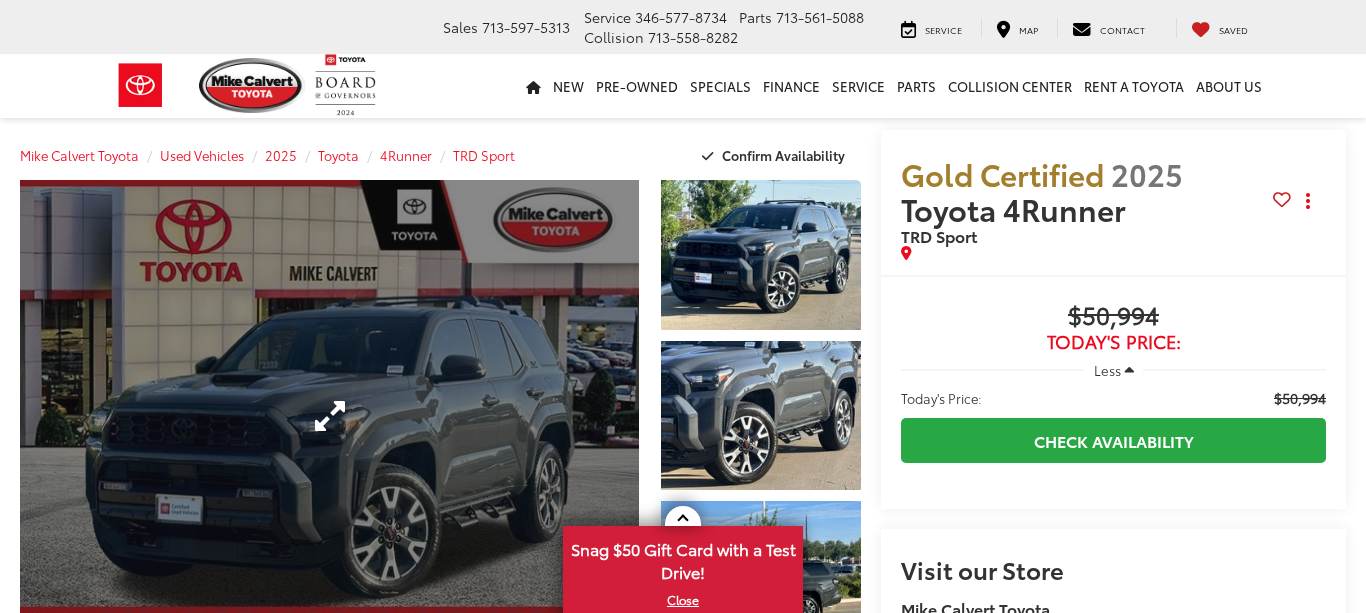 click at bounding box center [0, 0] 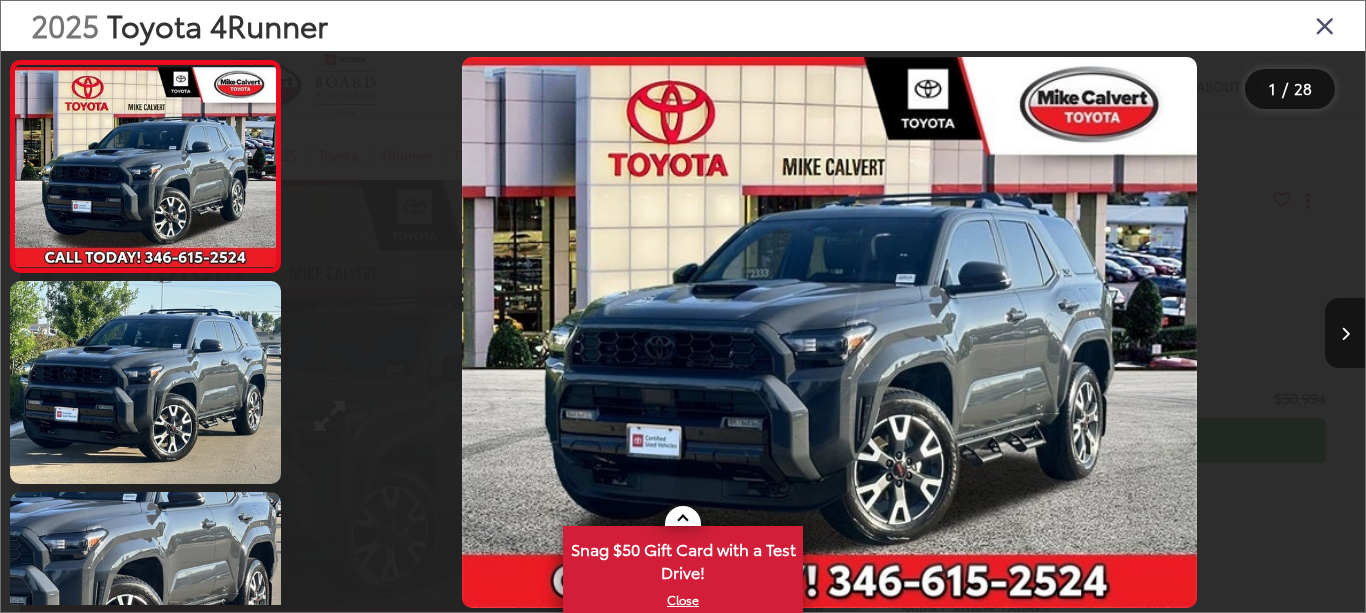 scroll, scrollTop: 0, scrollLeft: 0, axis: both 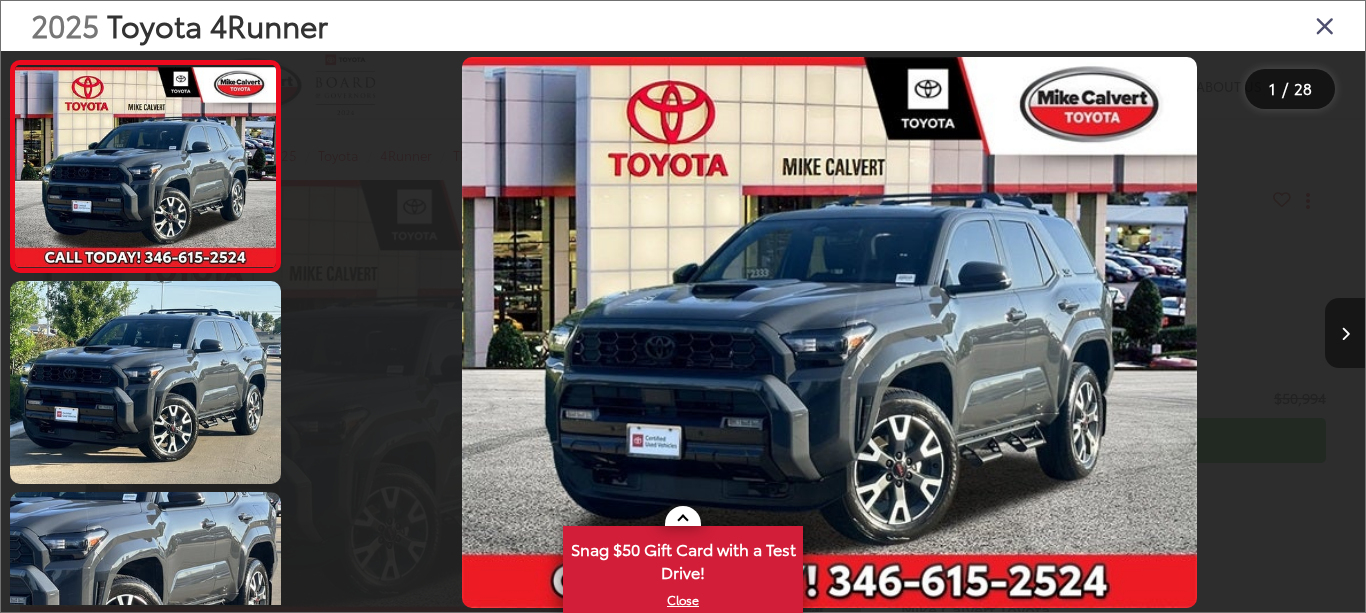 click at bounding box center [1345, 334] 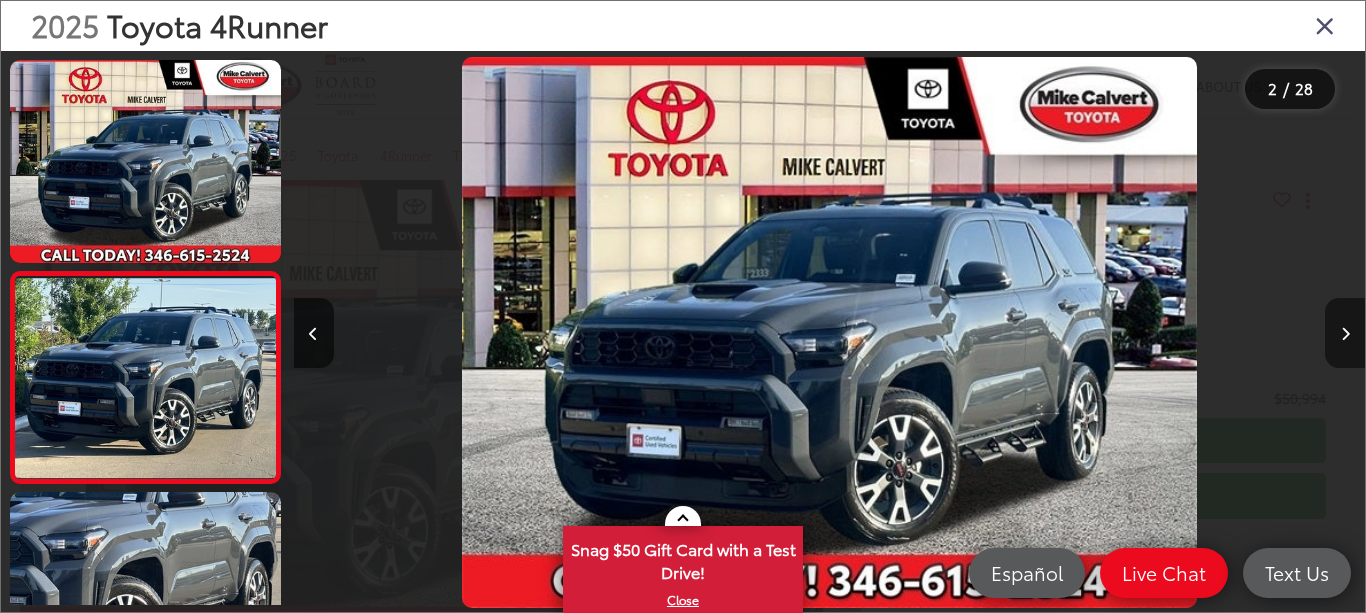 scroll, scrollTop: 0, scrollLeft: 1071, axis: horizontal 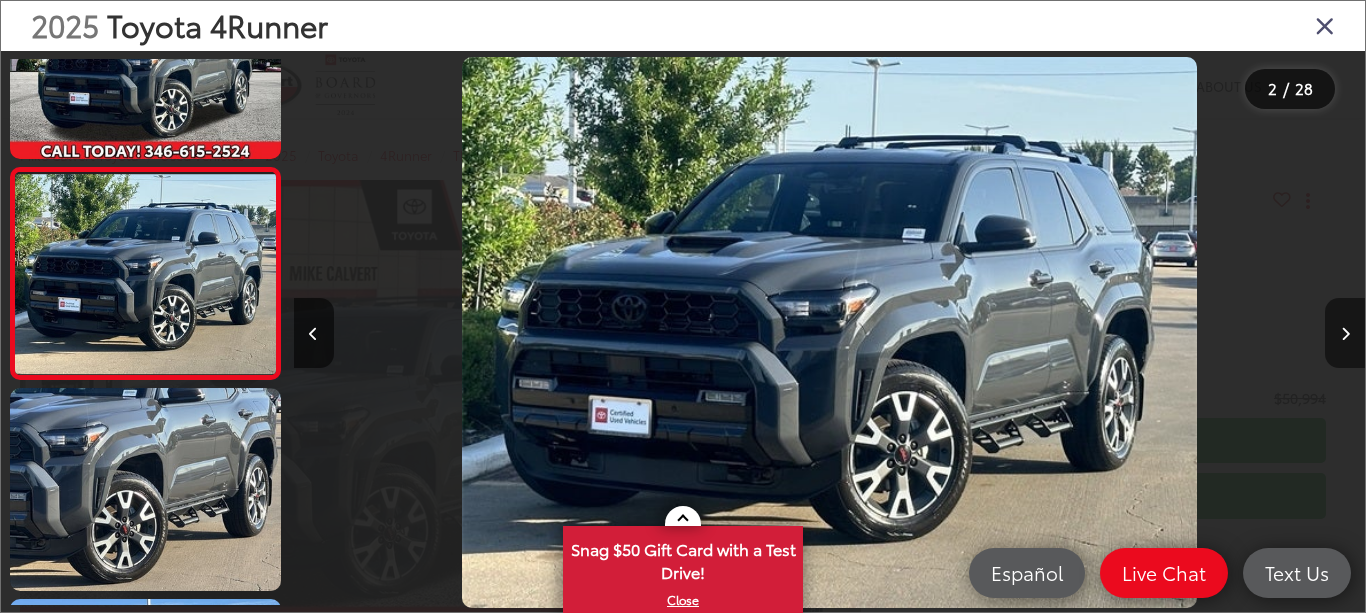click at bounding box center (1345, 334) 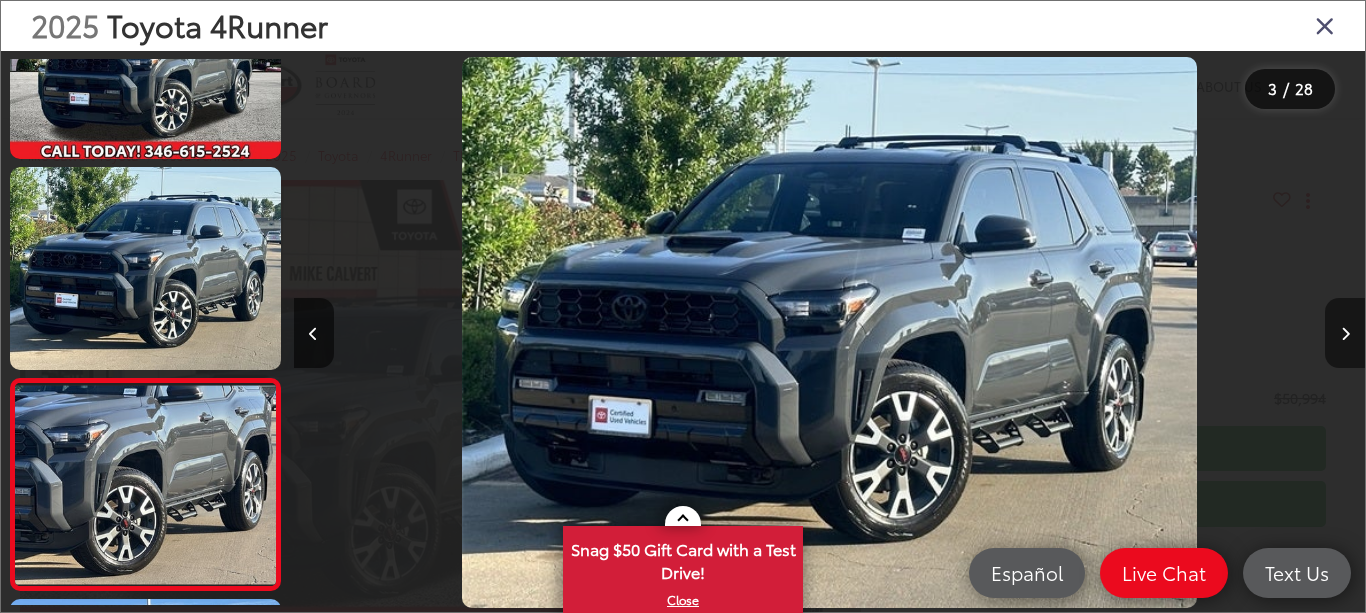 scroll, scrollTop: 0, scrollLeft: 1529, axis: horizontal 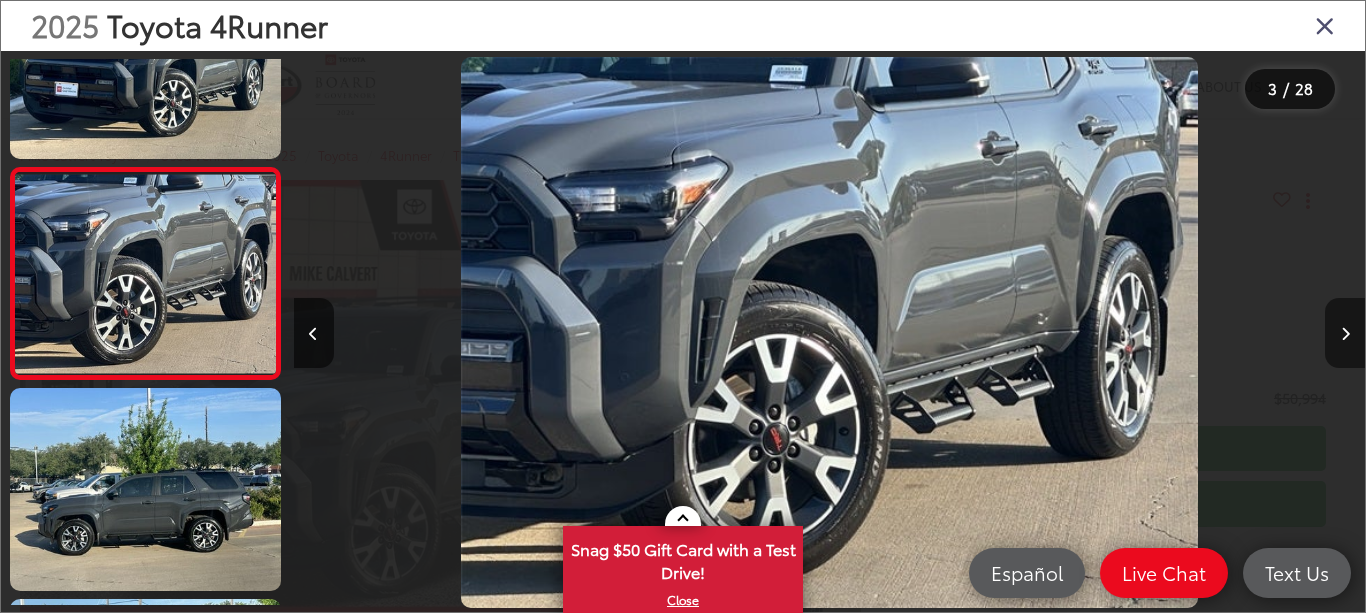 click at bounding box center [1345, 334] 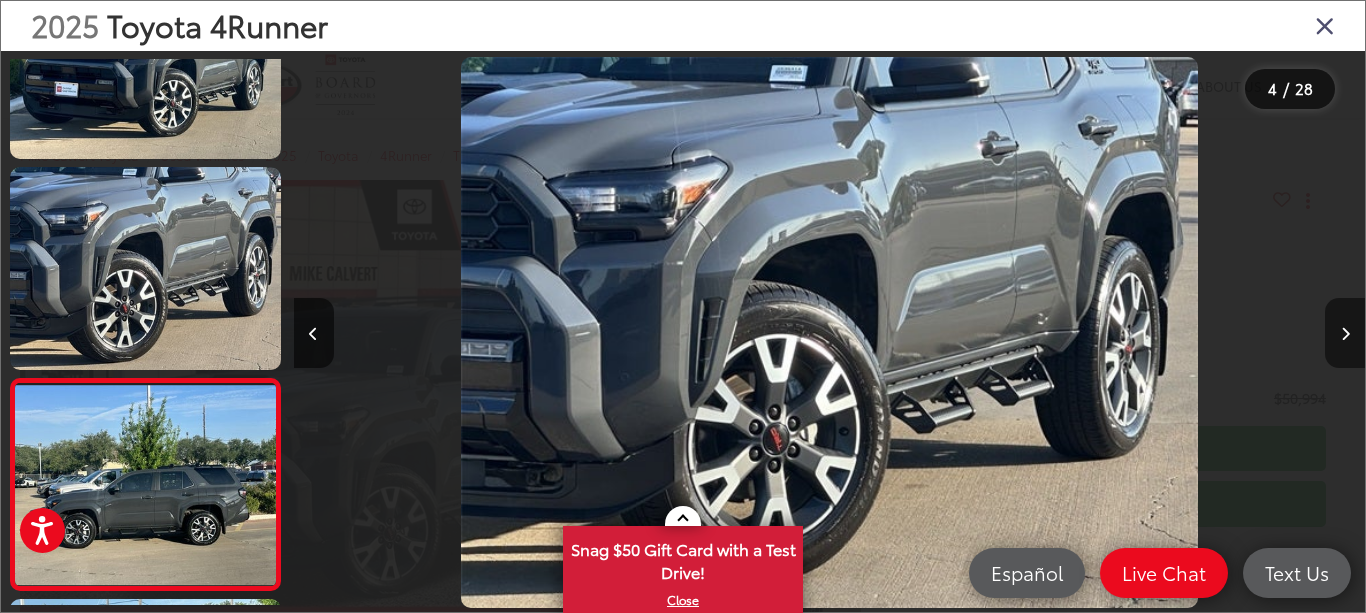 scroll, scrollTop: 0, scrollLeft: 3214, axis: horizontal 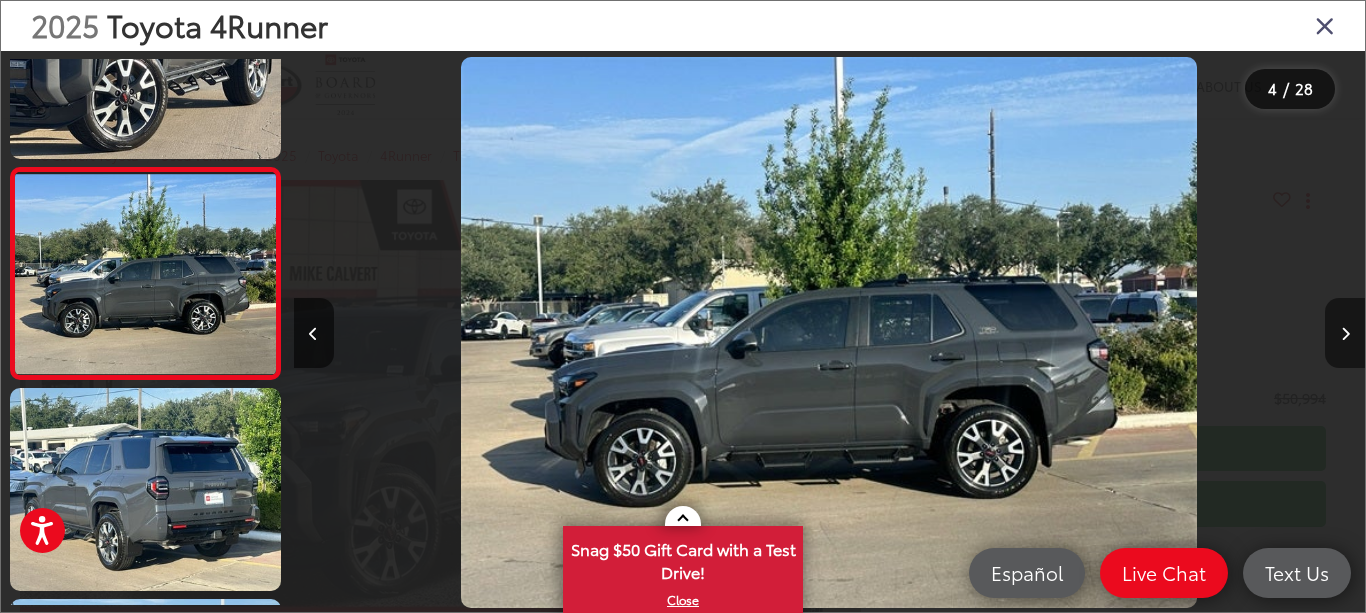 click at bounding box center (1345, 334) 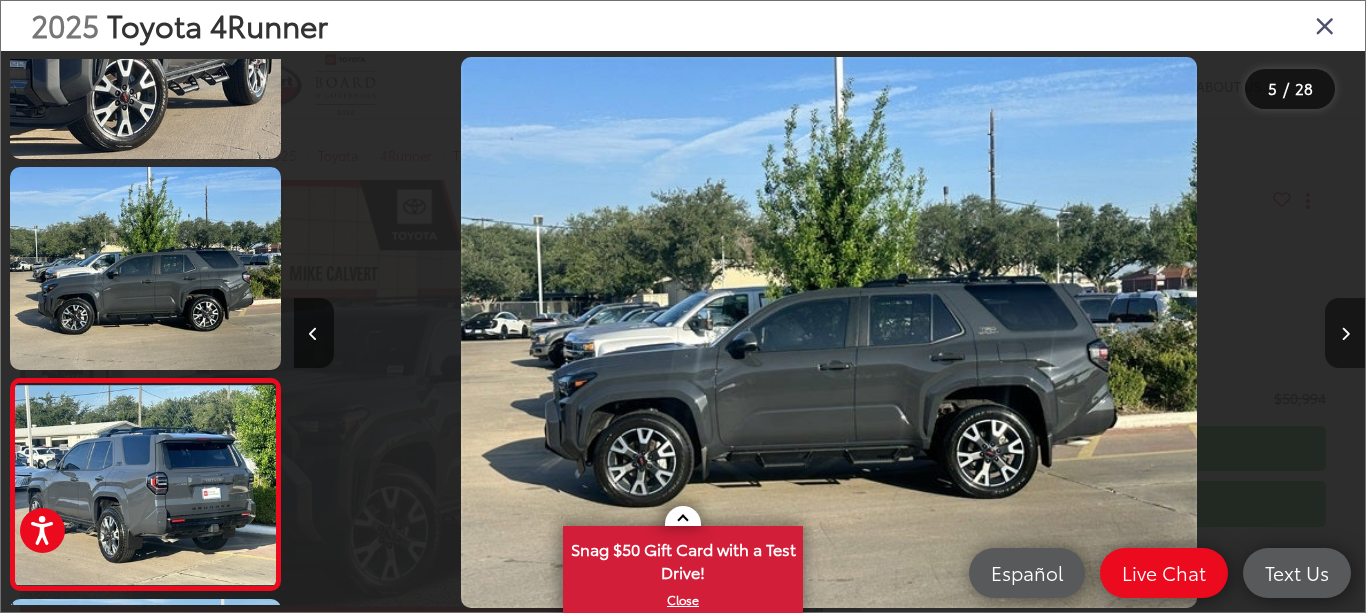 scroll, scrollTop: 0, scrollLeft: 3378, axis: horizontal 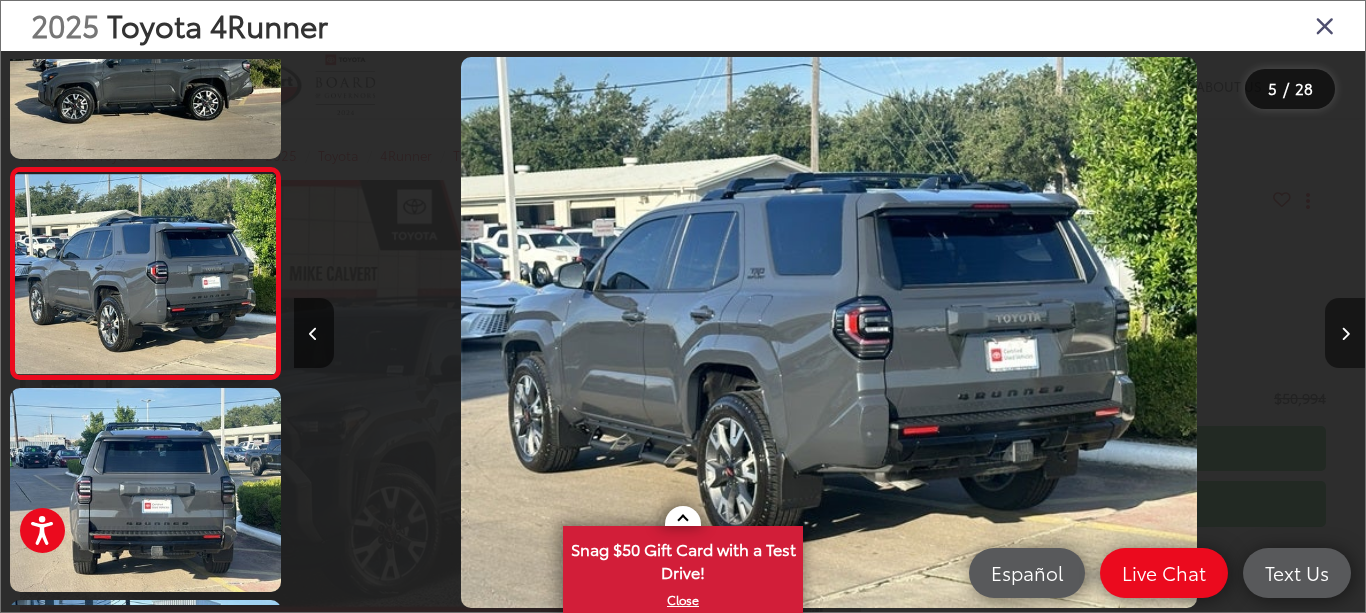click at bounding box center [1345, 334] 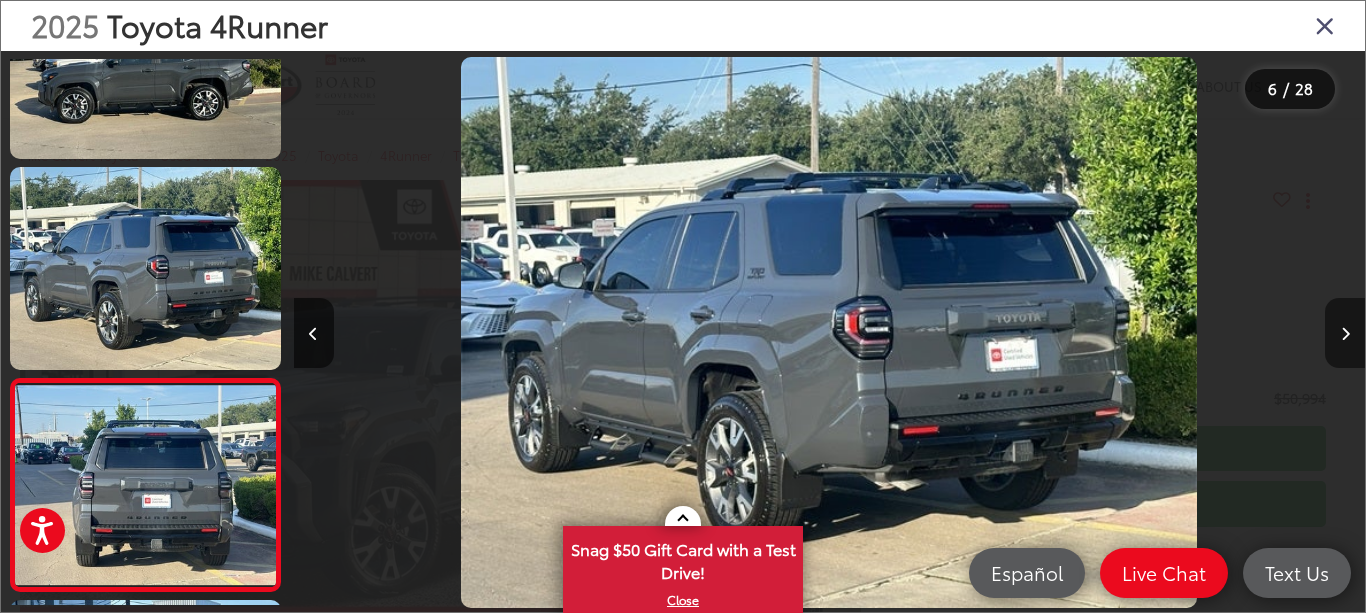scroll, scrollTop: 0, scrollLeft: 4906, axis: horizontal 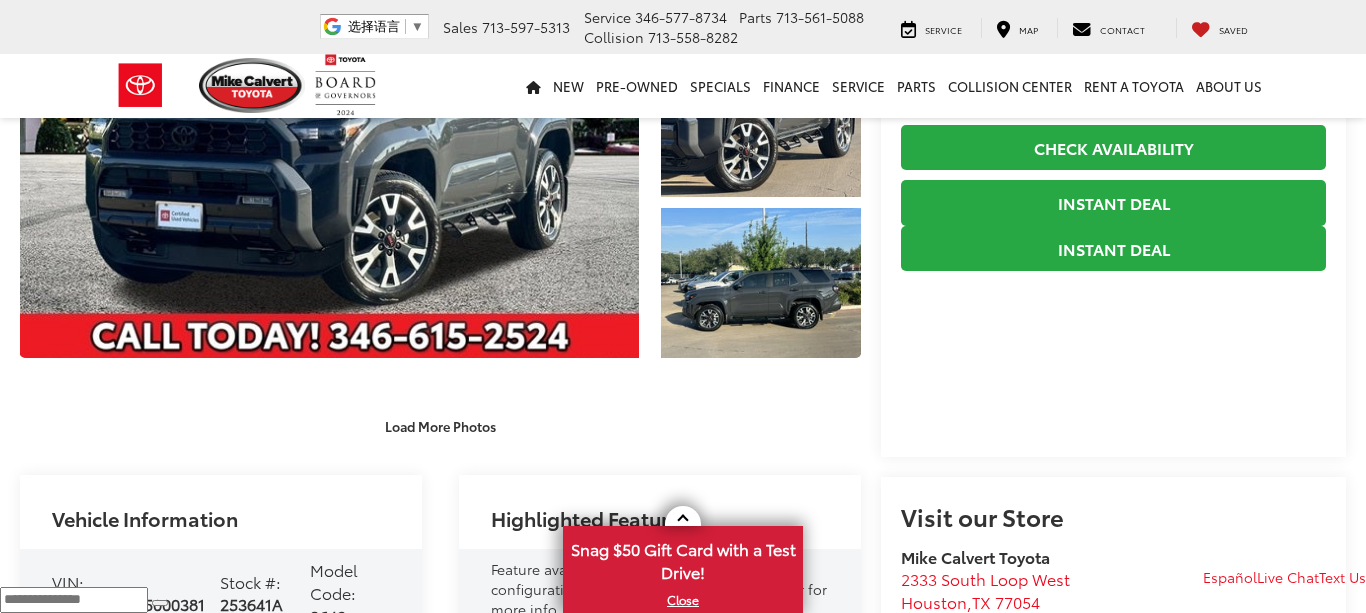 click on "[FIRST] [LAST] Toyota
Used Vehicles
[YEAR]
Toyota
4Runner
TRD Sport
Confirm Availability
Photos
1
/
28
Load More Photos
[YEAR]   Toyota 4Runner" at bounding box center [683, 1257] 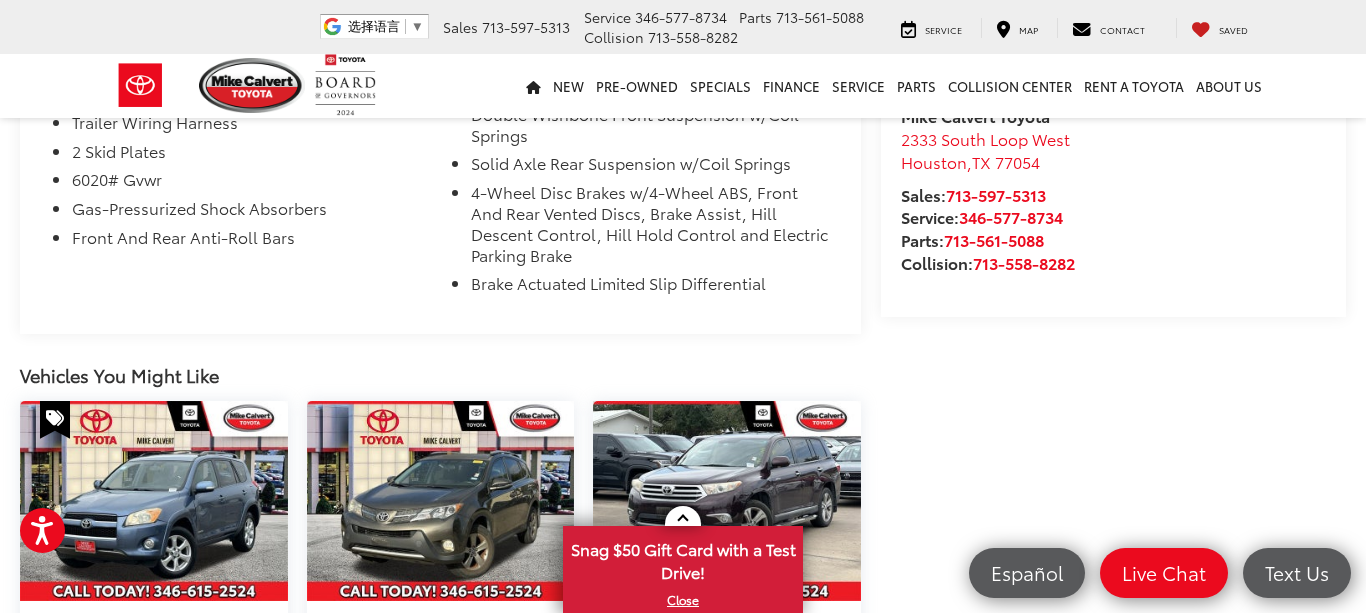 scroll, scrollTop: 1858, scrollLeft: 0, axis: vertical 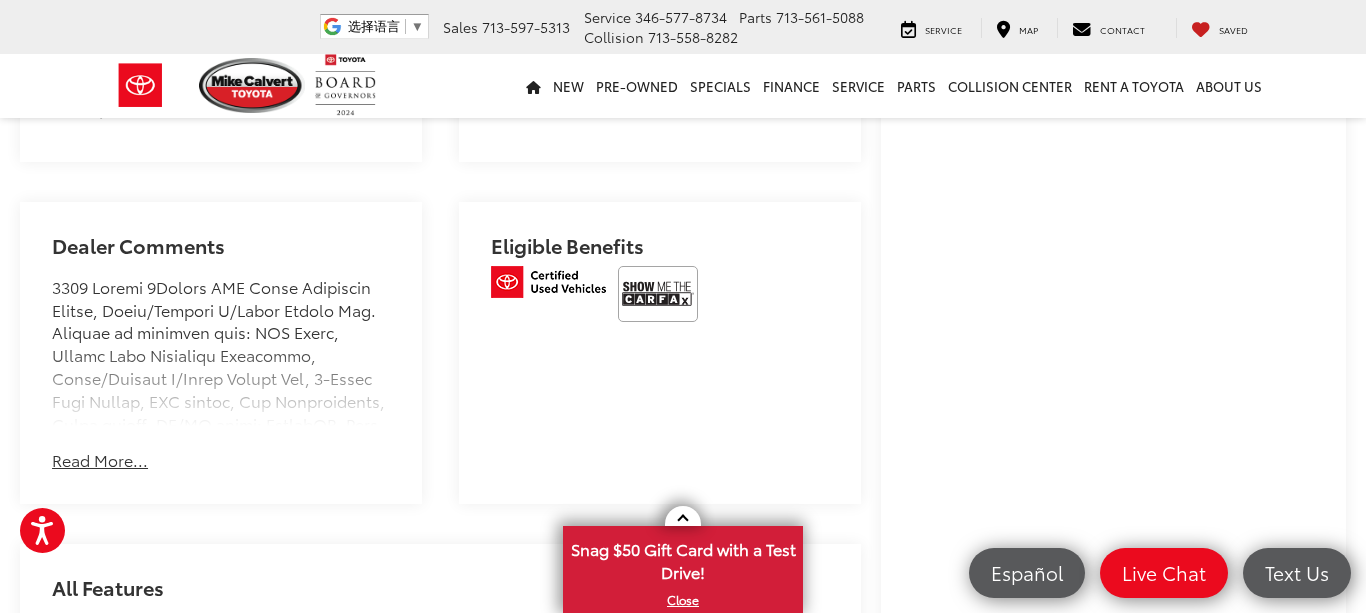 click on "Read More..." at bounding box center [100, 460] 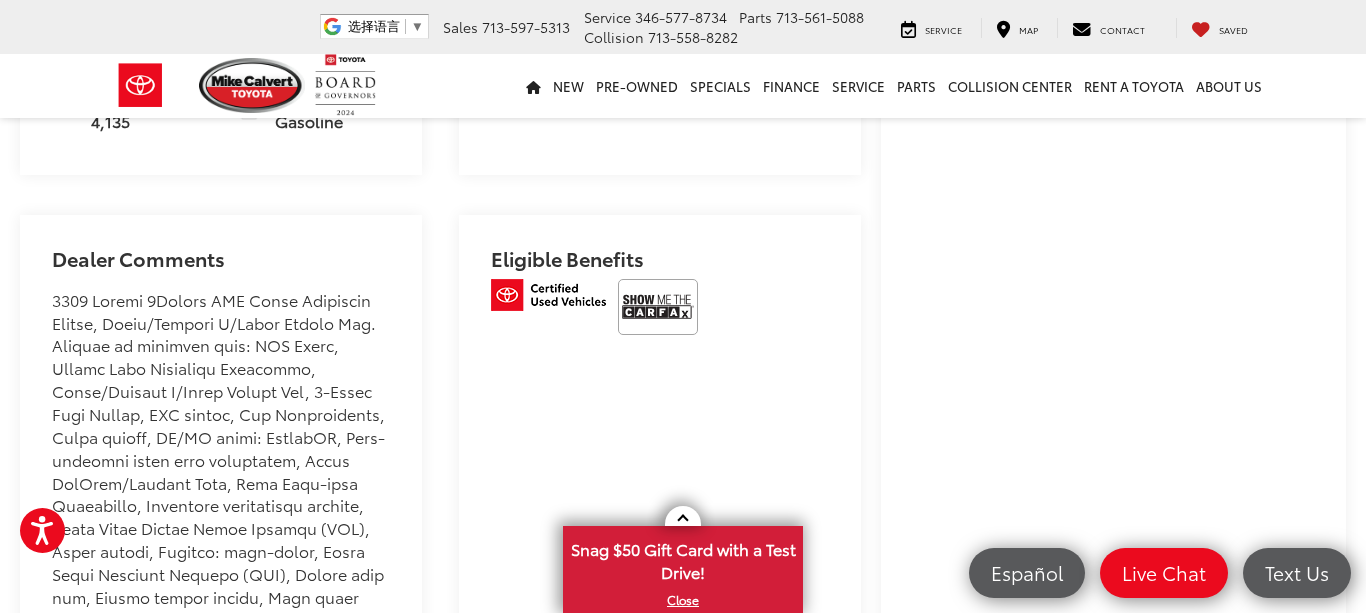 scroll, scrollTop: 1167, scrollLeft: 0, axis: vertical 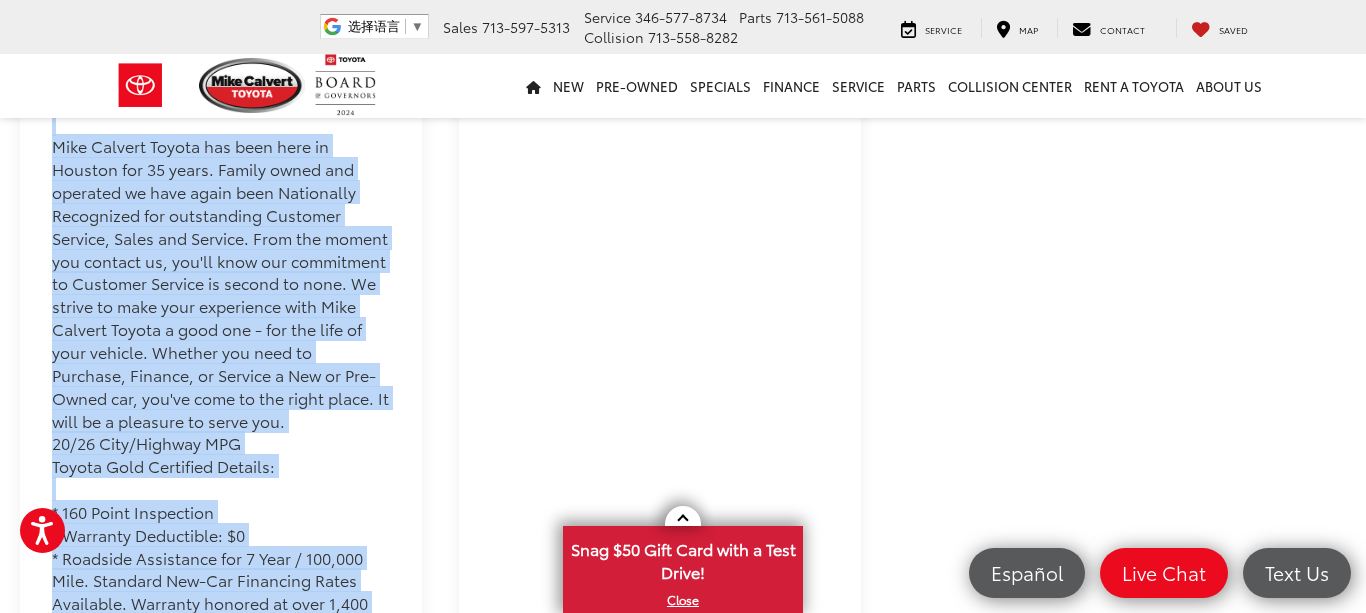 drag, startPoint x: 51, startPoint y: 269, endPoint x: 276, endPoint y: 604, distance: 403.54678 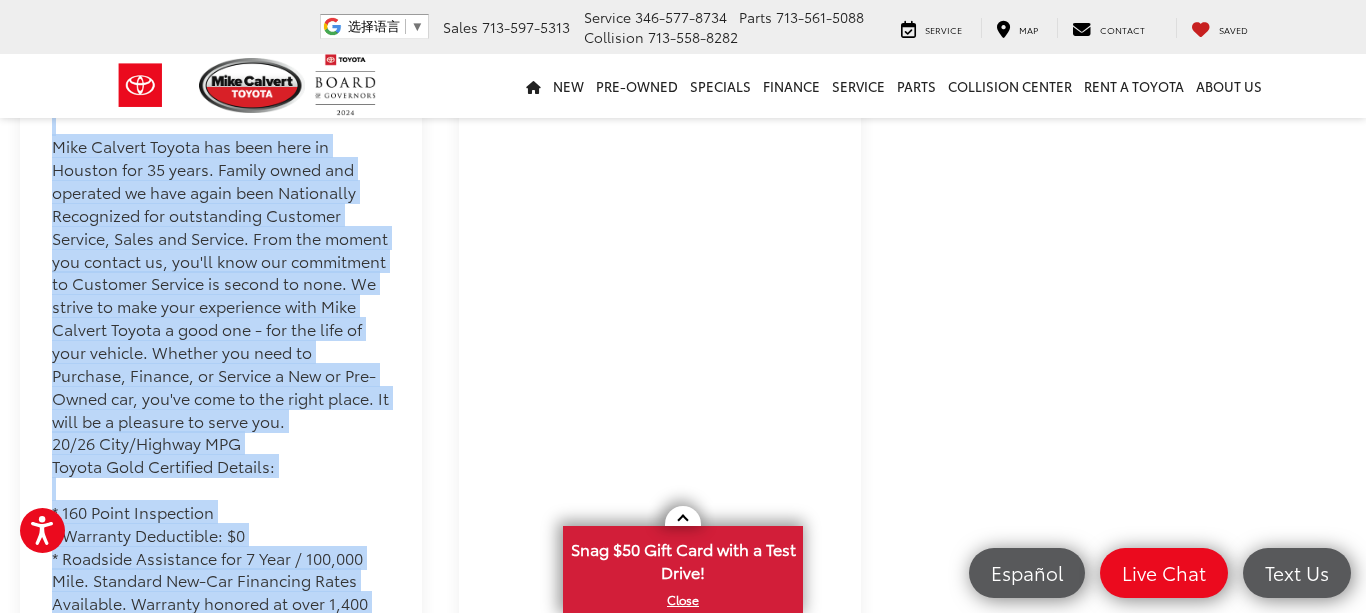 click on "Mike Calvert Toyota has been here in Houston for 35 years. Family owned and operated we have again been Nationally Recognized for outstanding Customer Service, Sales and Service. From the moment you contact us, you'll know our commitment to Customer Service is second to none. We strive to make your experience with Mike Calvert Toyota a good one - for the life of your vehicle. Whether you need to Purchase, Finance, or Service a New or Pre-Owned car, you've come to the right place. It will be a pleasure to serve you. 20/26 City/Highway MPG Toyota Gold Certified Details:  * 160 Point Inspection  * Warranty Deductible: $0  * Roadside Assistance for 7 Year / 100,000 Mile. Standard New-Car Financing Rates Available. Warranty honored at over 1,400 Toyota dealers in the continental U.S. & Canada. Trade-ins accepted. Trouble-free handling of your transaction, including DMV paperwork  * Vehicle History  * Roadside Assistance  * Transferable Warranty" at bounding box center (221, -2) 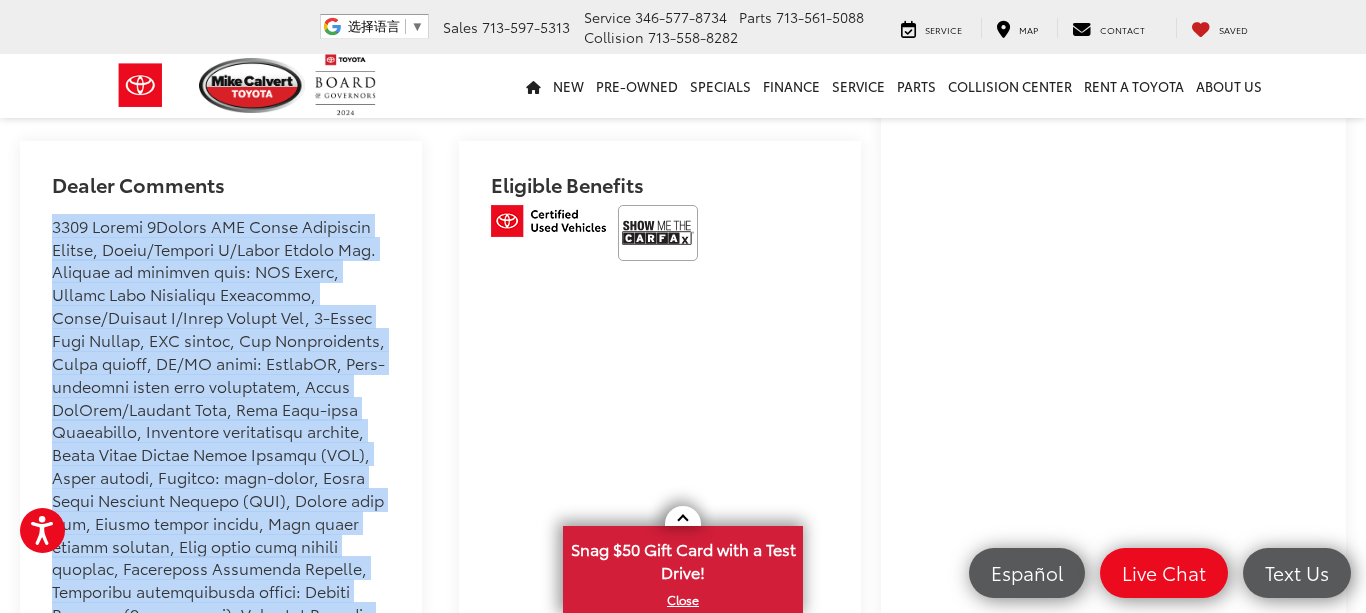 scroll, scrollTop: 1238, scrollLeft: 0, axis: vertical 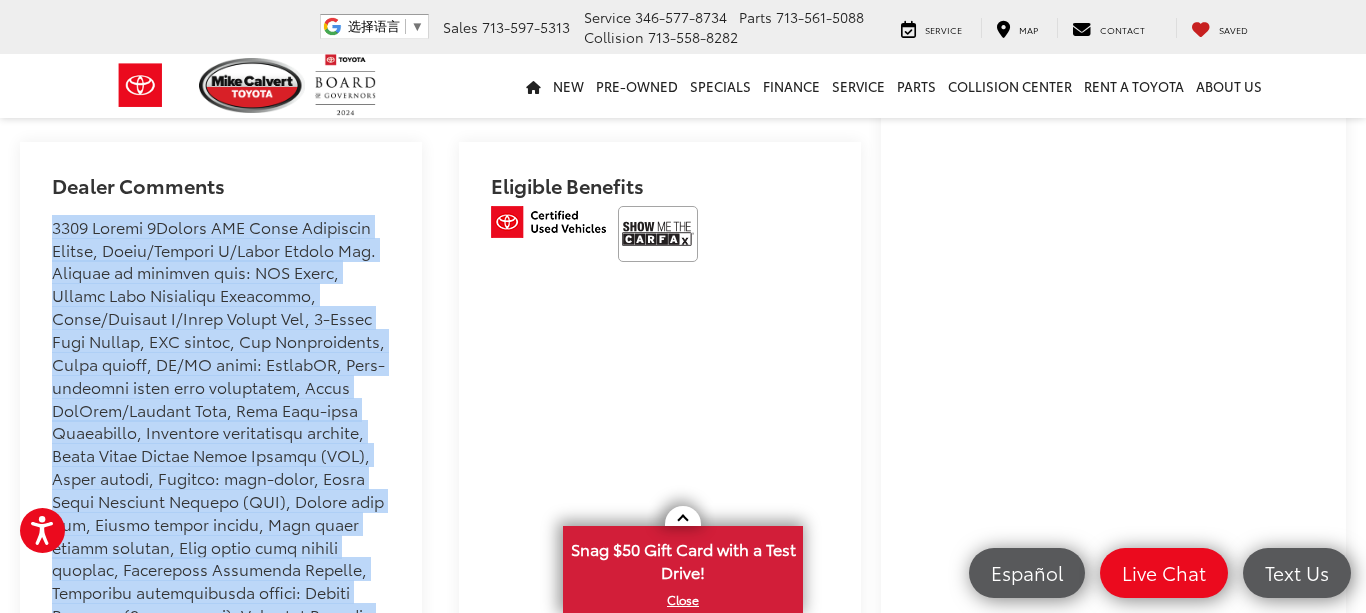 drag, startPoint x: 299, startPoint y: 420, endPoint x: 170, endPoint y: 181, distance: 271.5916 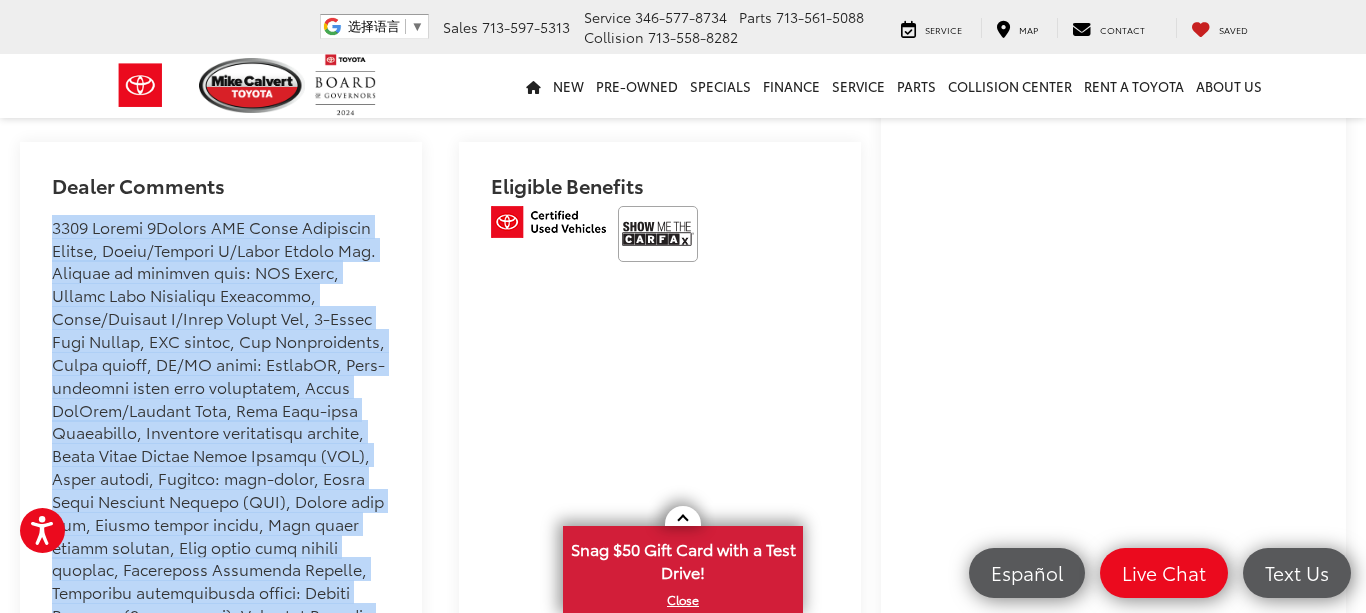copy on "2025 Toyota 4Runner TRD Sport Certified Toyota, Black/Boulder W/Smoke Silver Orn. Vehicle is equipped with: TRD Sport, Toyota Gold Certified Certified, Black/Boulder W/Smoke Silver Orn, 4-Wheel Disc Brakes, ABS brakes, Air Conditioning, Alloy wheels, AM/FM radio: SiriusXM, Anti-whiplash front head restraints, Apple CarPlay/Android Auto, Auto High-beam Headlights, Automatic temperature control, Black Front Emblem Badge Overlay (TMS), Brake assist, Bumpers: body-color, Color Keyed Bodyside Molding (TMS), Driver door bin, Driver vanity mirror, Dual front impact airbags, Dual front side impact airbags, Electronic Stability Control, Emergency communication system: Safety Connect (1-year trial), Exterior Parking Camera Rear, Front & Rear Molded Black 4Runner Mudguards, Front anti-roll bar, Front Bucket Seats, Front Center Armrest, Front dual zone A/C, Front fog lights, Front reading lights, Front wheel independent suspension, Heated door mirrors, Heated front seats, Illuminated entry, Interior D Pillar Cargo Lig..." 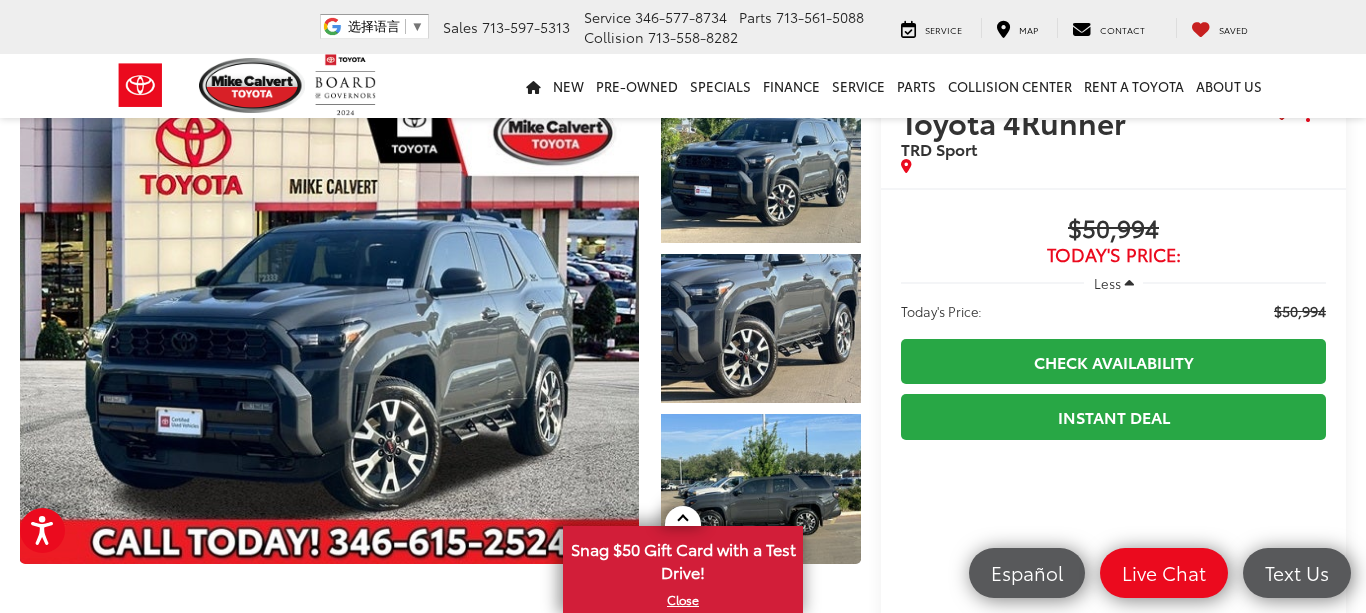 scroll, scrollTop: 86, scrollLeft: 0, axis: vertical 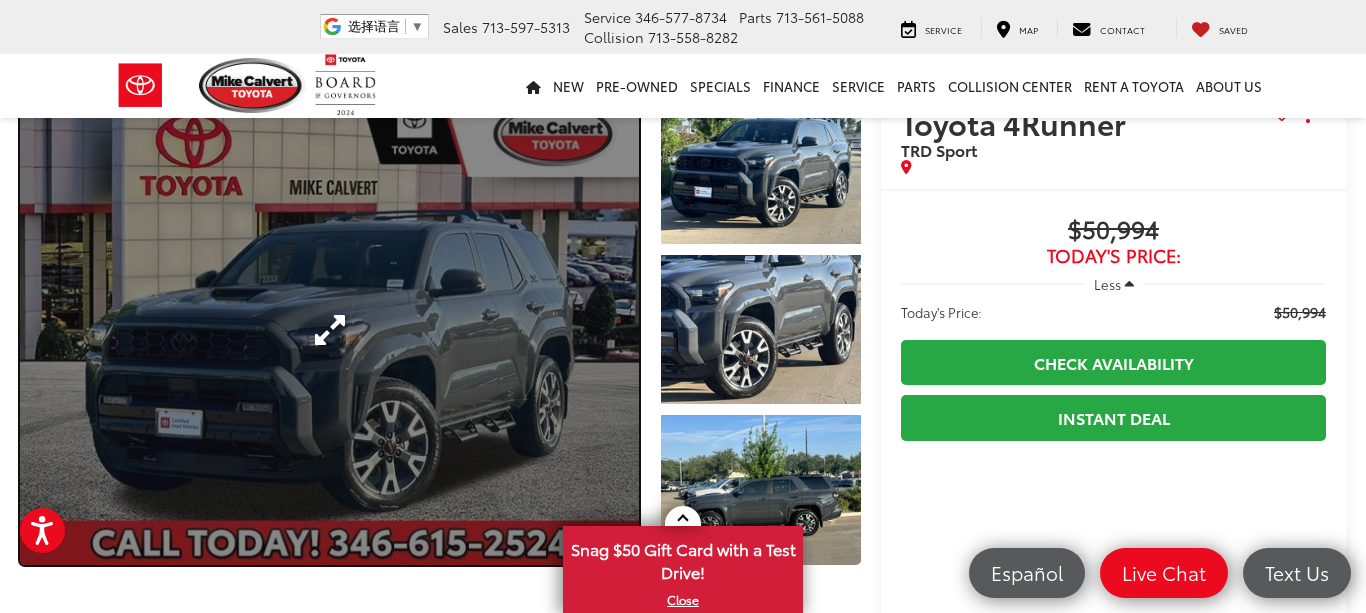 click at bounding box center (329, 329) 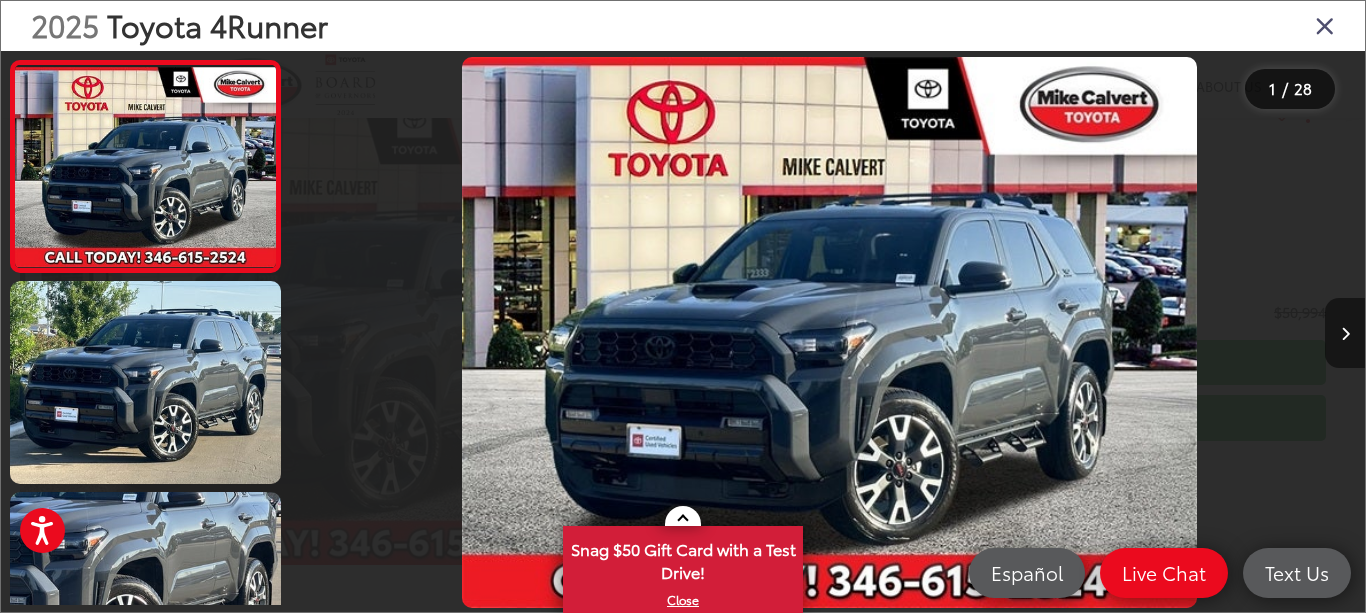 click at bounding box center (1345, 334) 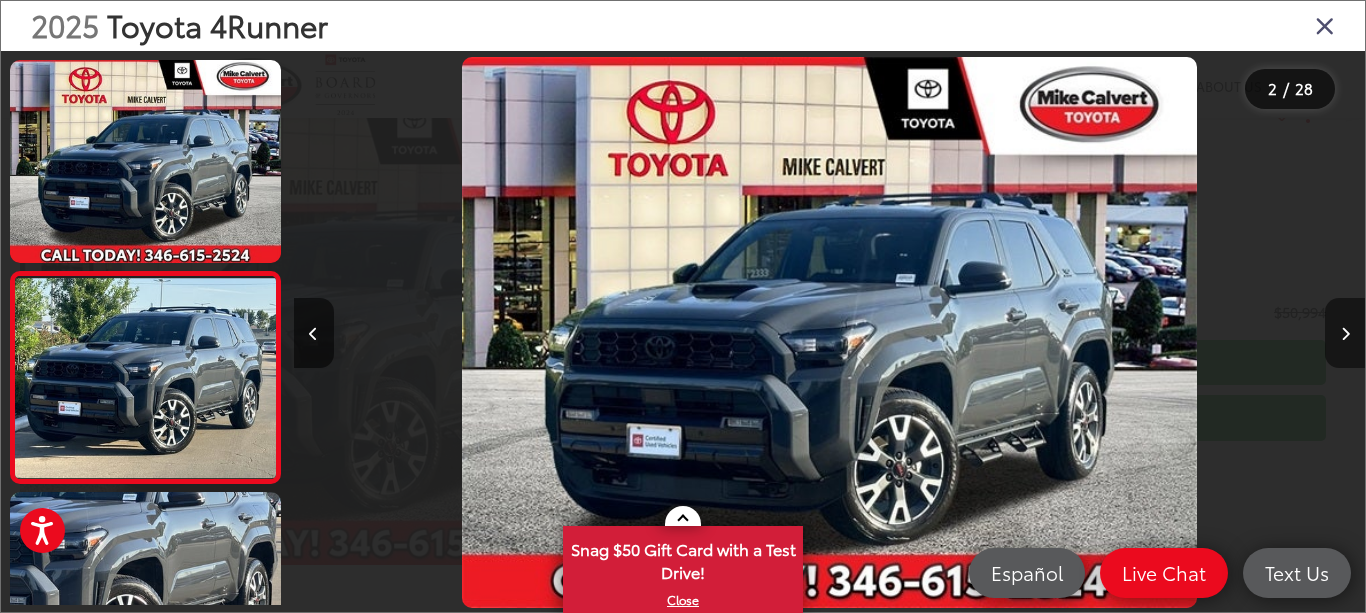 scroll, scrollTop: 0, scrollLeft: 459, axis: horizontal 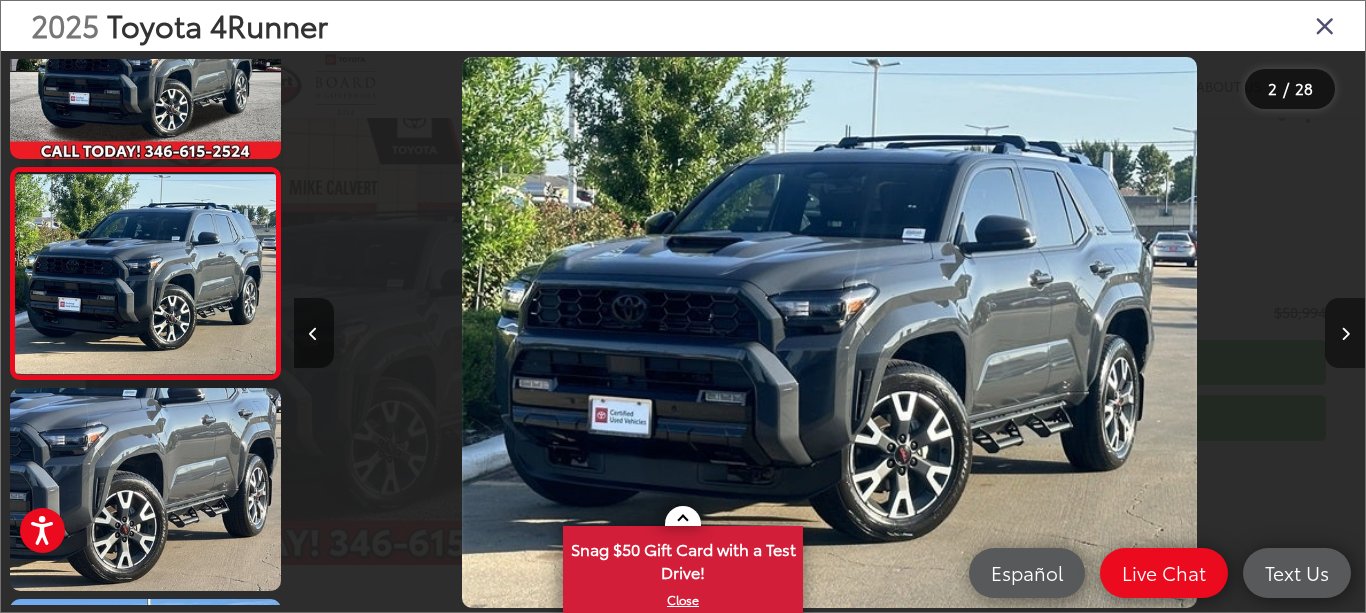click at bounding box center (1345, 334) 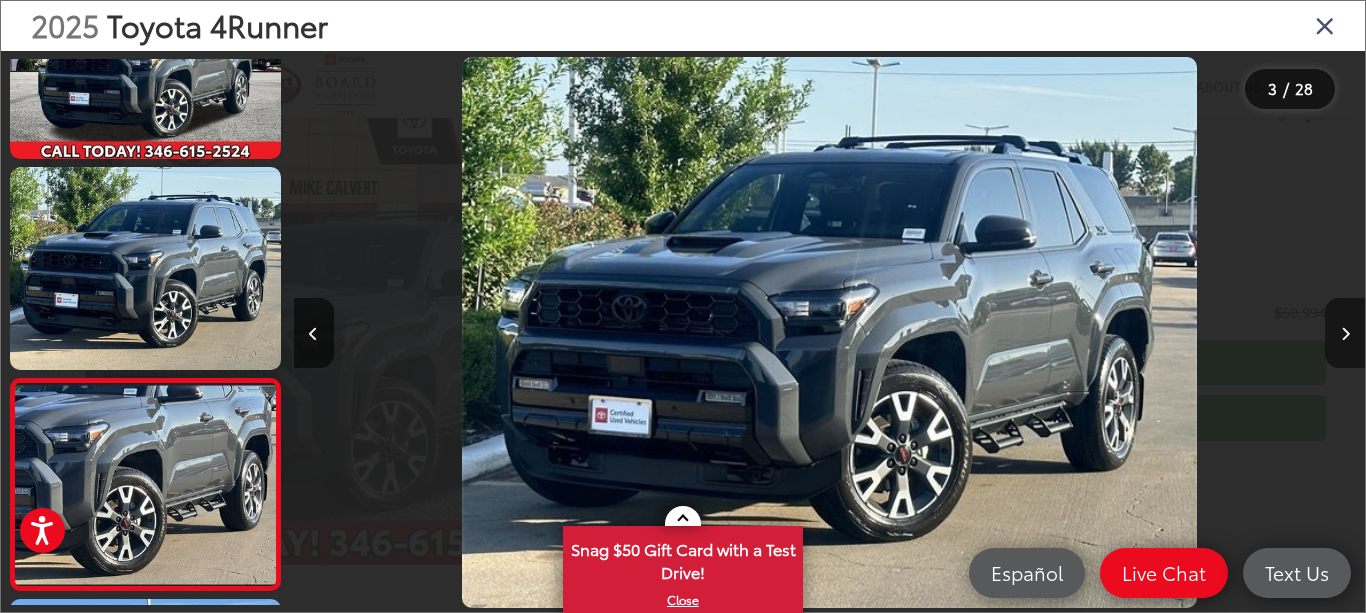 scroll, scrollTop: 0, scrollLeft: 1586, axis: horizontal 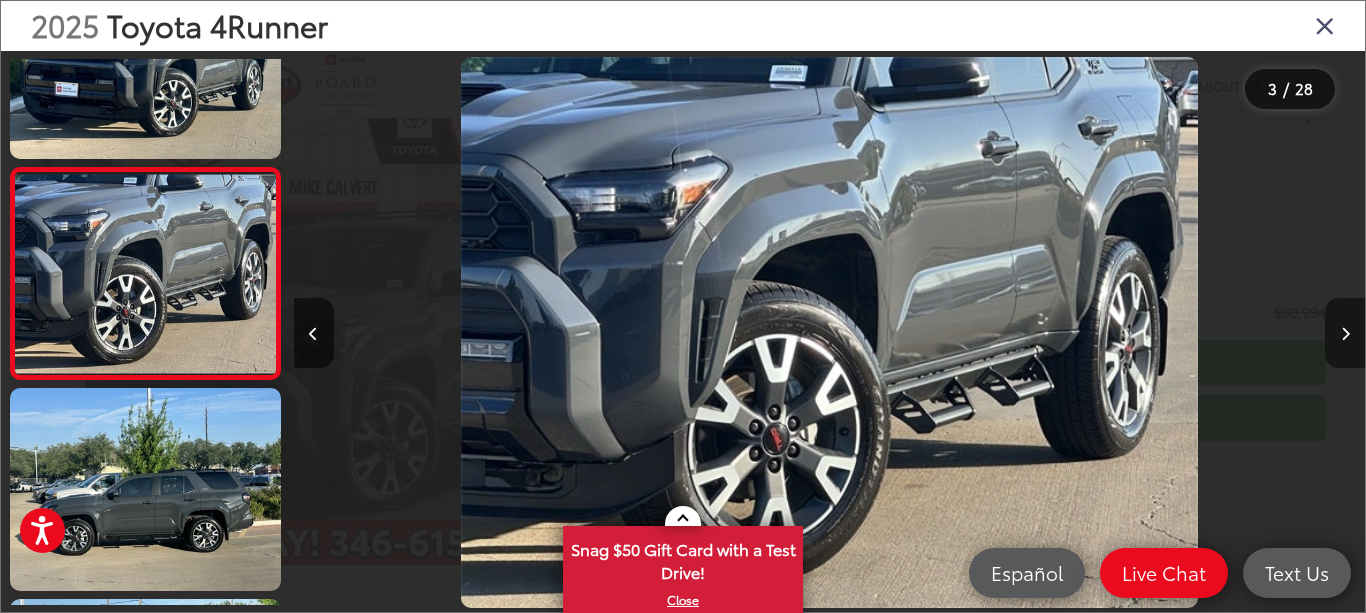 click at bounding box center [1345, 334] 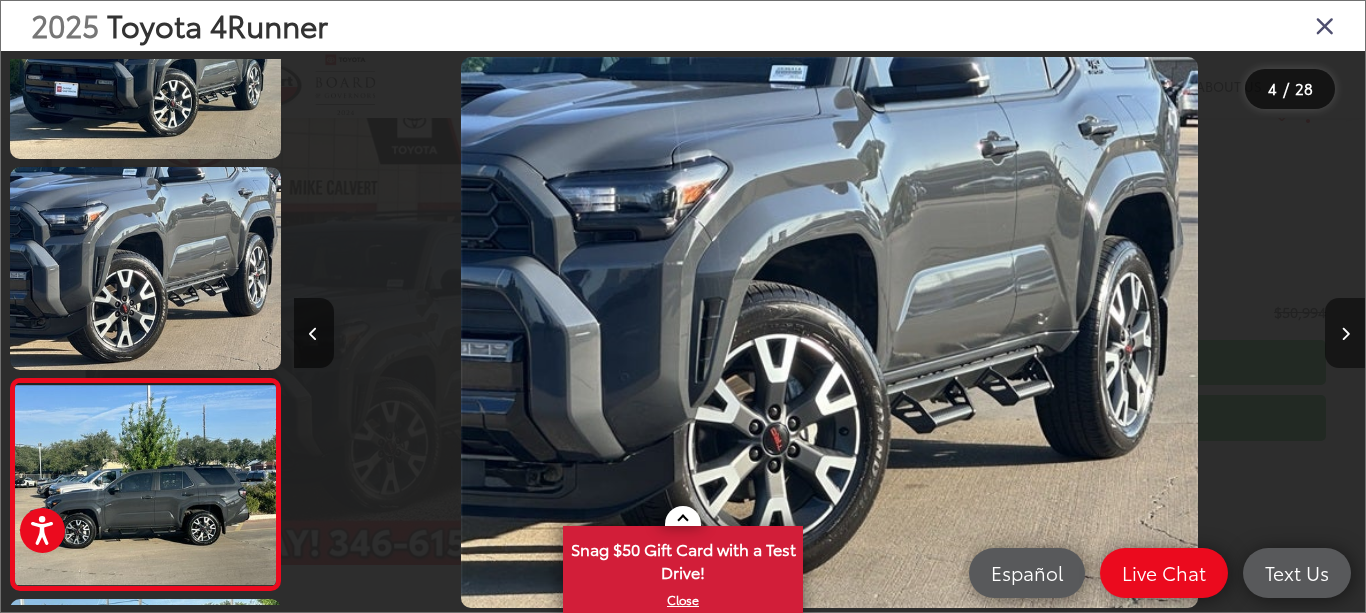 scroll, scrollTop: 0, scrollLeft: 2657, axis: horizontal 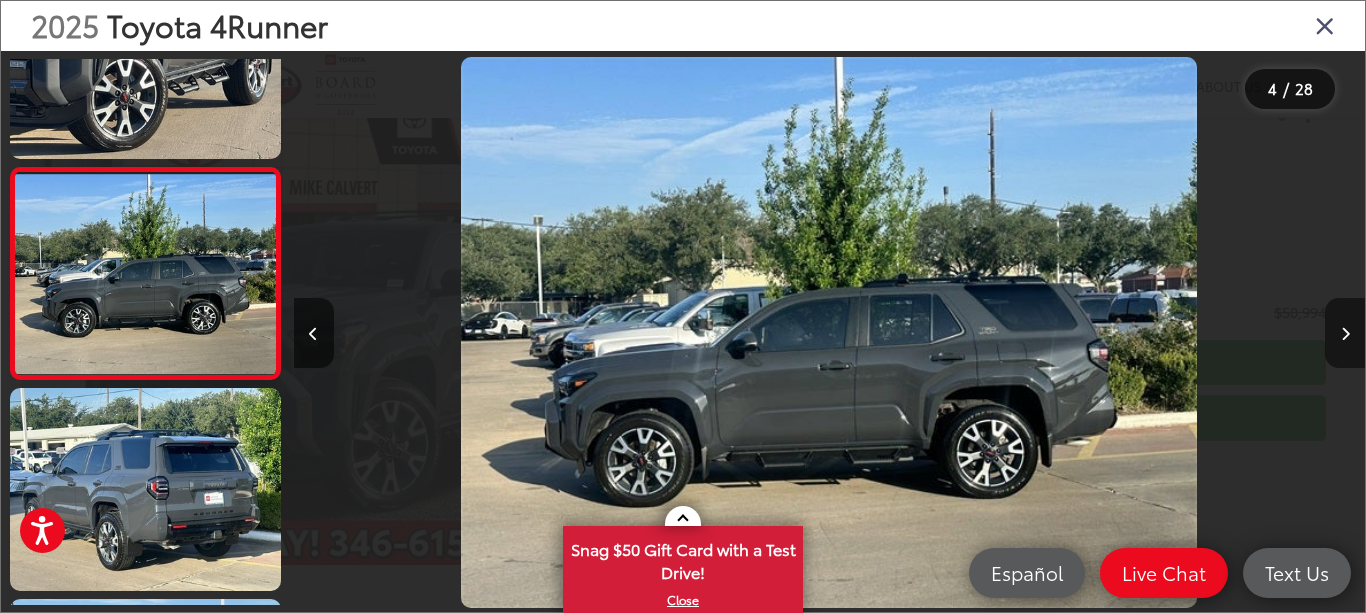 click at bounding box center (1345, 334) 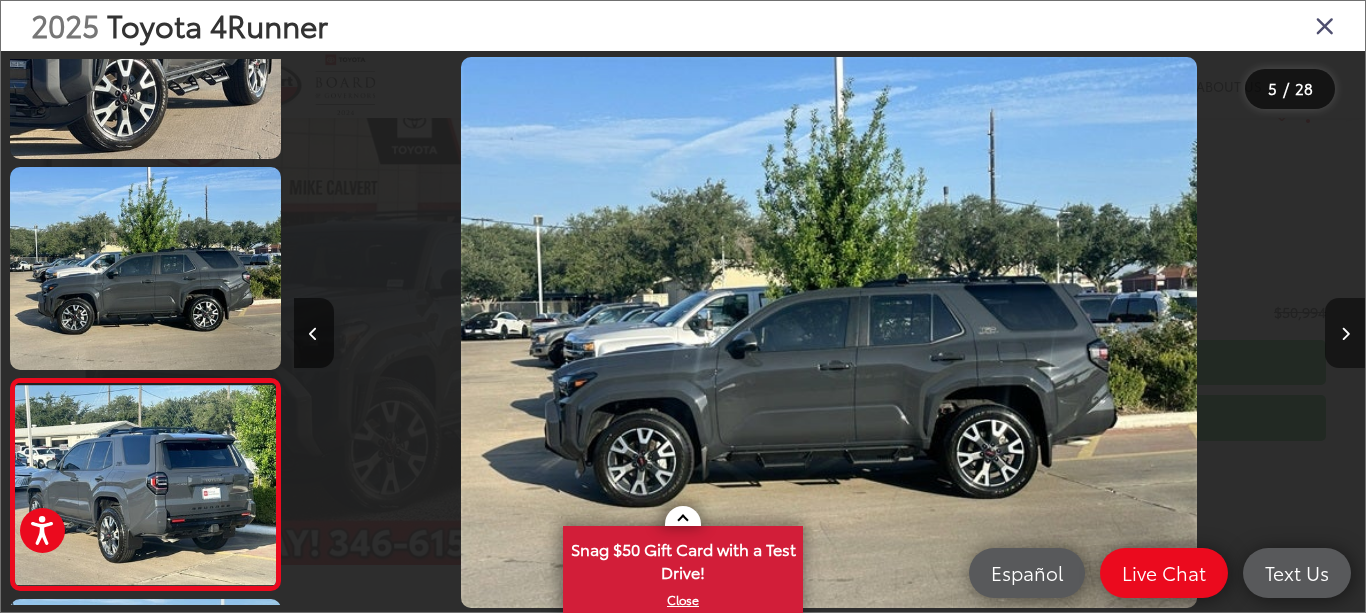 scroll, scrollTop: 0, scrollLeft: 3729, axis: horizontal 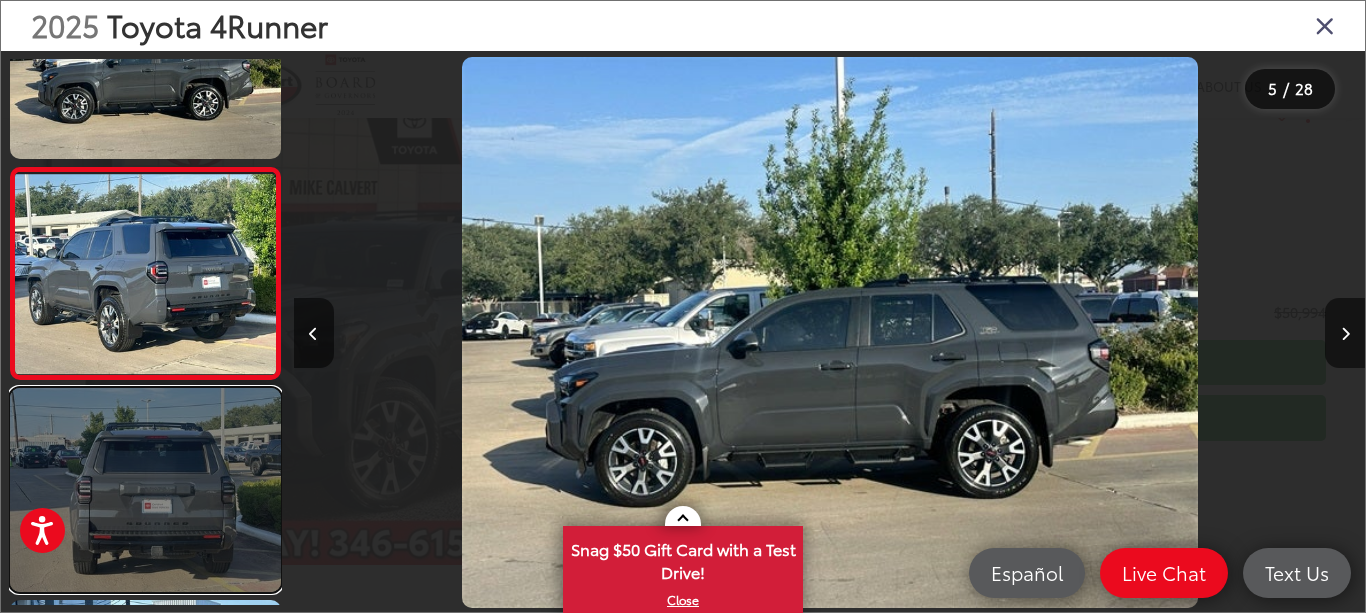 click at bounding box center [145, 489] 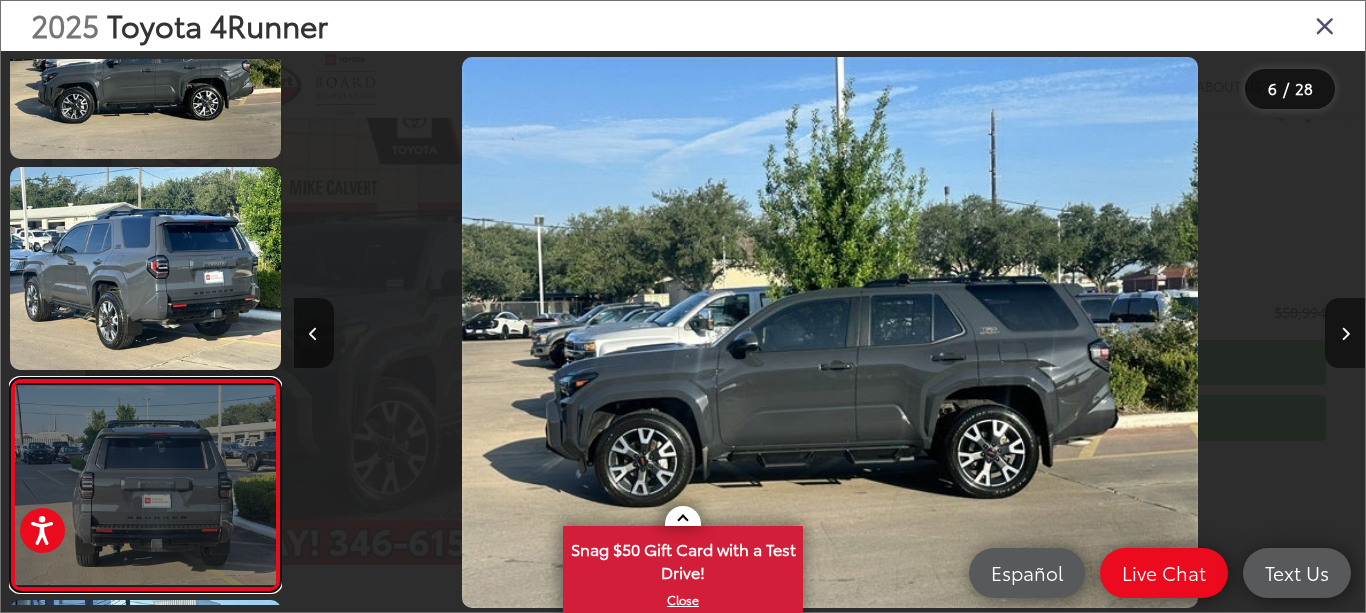 scroll, scrollTop: 0, scrollLeft: 3415, axis: horizontal 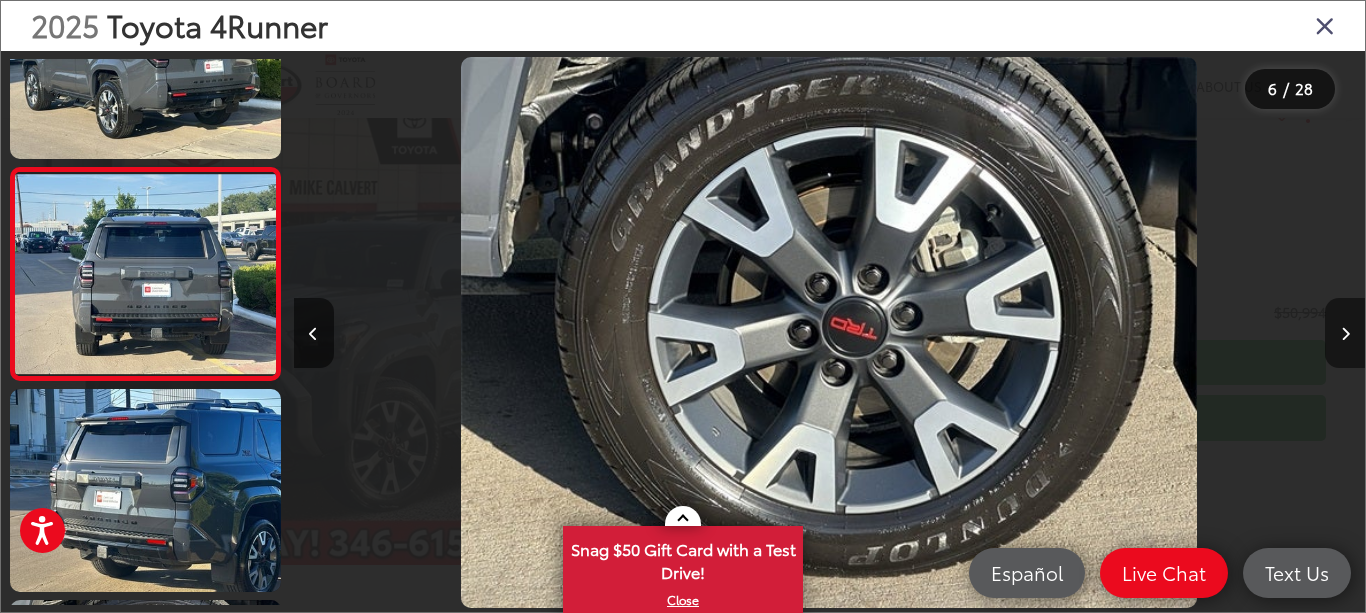 click at bounding box center [1345, 333] 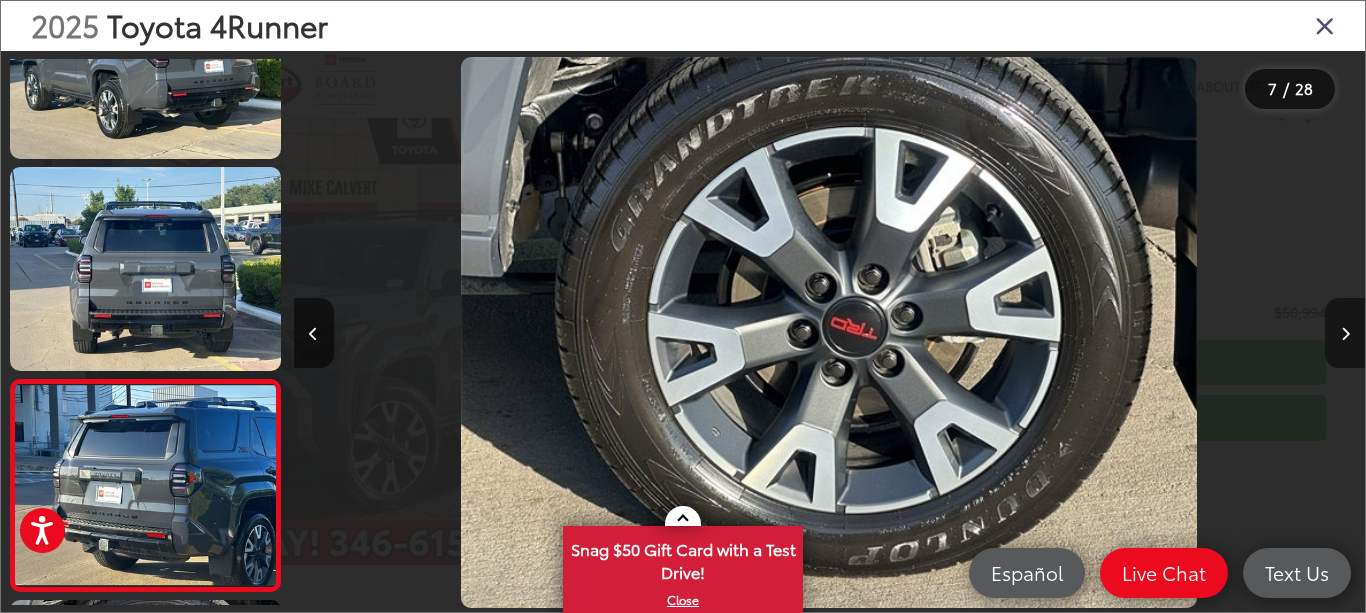 scroll, scrollTop: 0, scrollLeft: 7426, axis: horizontal 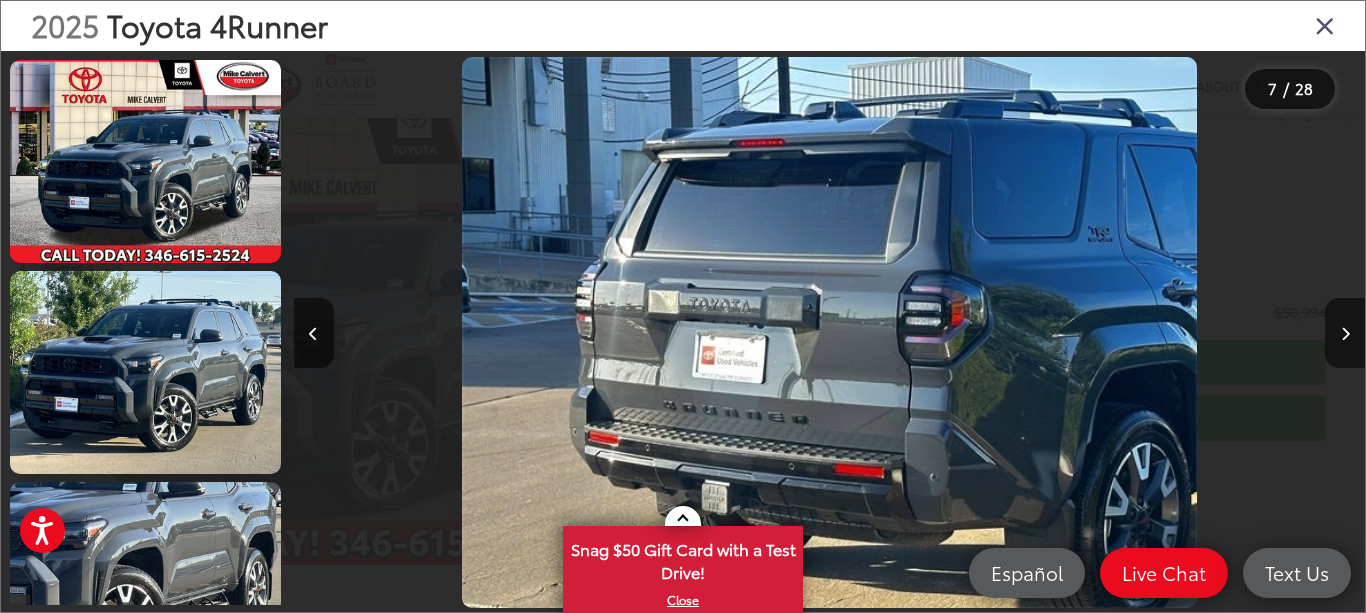 click at bounding box center (1325, 25) 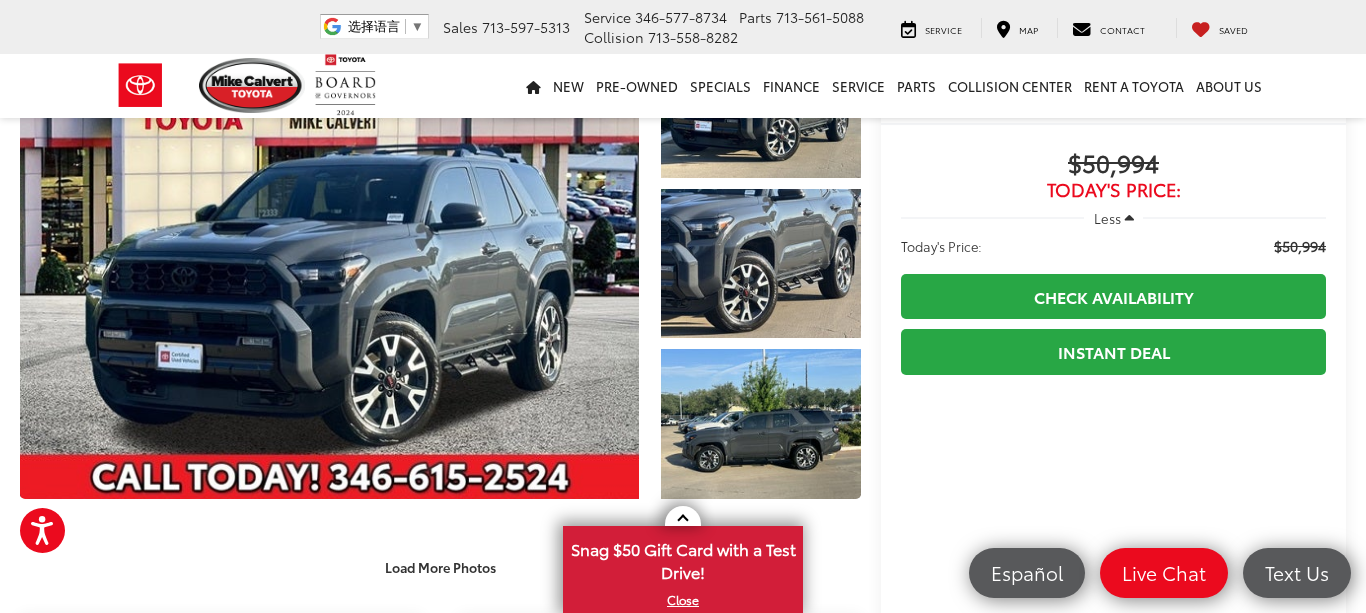 scroll, scrollTop: 126, scrollLeft: 0, axis: vertical 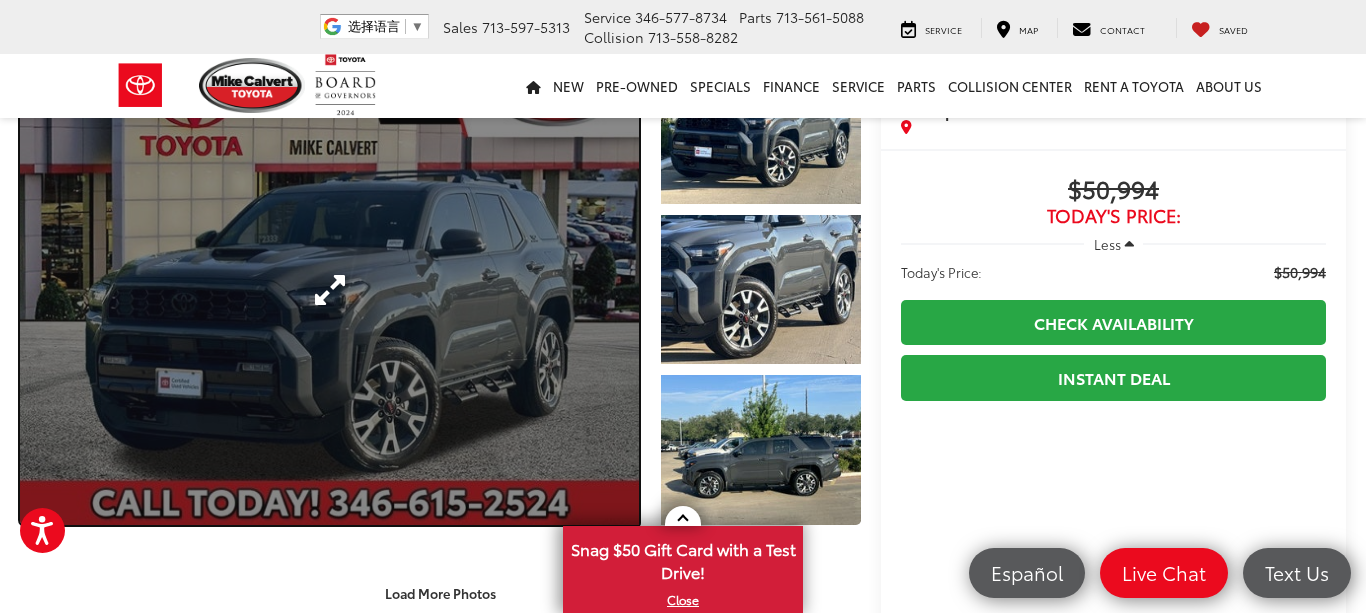 click at bounding box center [329, 289] 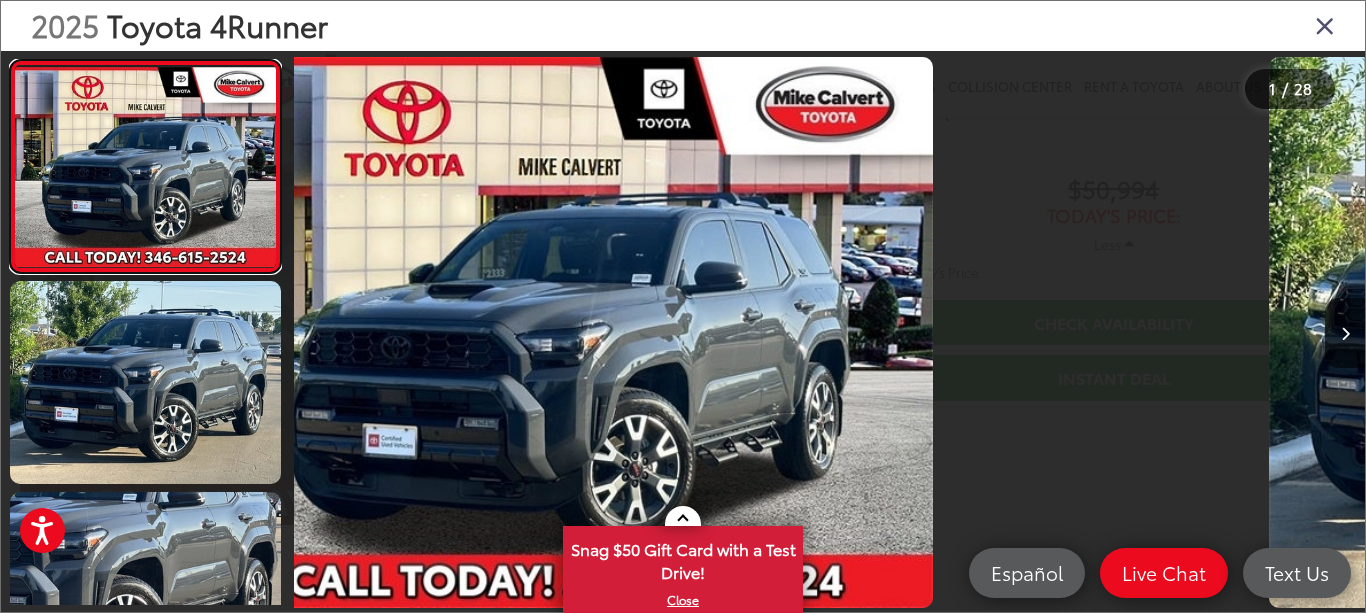 scroll, scrollTop: 0, scrollLeft: 0, axis: both 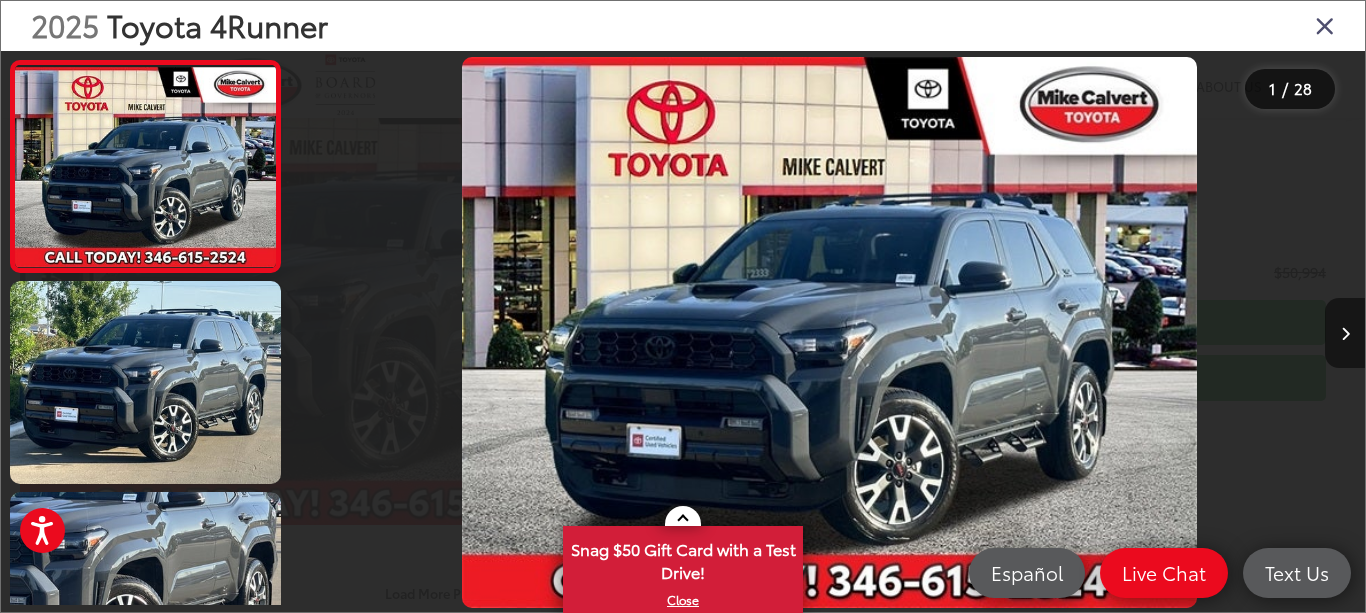 click at bounding box center (1345, 334) 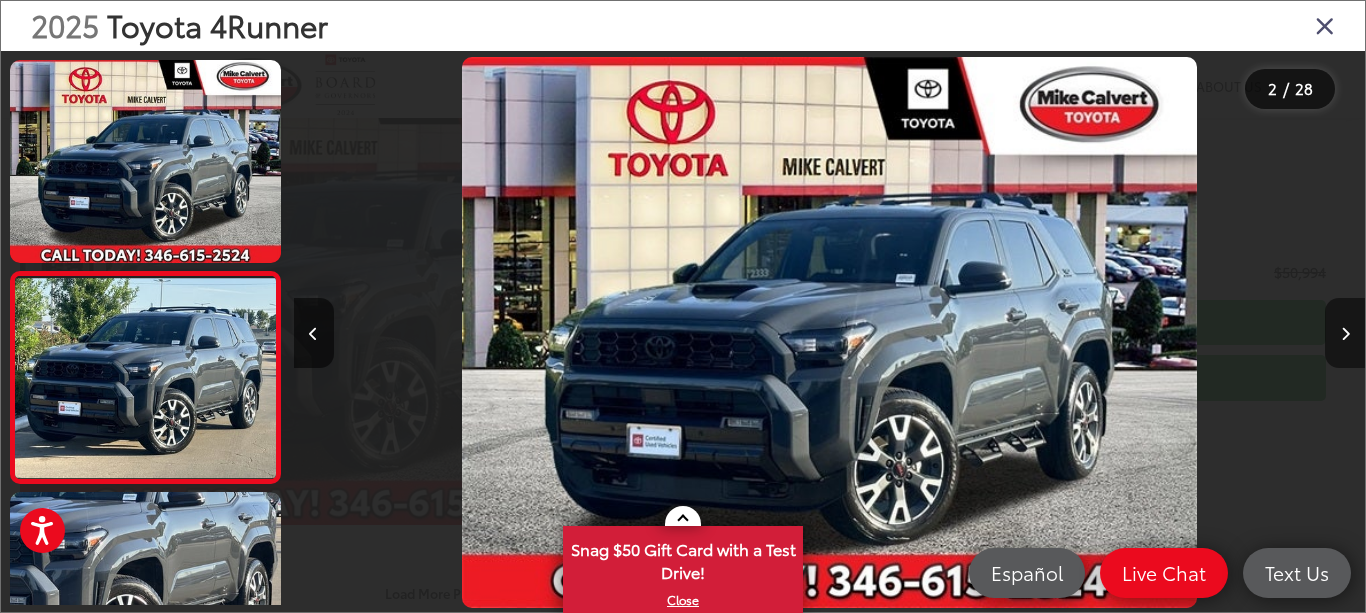 scroll, scrollTop: 0, scrollLeft: 459, axis: horizontal 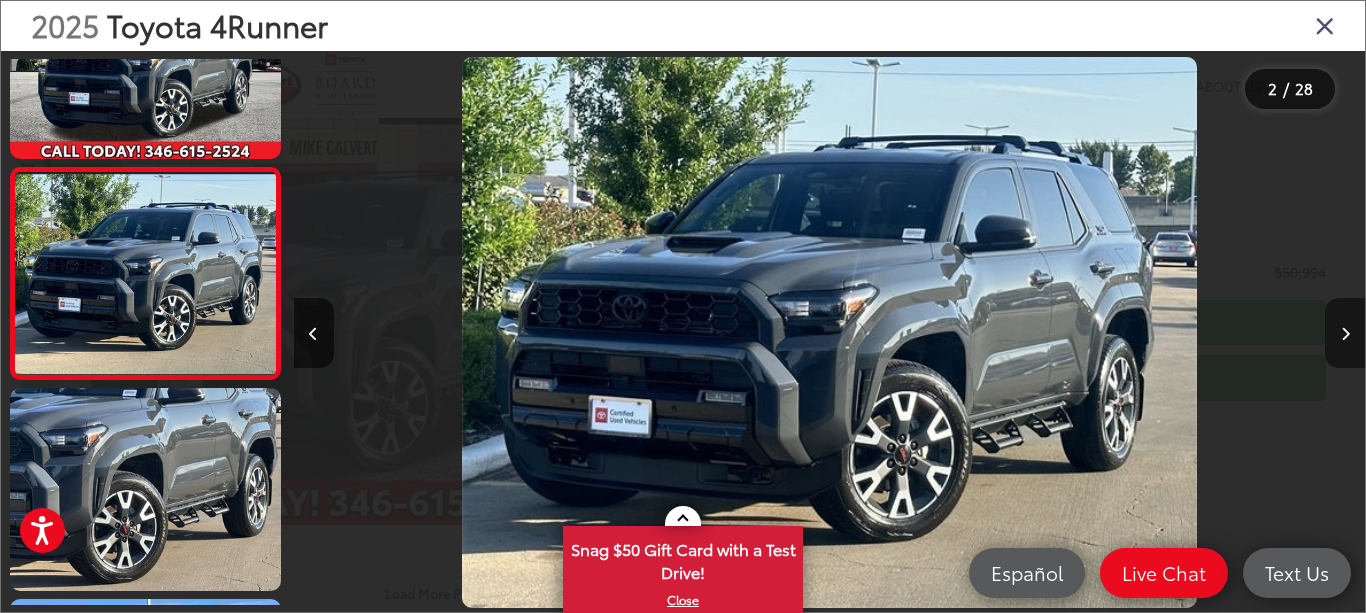 click at bounding box center (1345, 334) 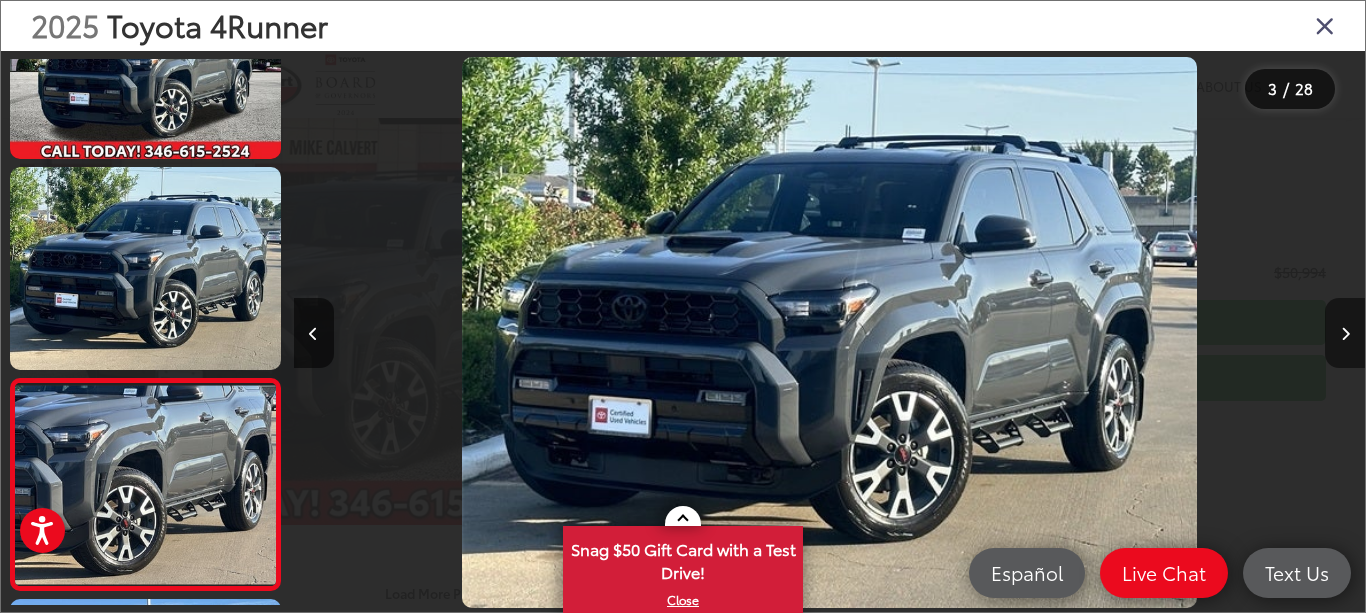 scroll, scrollTop: 0, scrollLeft: 1586, axis: horizontal 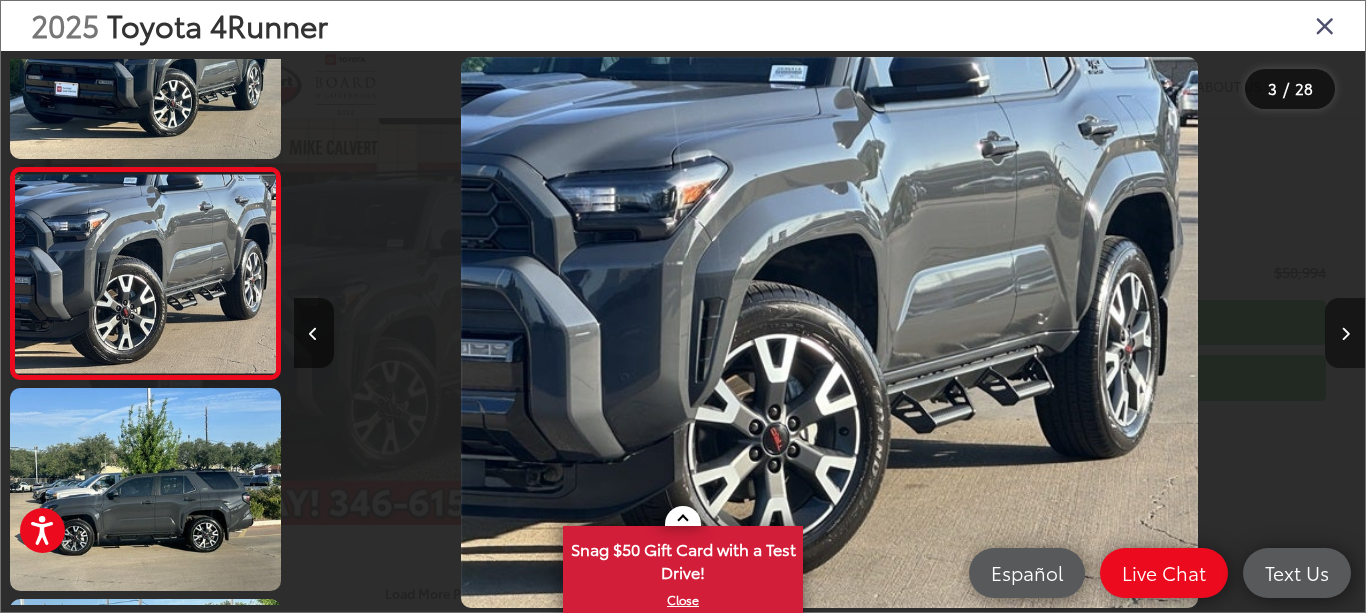 click at bounding box center (1345, 334) 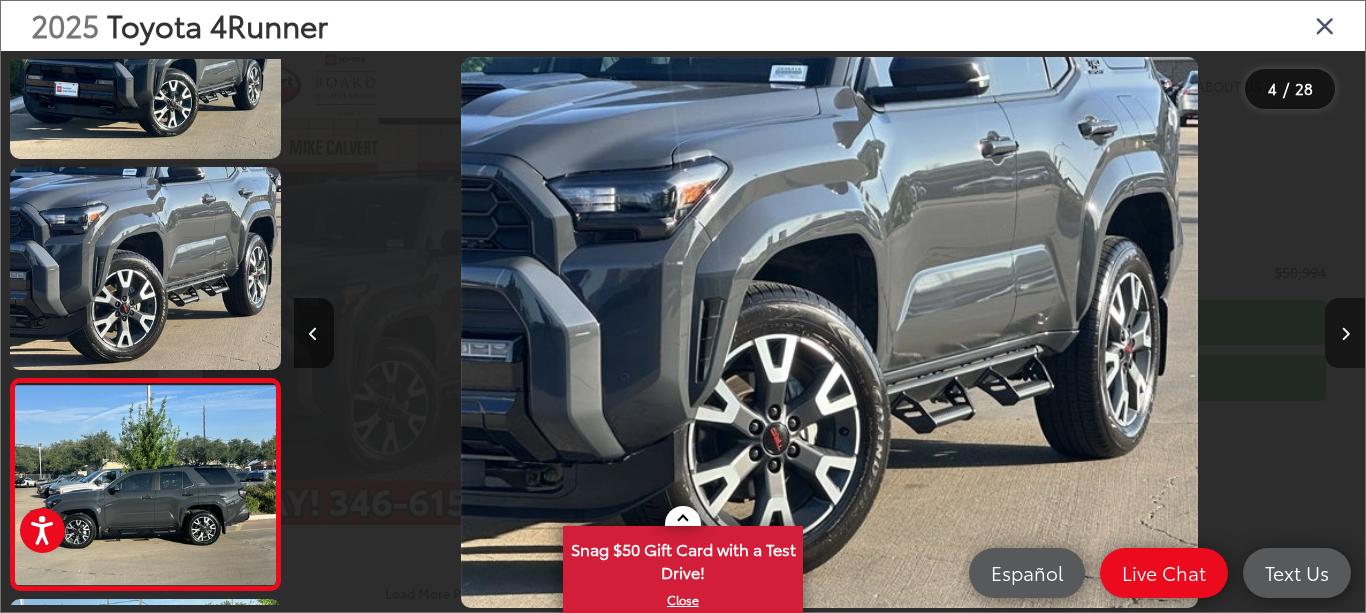 scroll, scrollTop: 0, scrollLeft: 2713, axis: horizontal 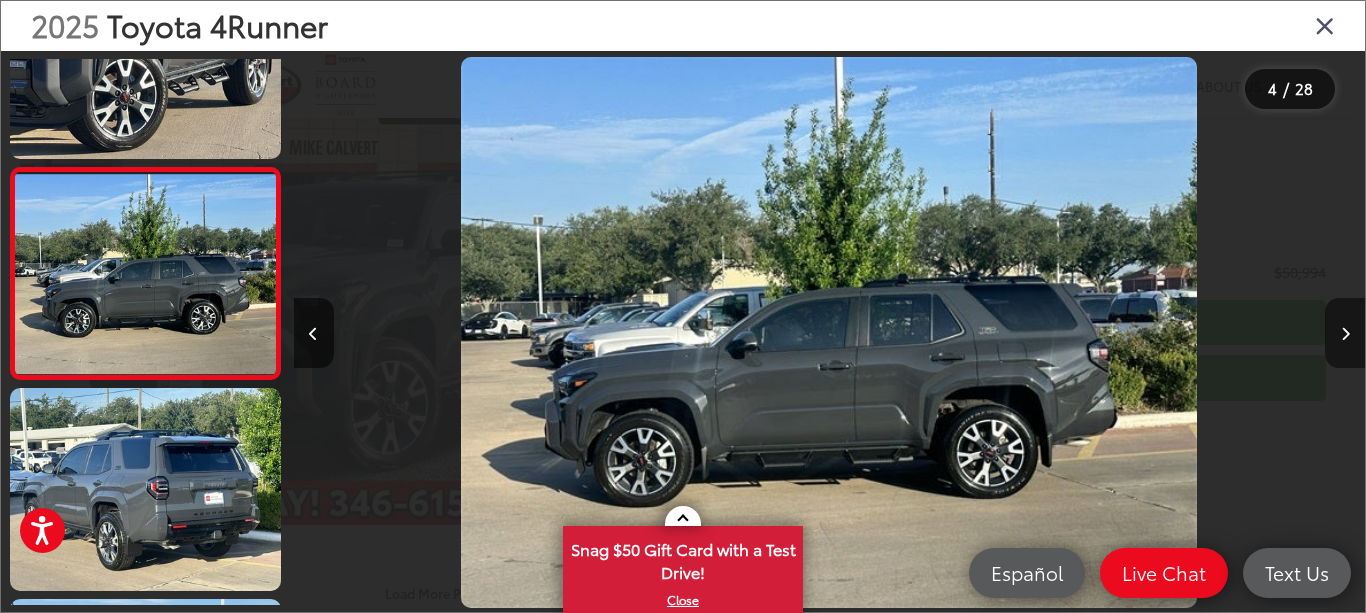 click at bounding box center [1345, 334] 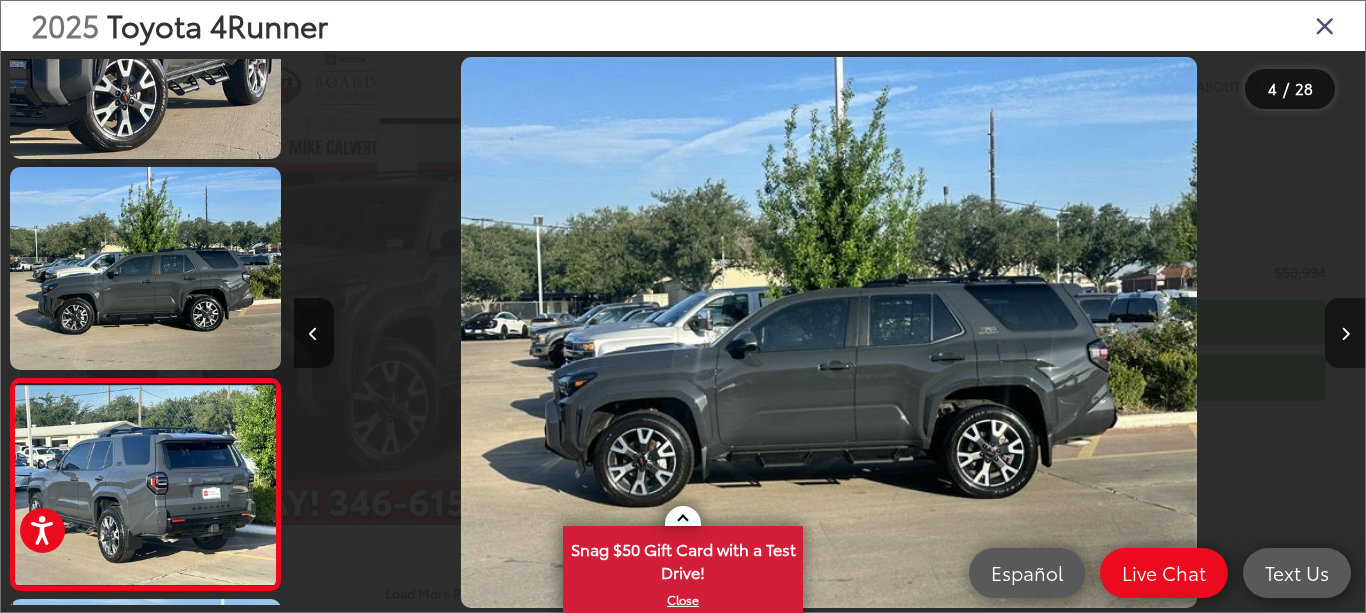 scroll, scrollTop: 0, scrollLeft: 3422, axis: horizontal 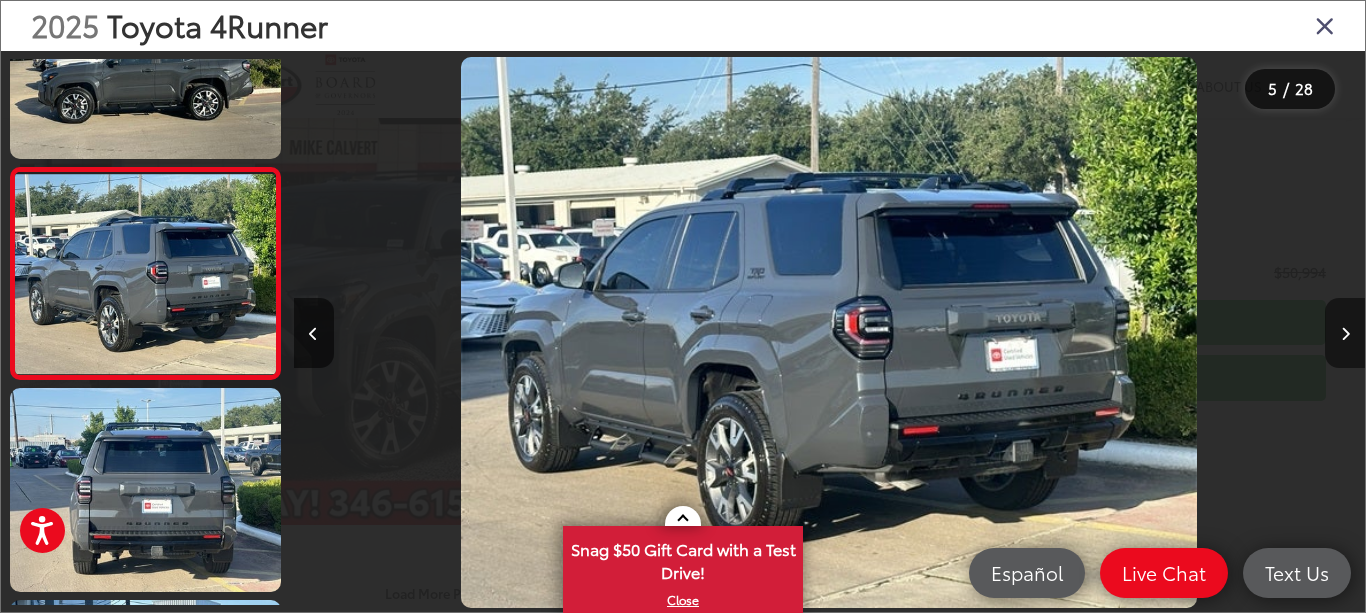 click at bounding box center (1345, 334) 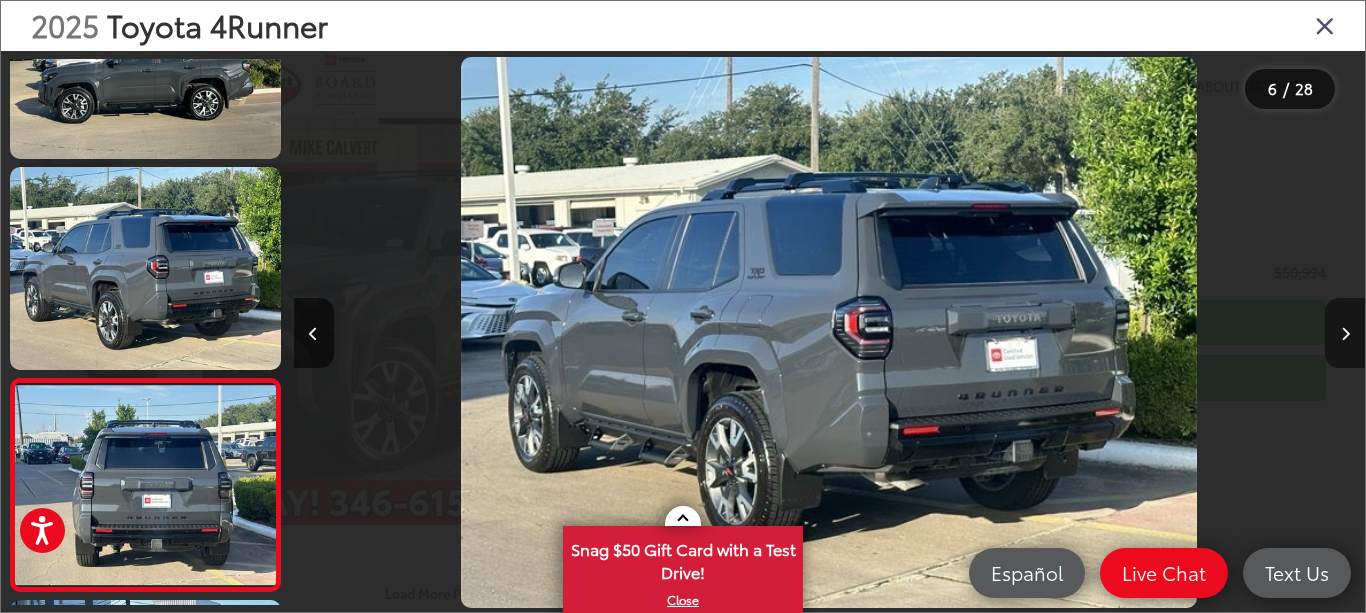 scroll, scrollTop: 0, scrollLeft: 4493, axis: horizontal 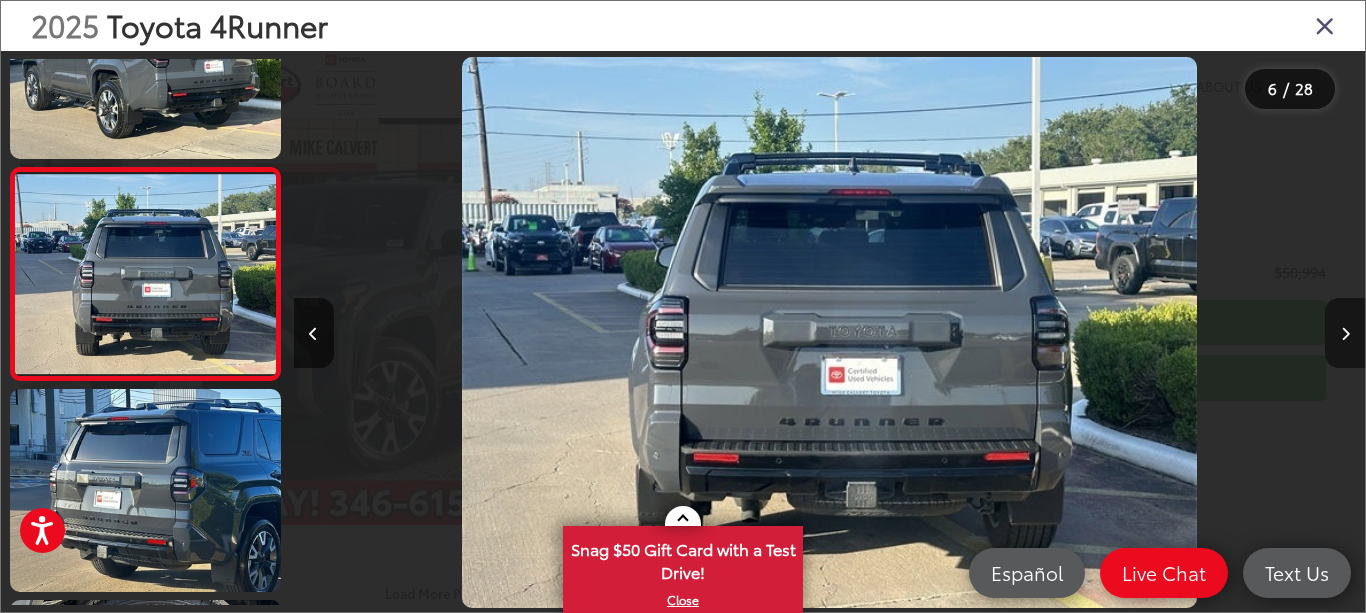 click at bounding box center [1345, 334] 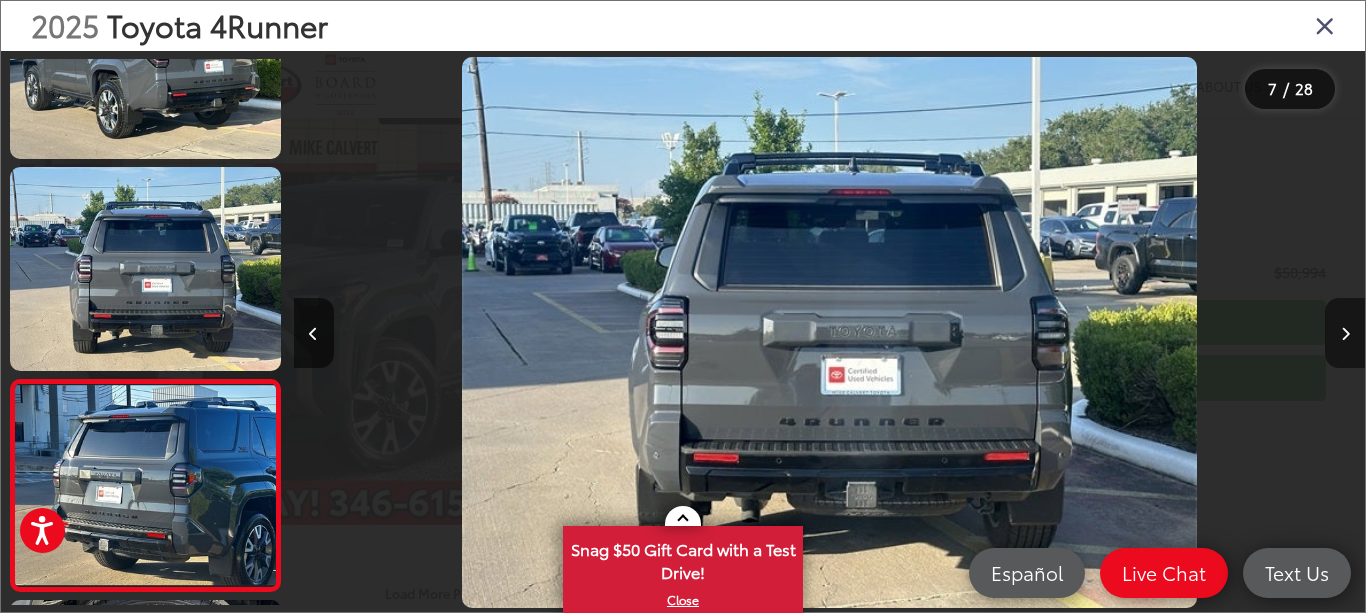 scroll, scrollTop: 0, scrollLeft: 5871, axis: horizontal 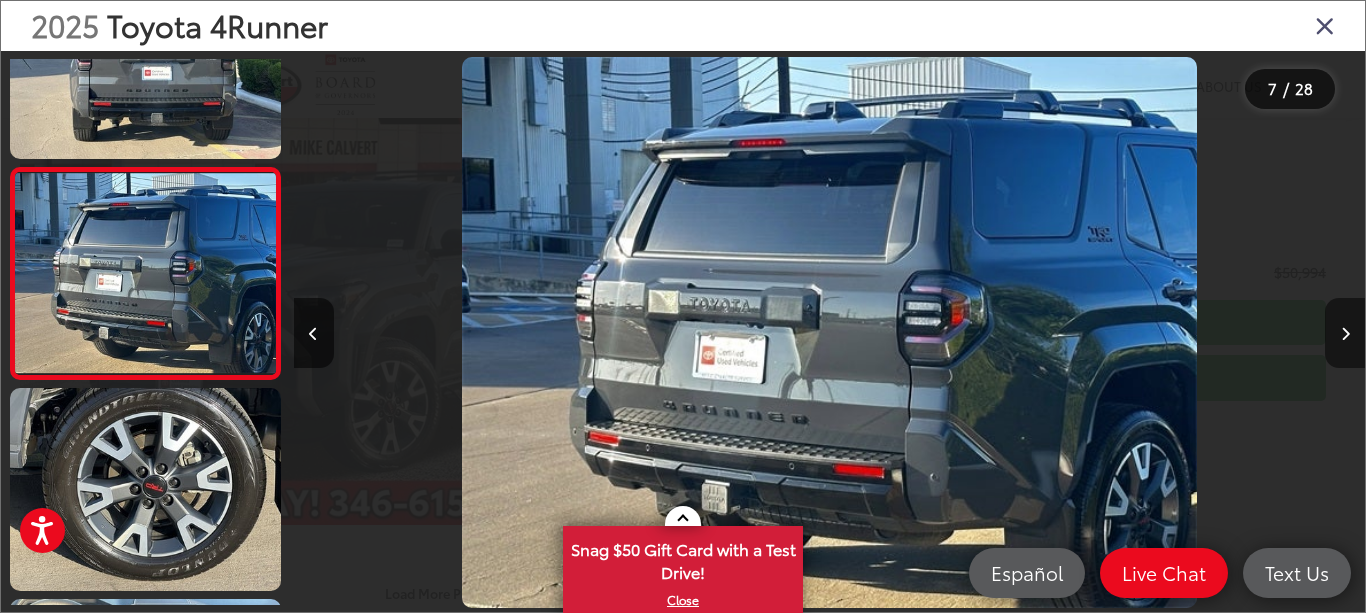 click at bounding box center [1345, 334] 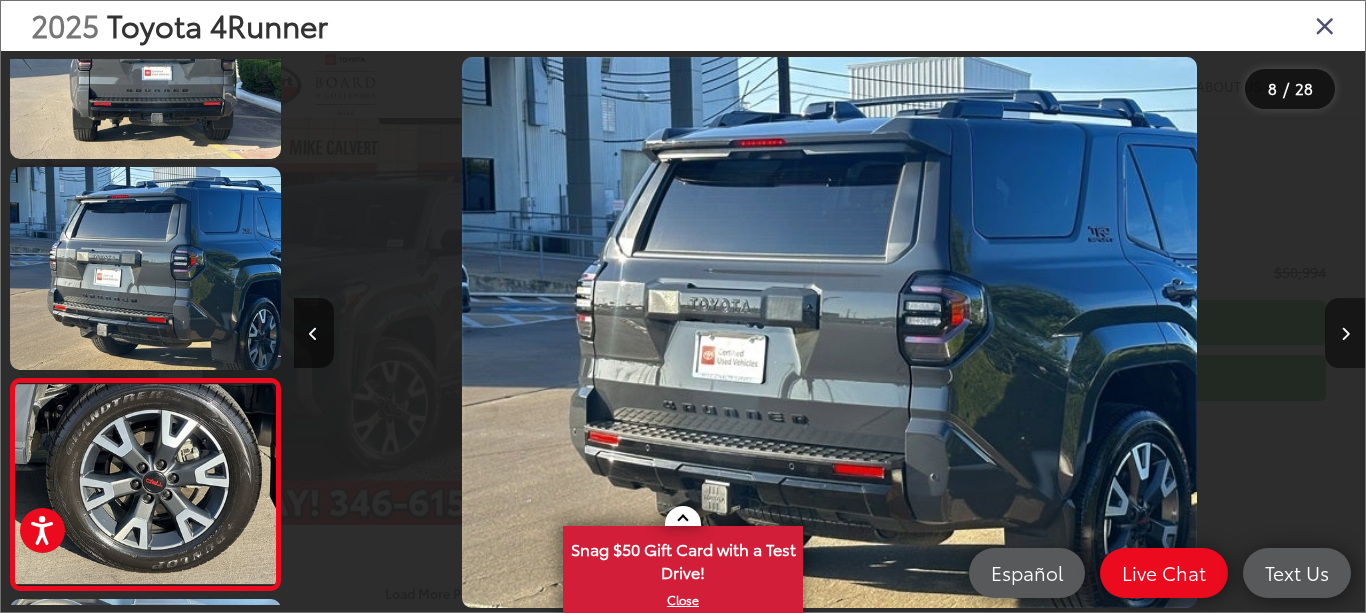 scroll, scrollTop: 0, scrollLeft: 6679, axis: horizontal 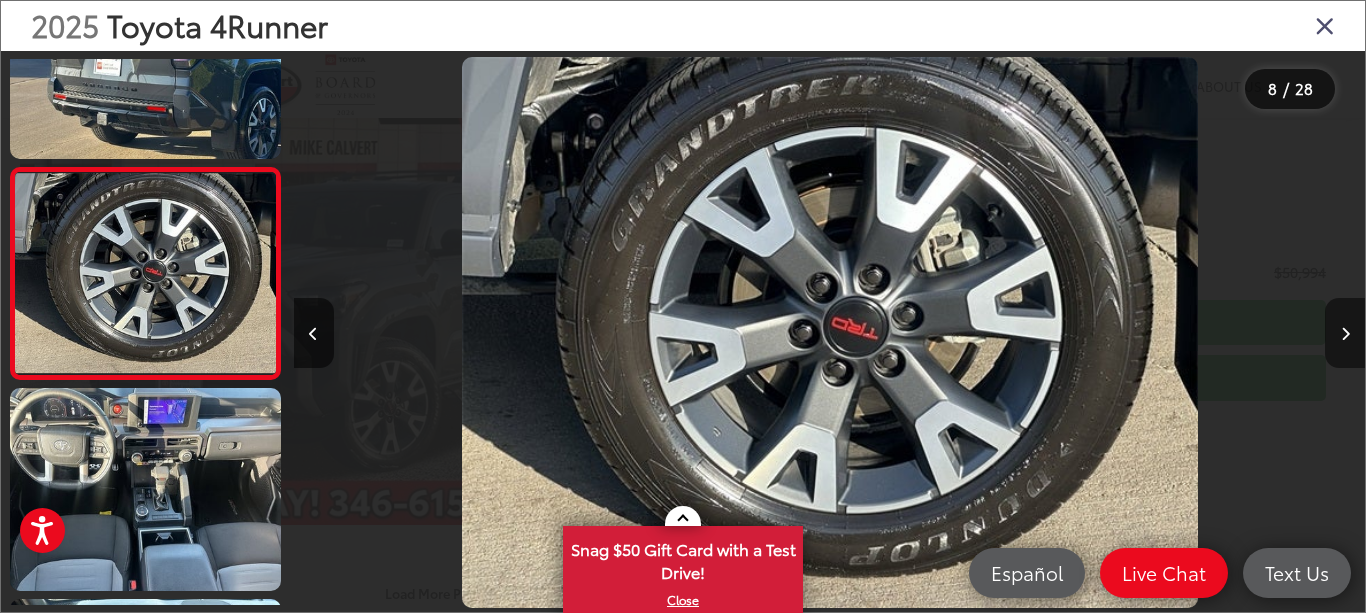 click at bounding box center (1345, 334) 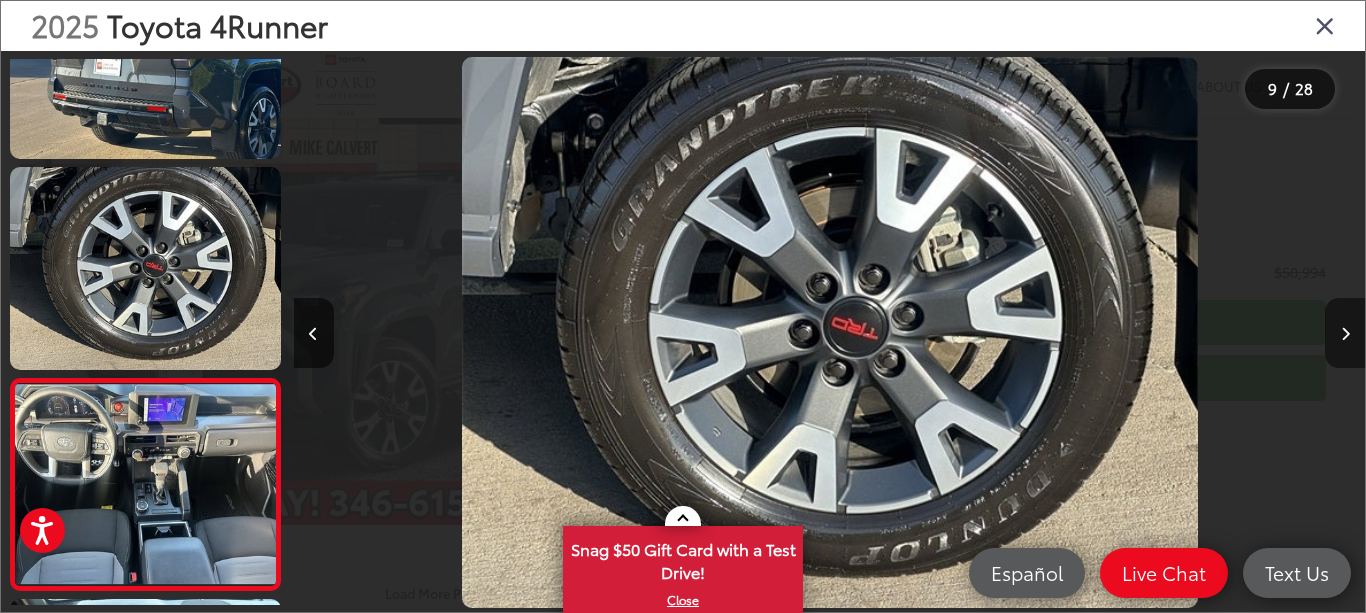 scroll, scrollTop: 0, scrollLeft: 8013, axis: horizontal 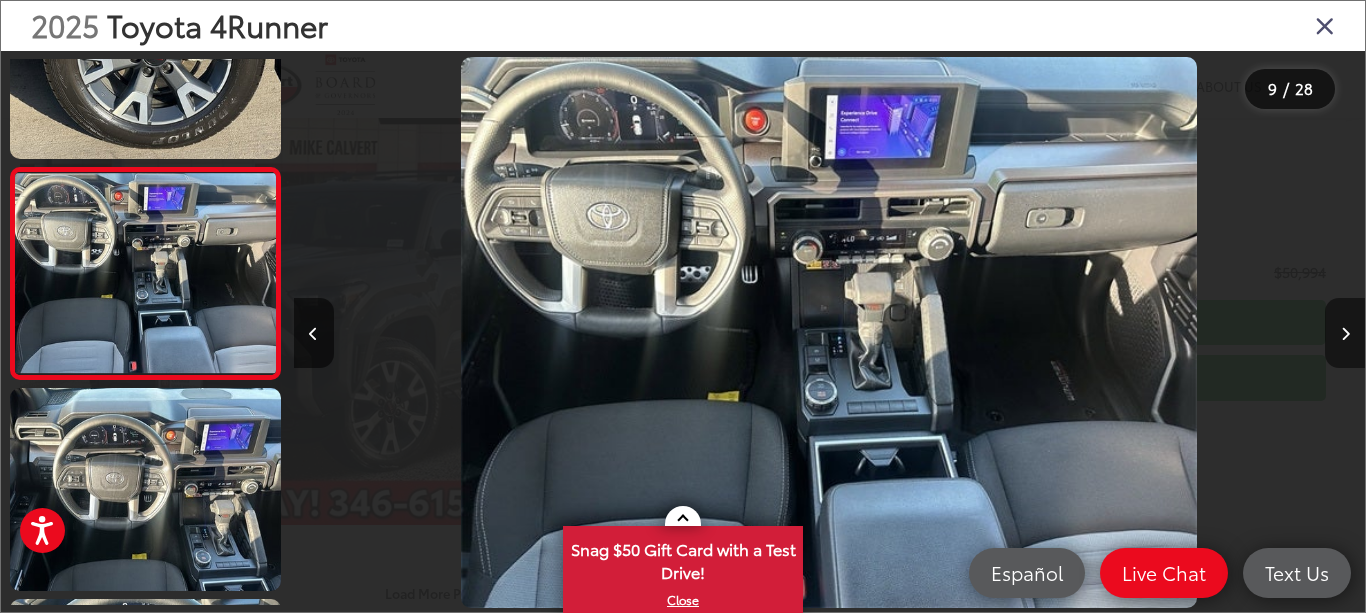 click at bounding box center [1345, 334] 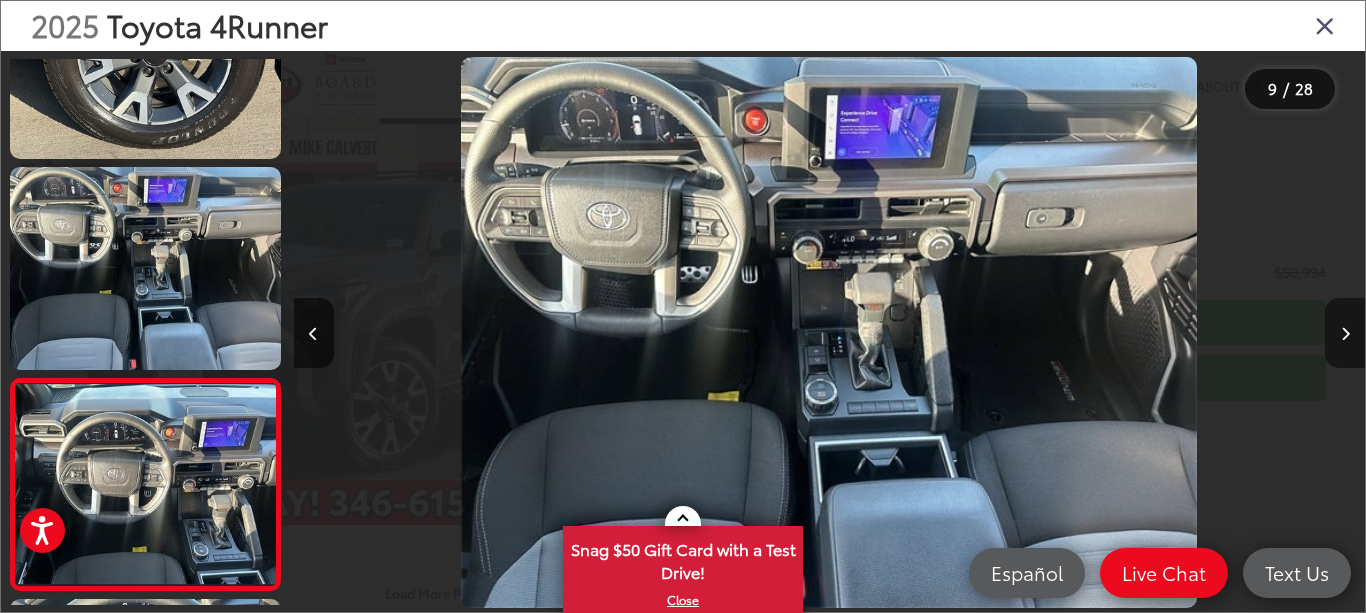 scroll, scrollTop: 0, scrollLeft: 8778, axis: horizontal 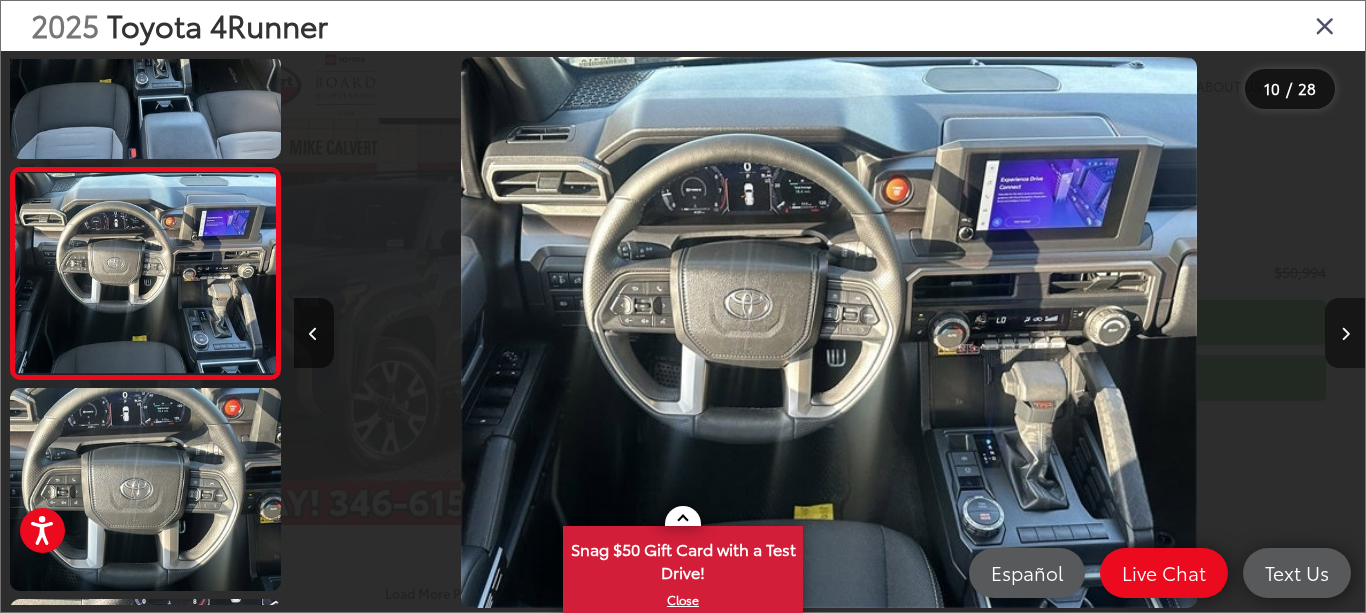 click at bounding box center [1345, 334] 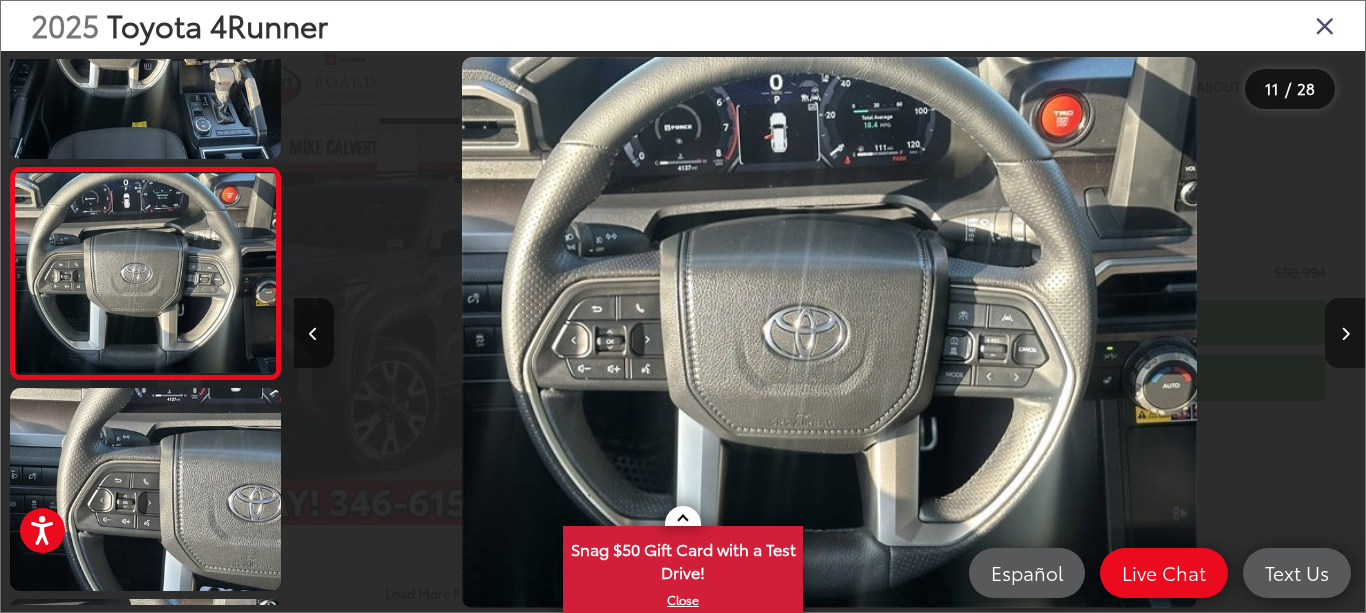 click at bounding box center (1345, 334) 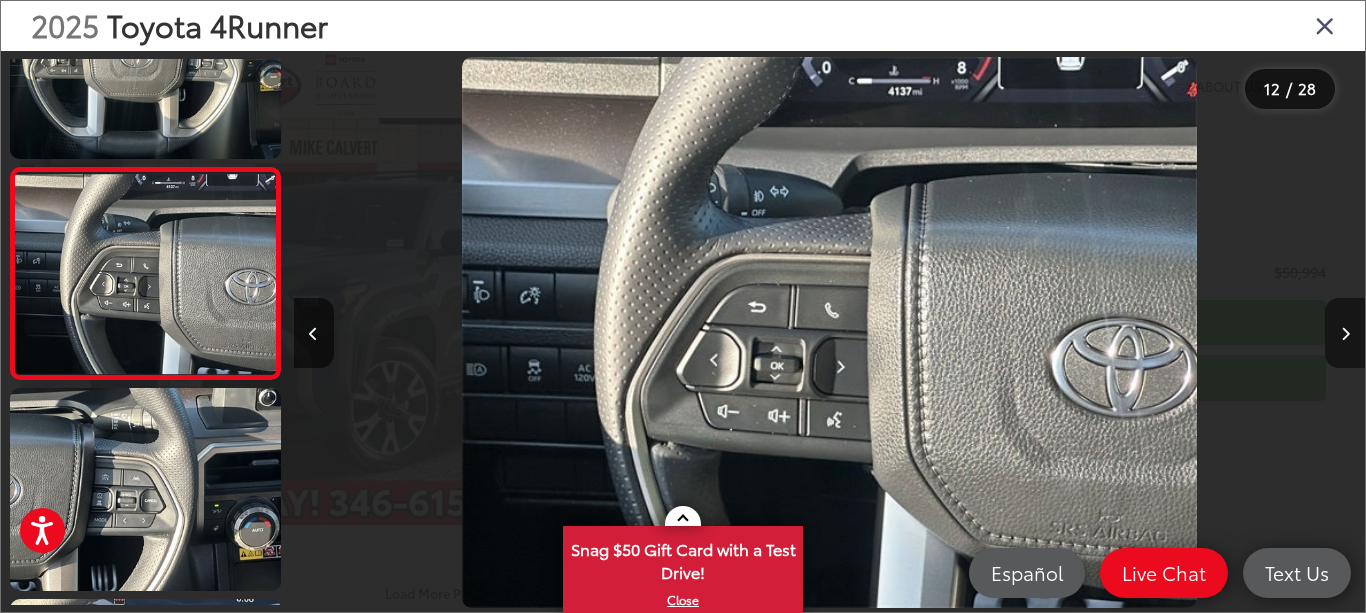 click at bounding box center [1345, 334] 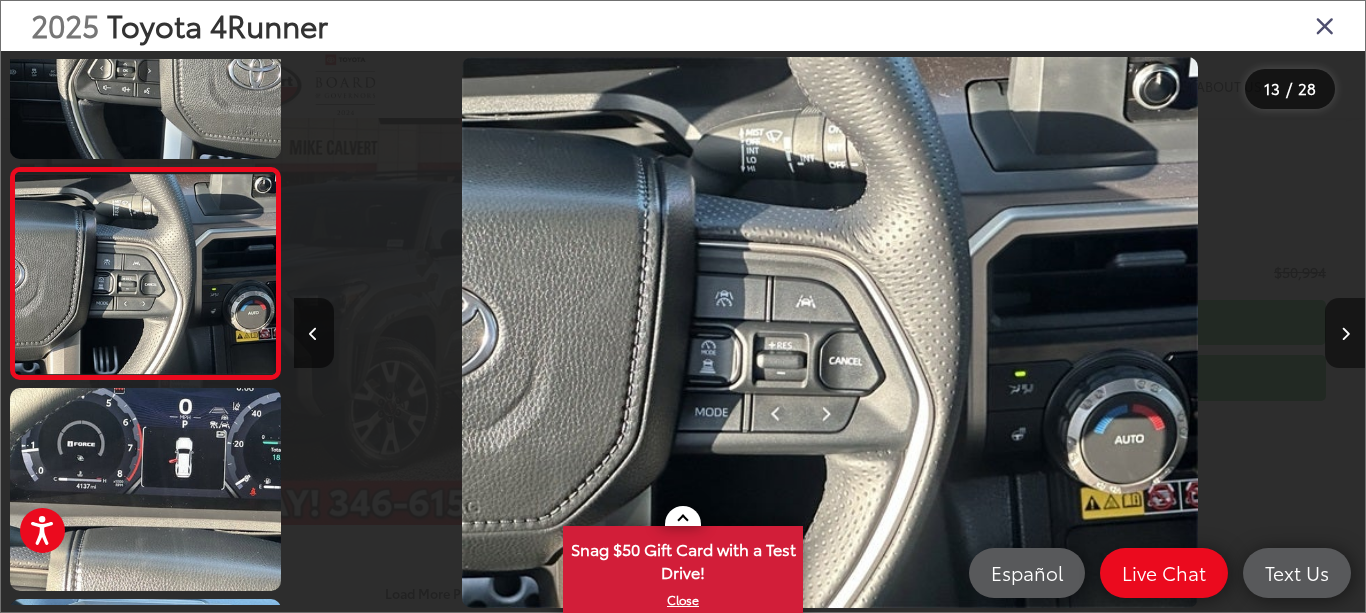 click at bounding box center (1345, 334) 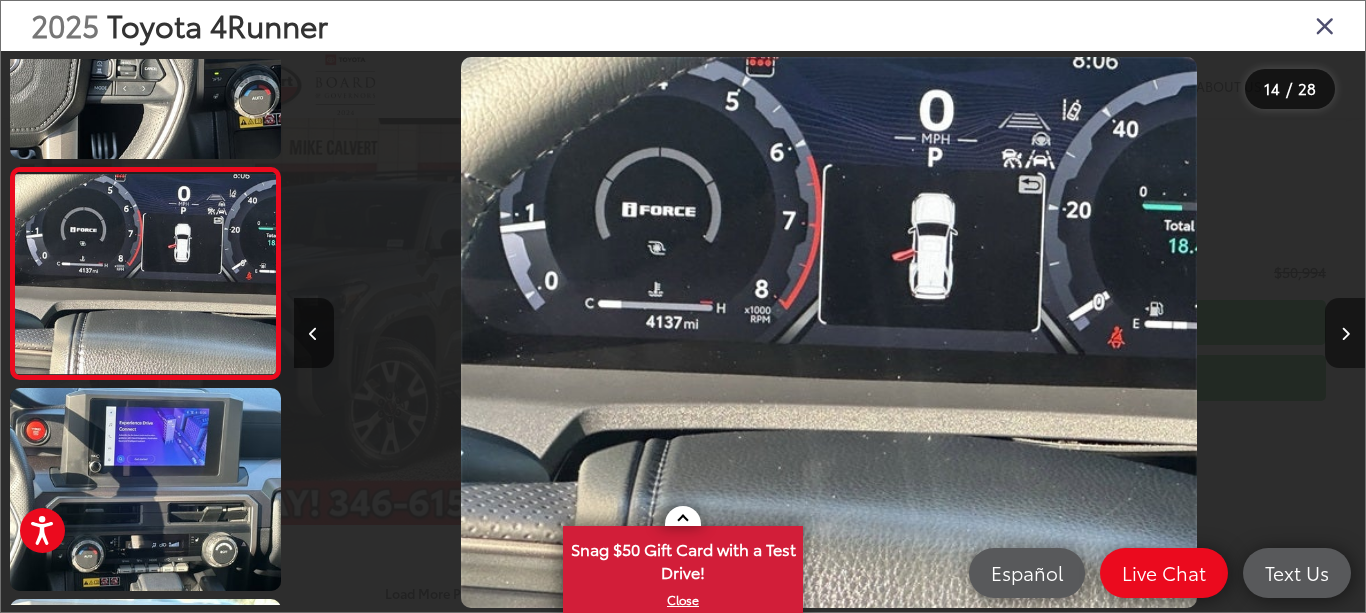 click at bounding box center (1345, 334) 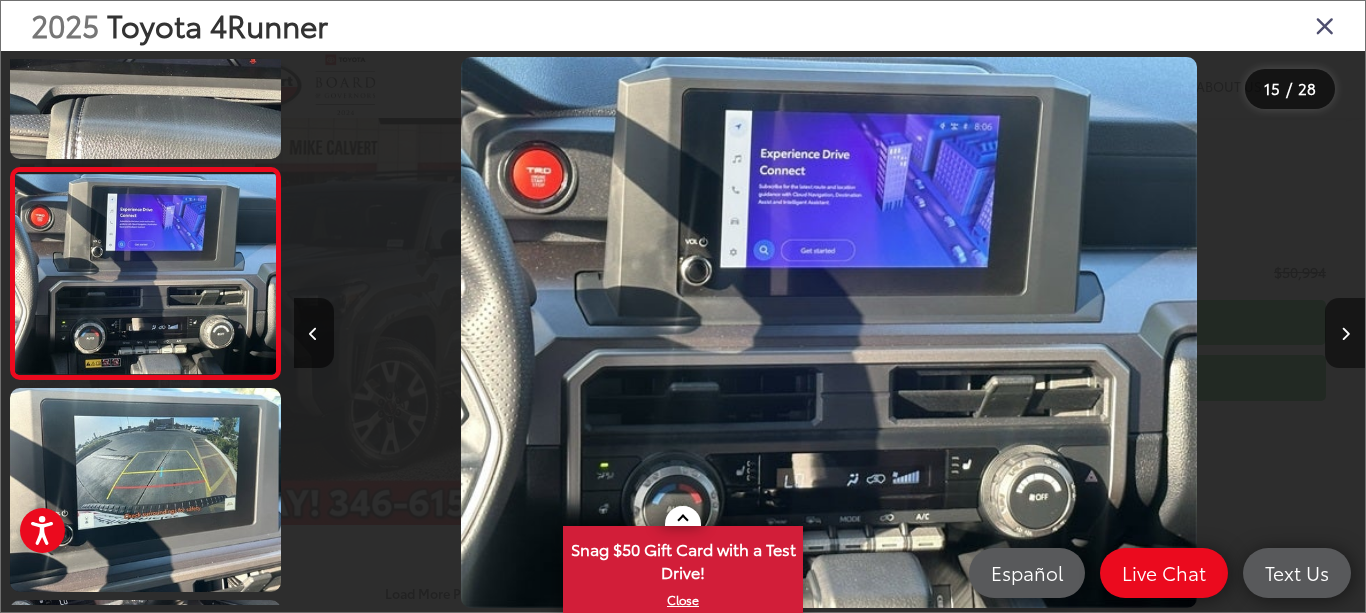 click at bounding box center [1345, 334] 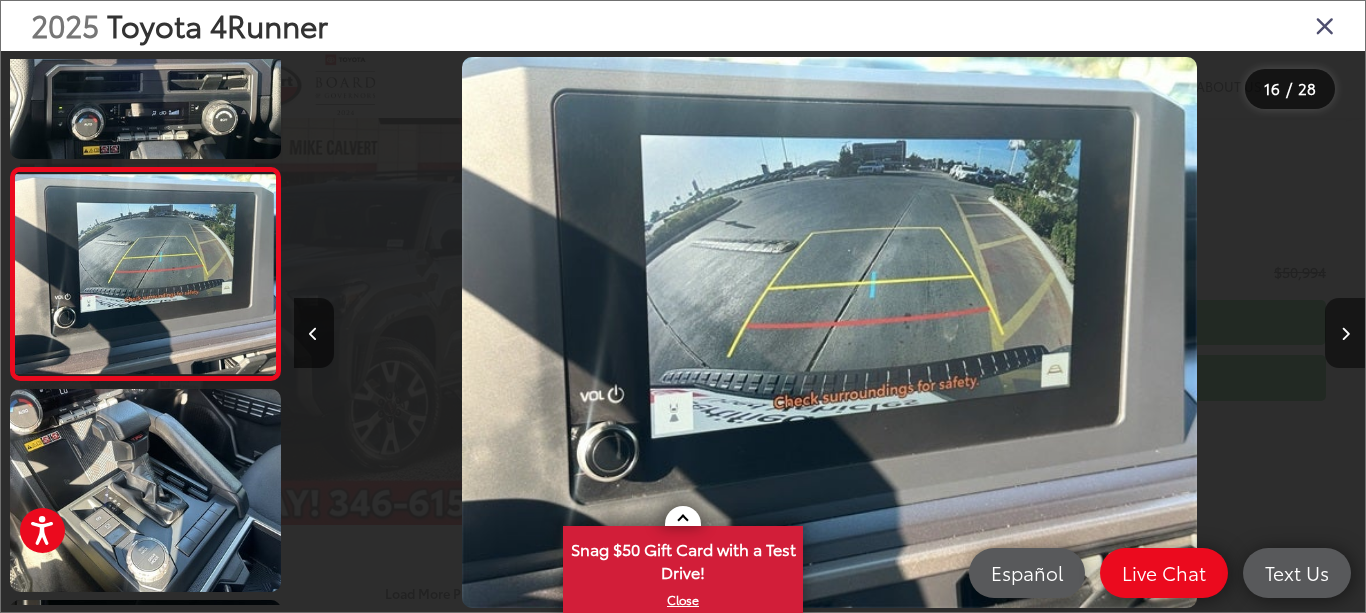 click at bounding box center (1345, 334) 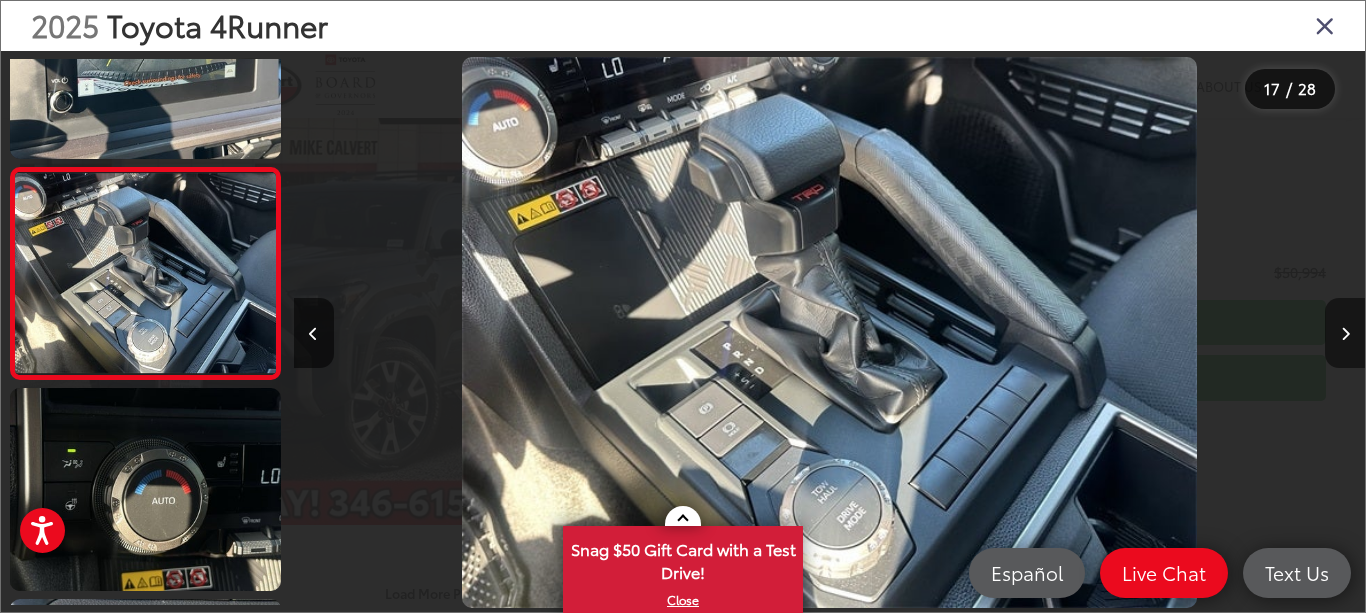 click at bounding box center [1345, 334] 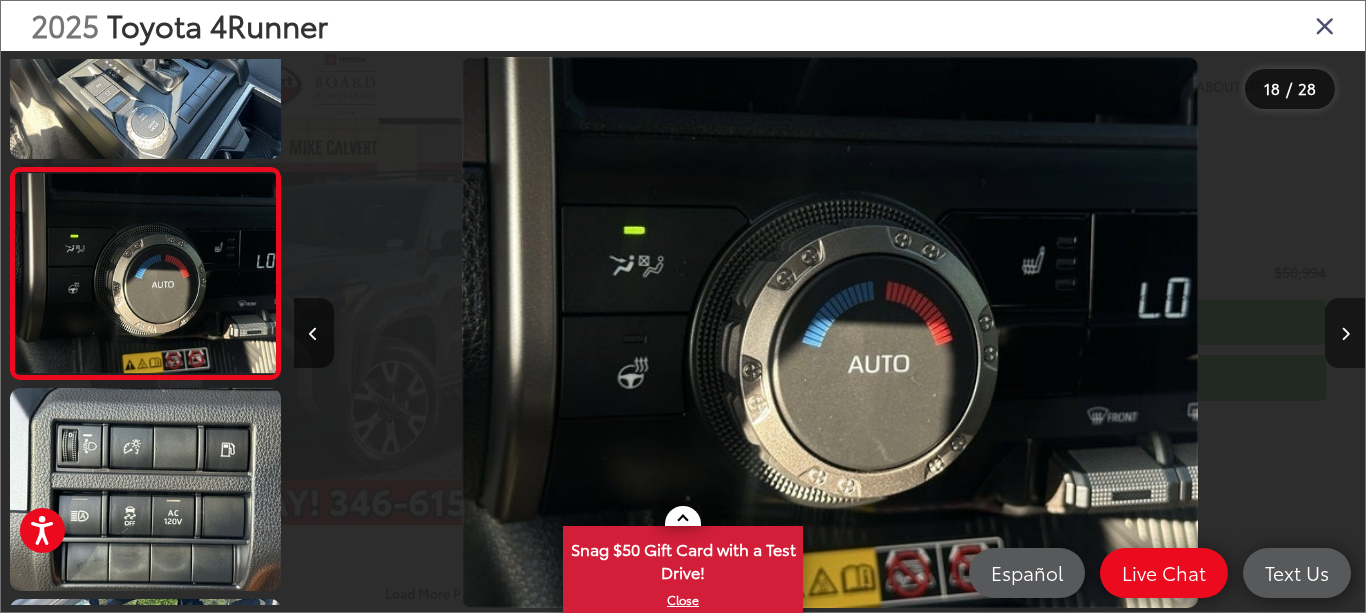 click at bounding box center (1345, 334) 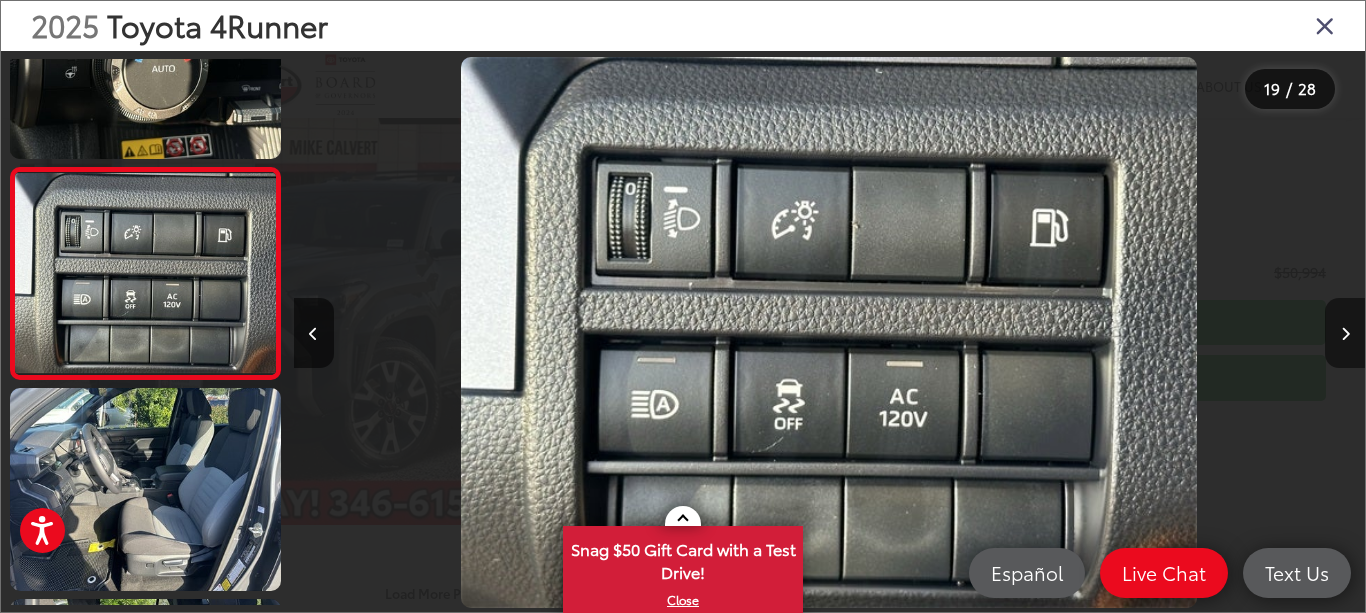 click at bounding box center (1345, 334) 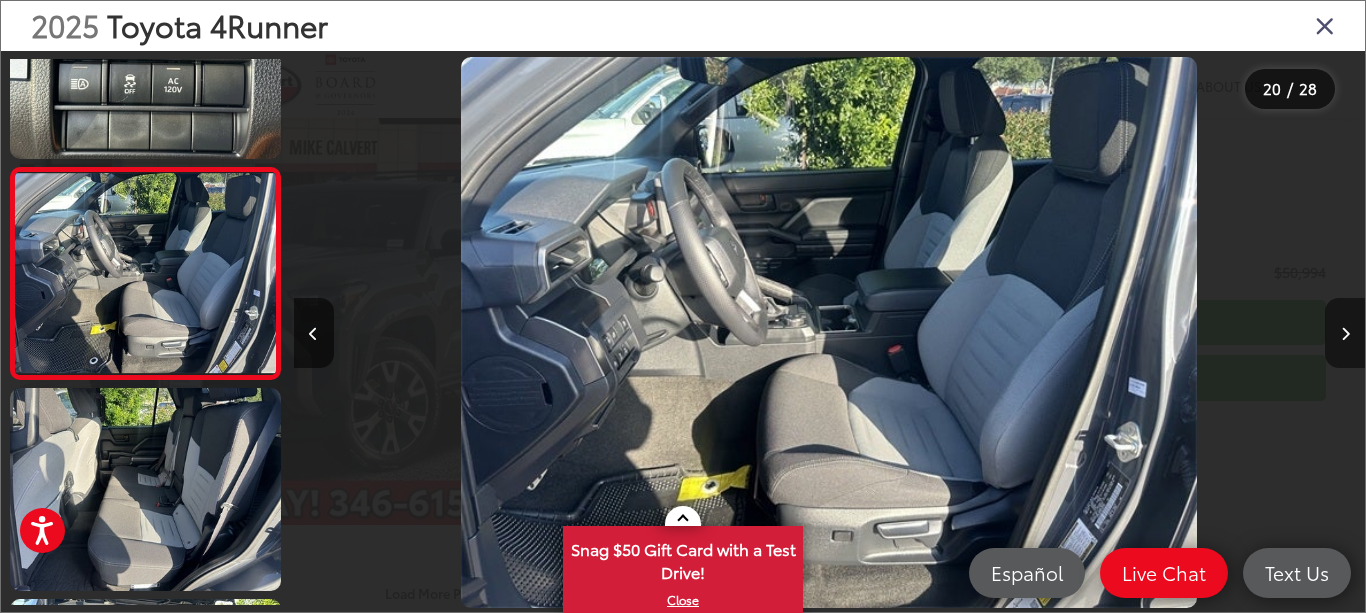 click at bounding box center [1345, 334] 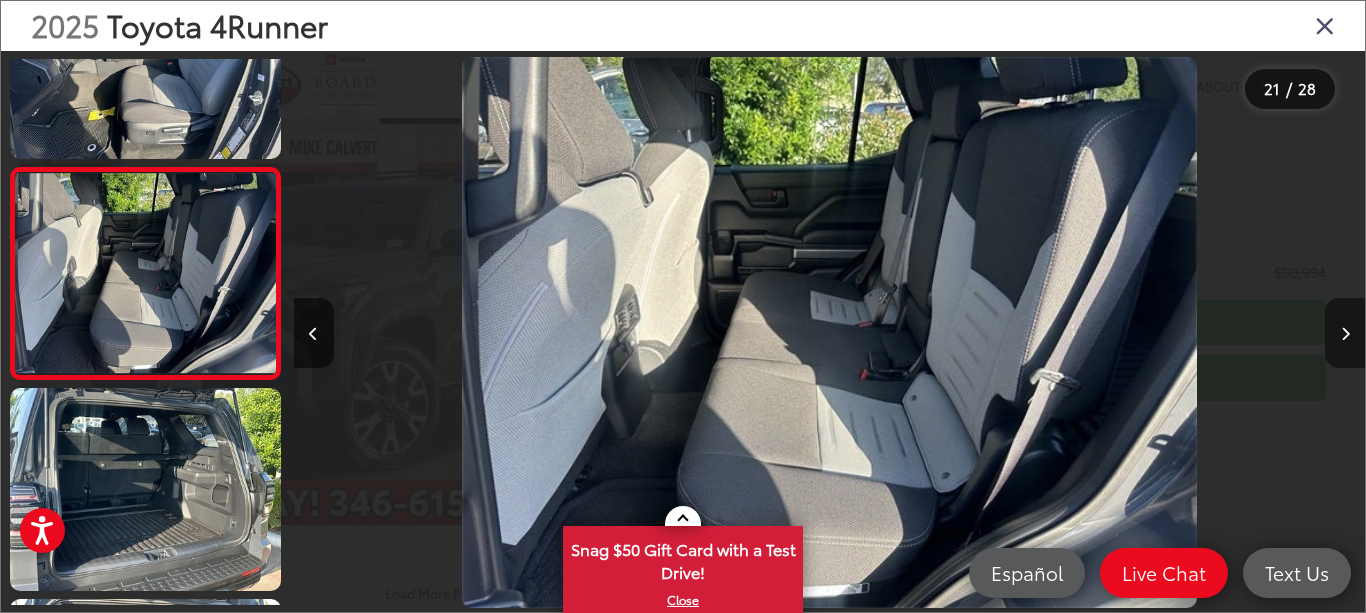 click at bounding box center [1345, 334] 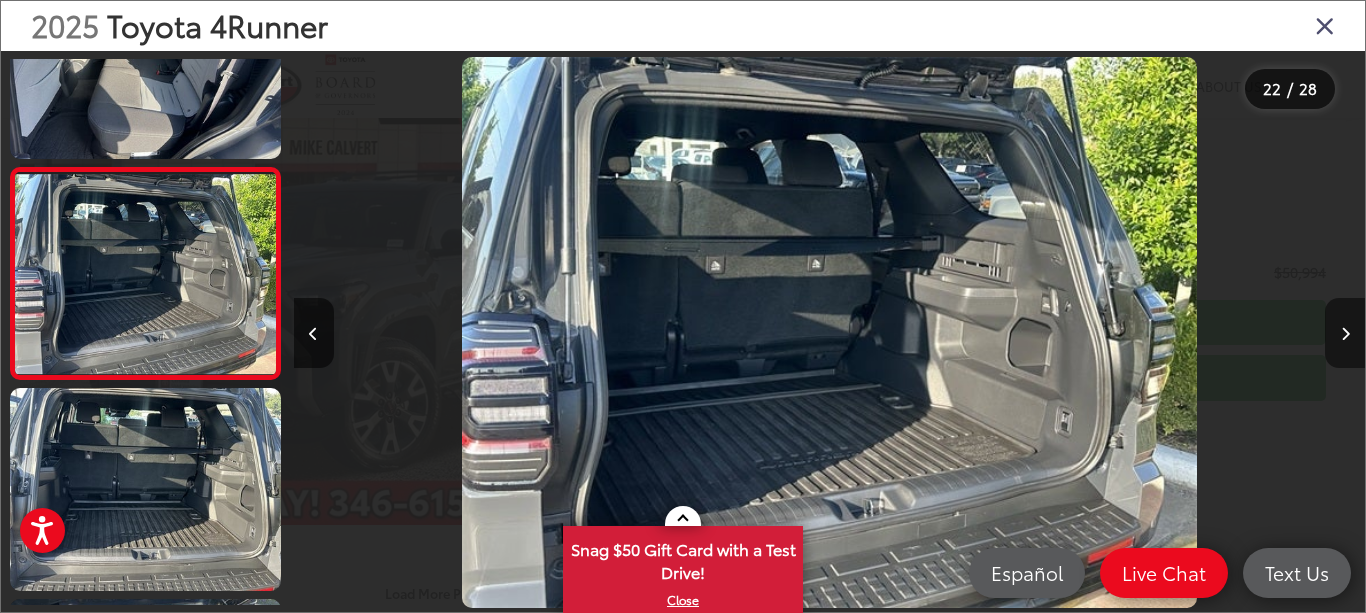 click at bounding box center (1345, 334) 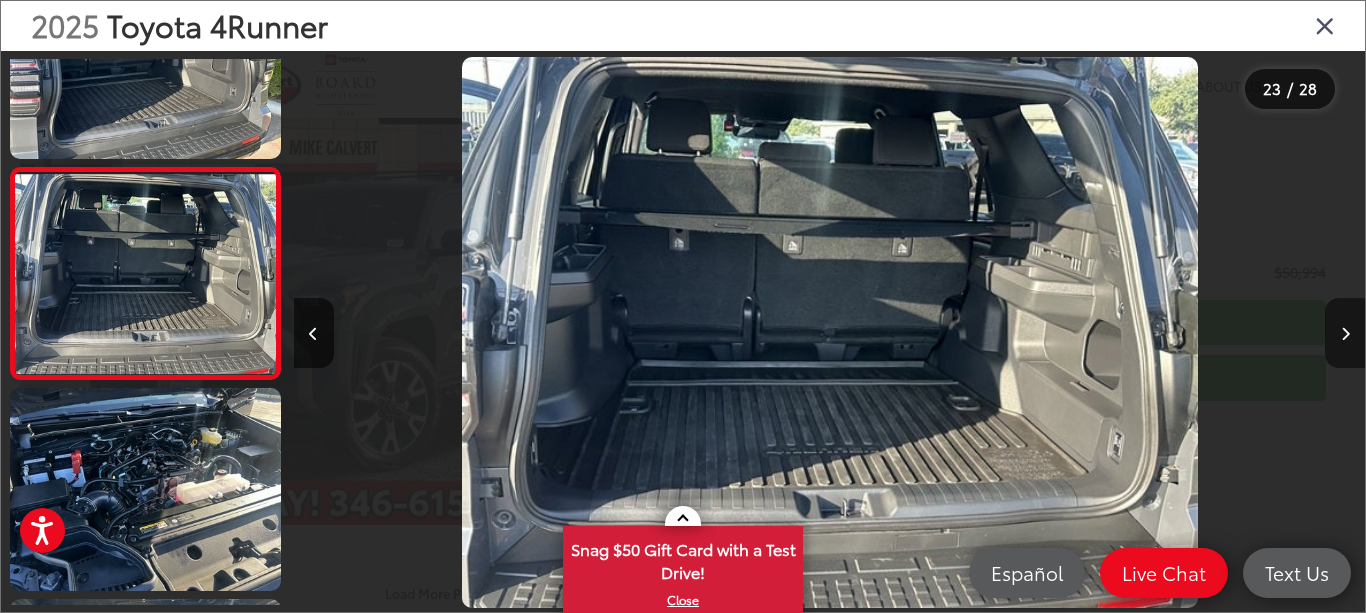 click at bounding box center (1345, 334) 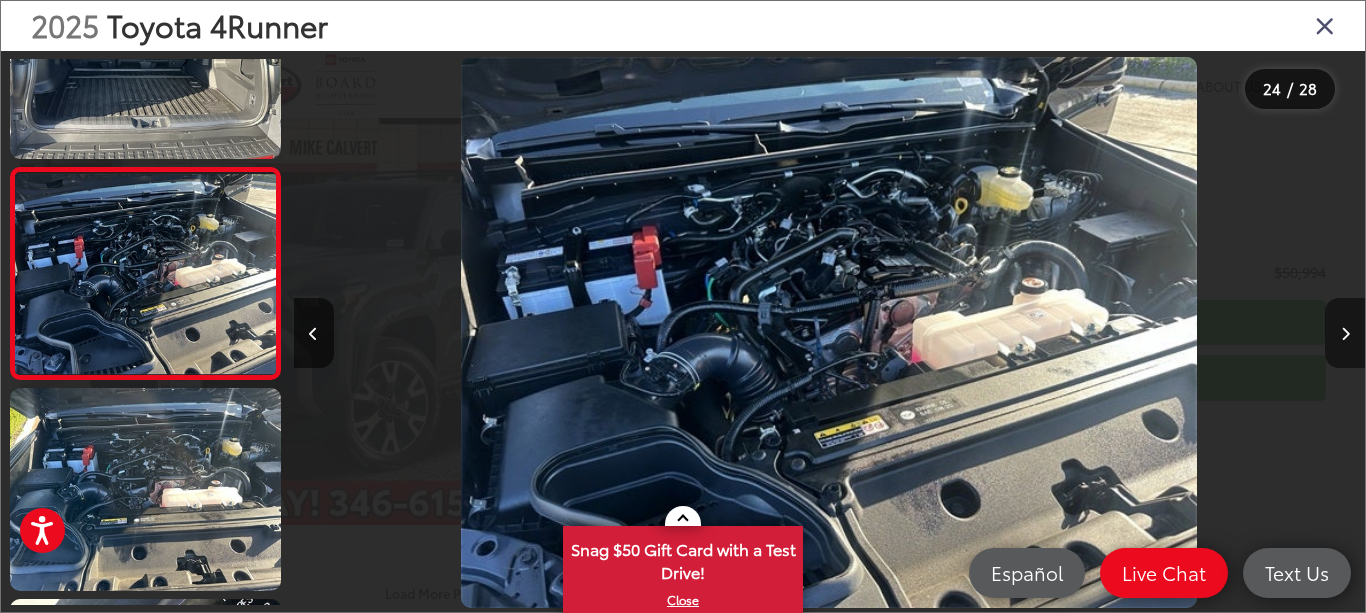 click at bounding box center [1345, 334] 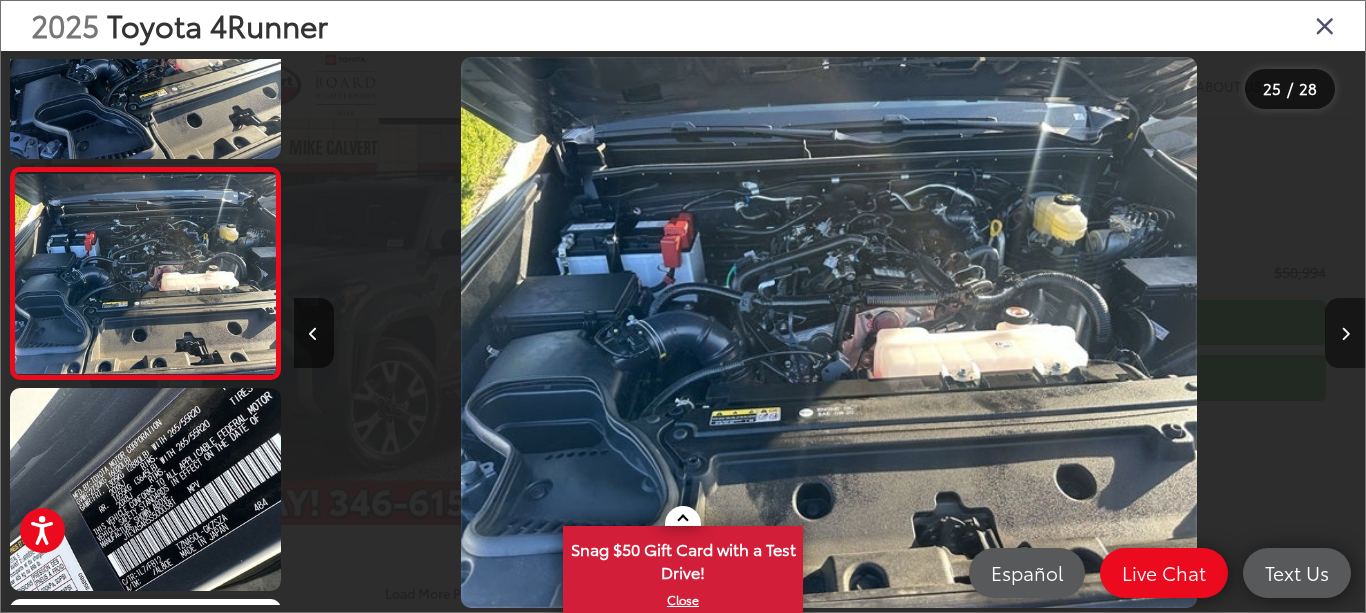 click at bounding box center (1345, 334) 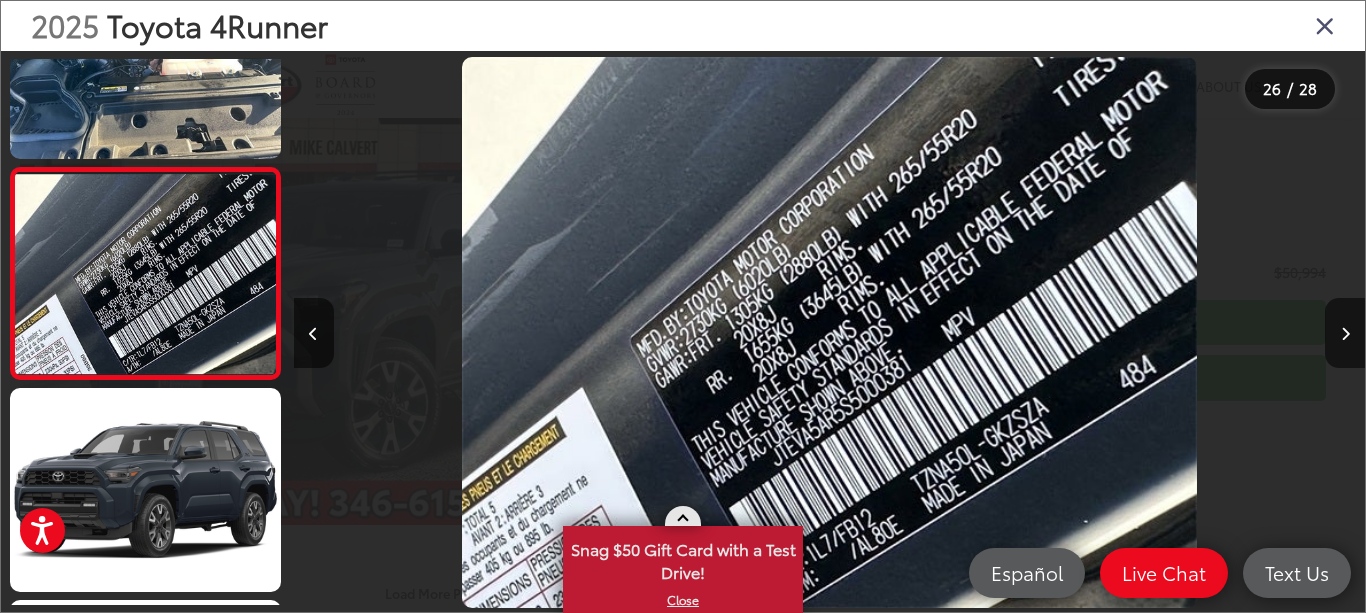 click at bounding box center (682, 520) 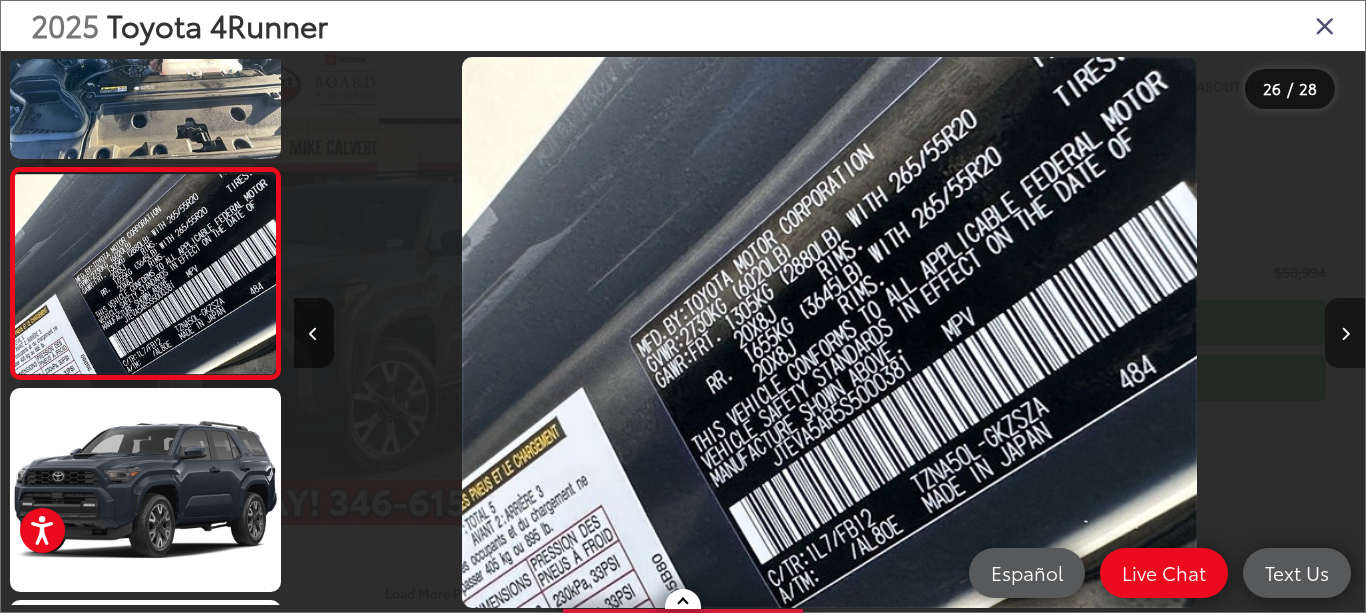 click at bounding box center [1345, 334] 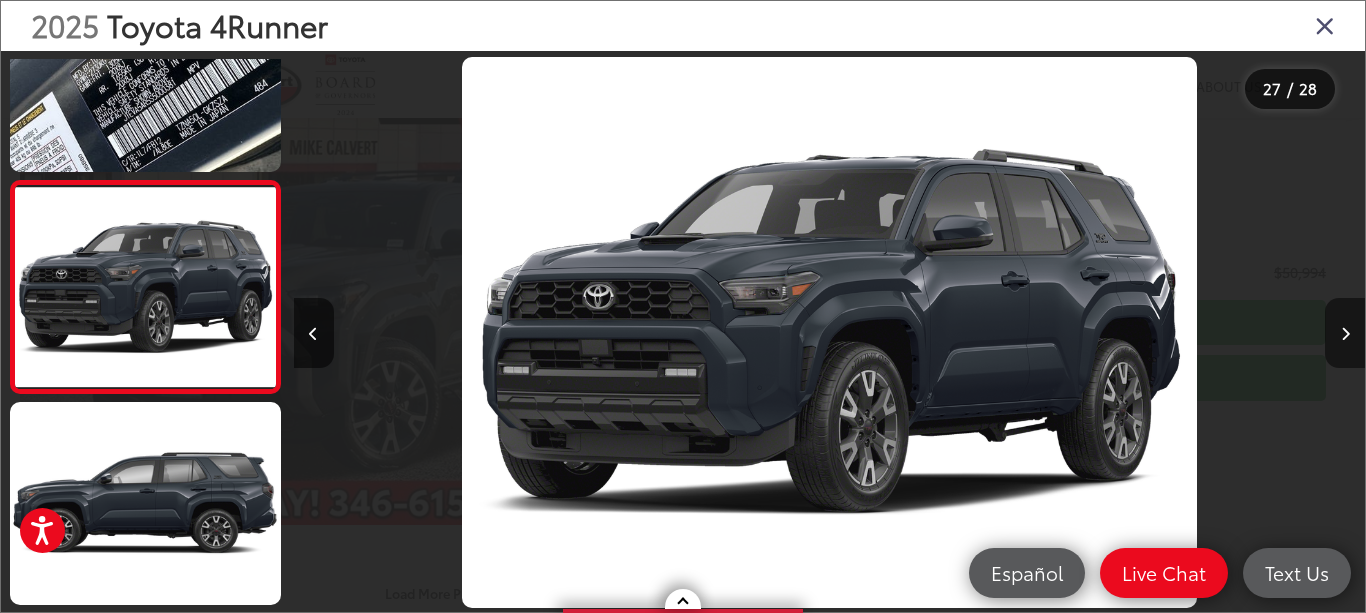 click at bounding box center (1345, 334) 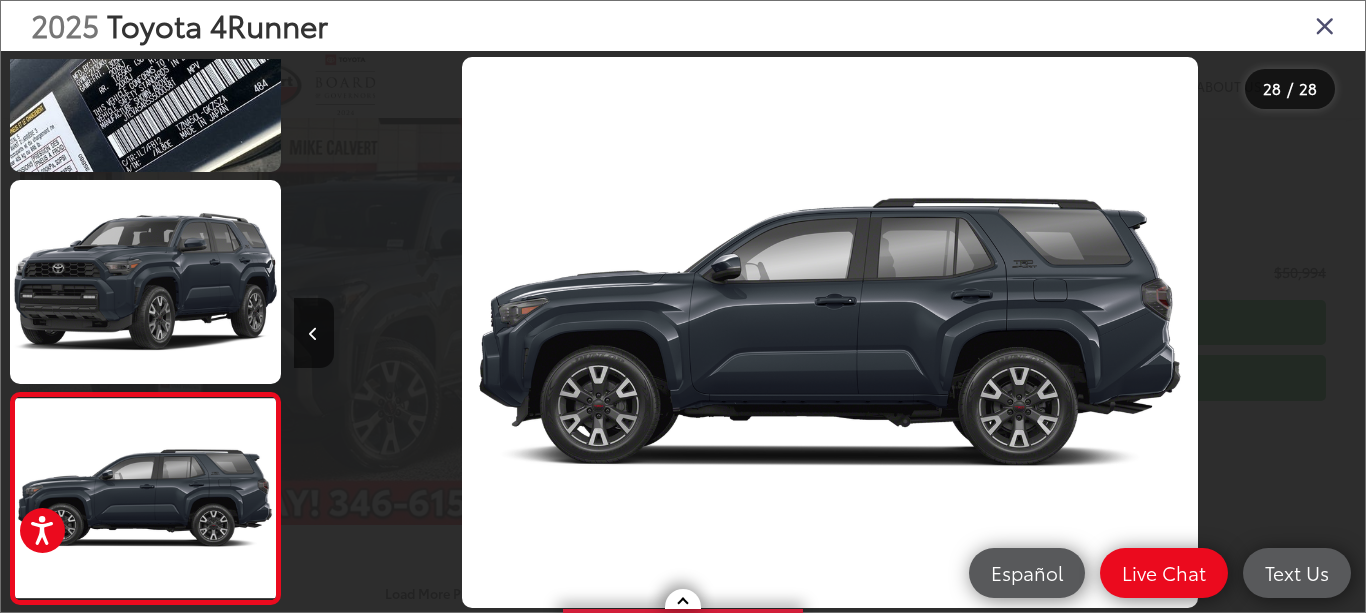 click at bounding box center (1231, 332) 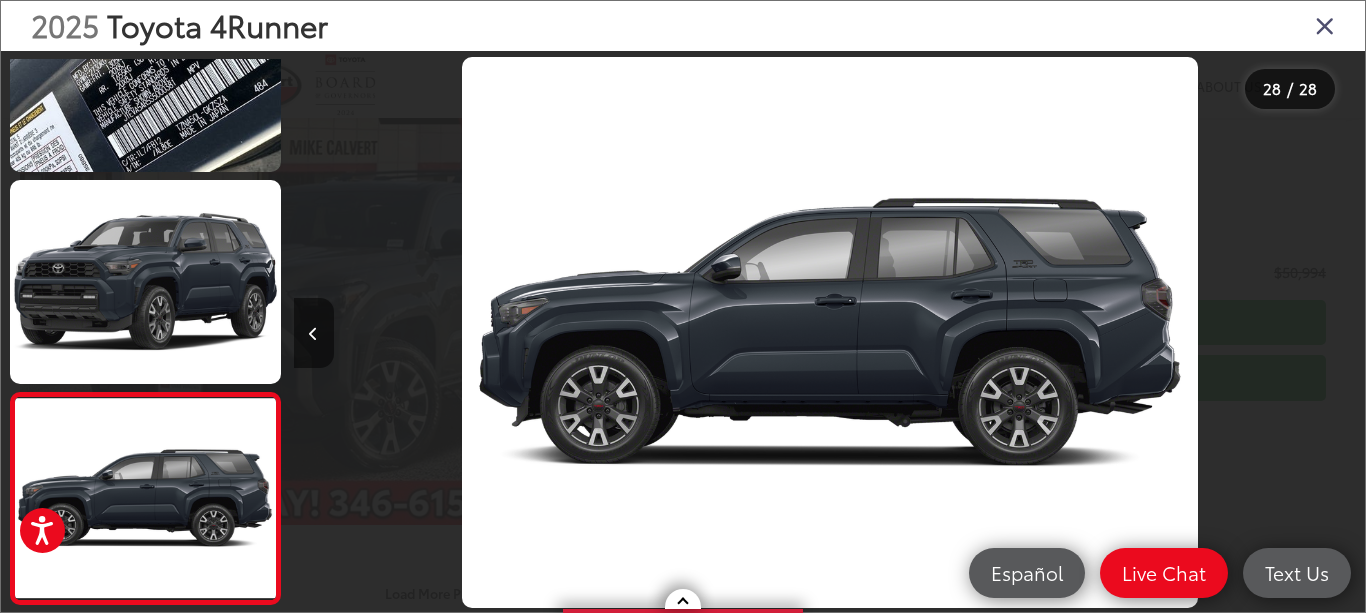 click at bounding box center [313, 334] 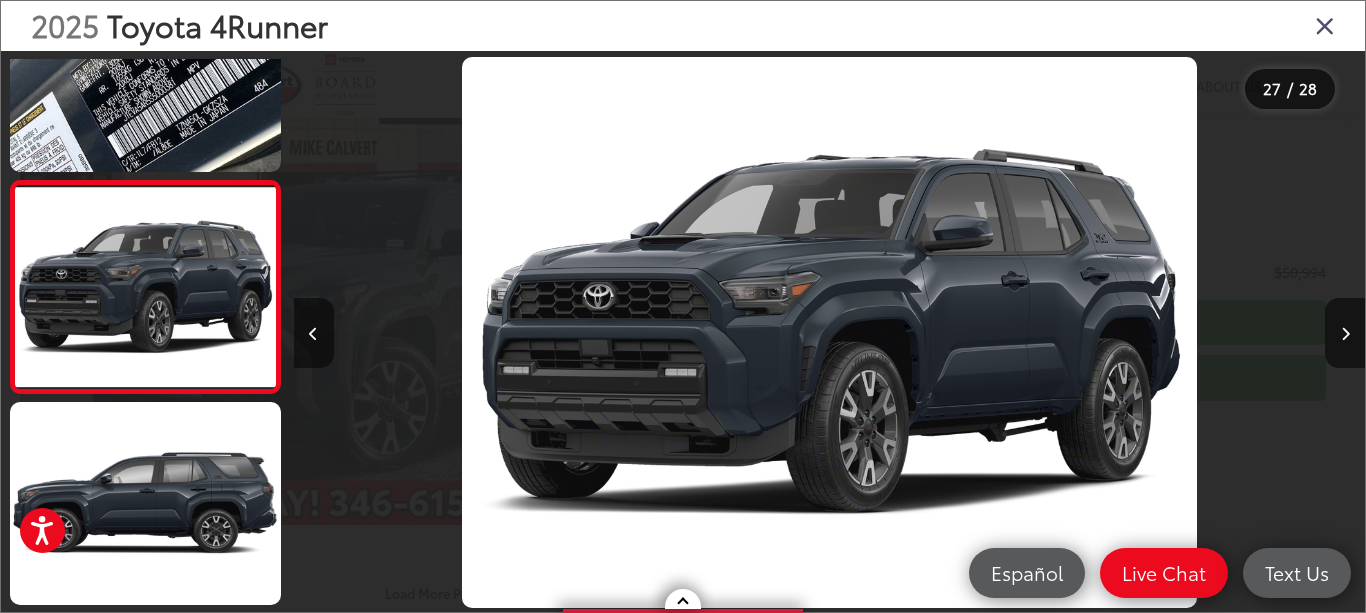 click at bounding box center (313, 334) 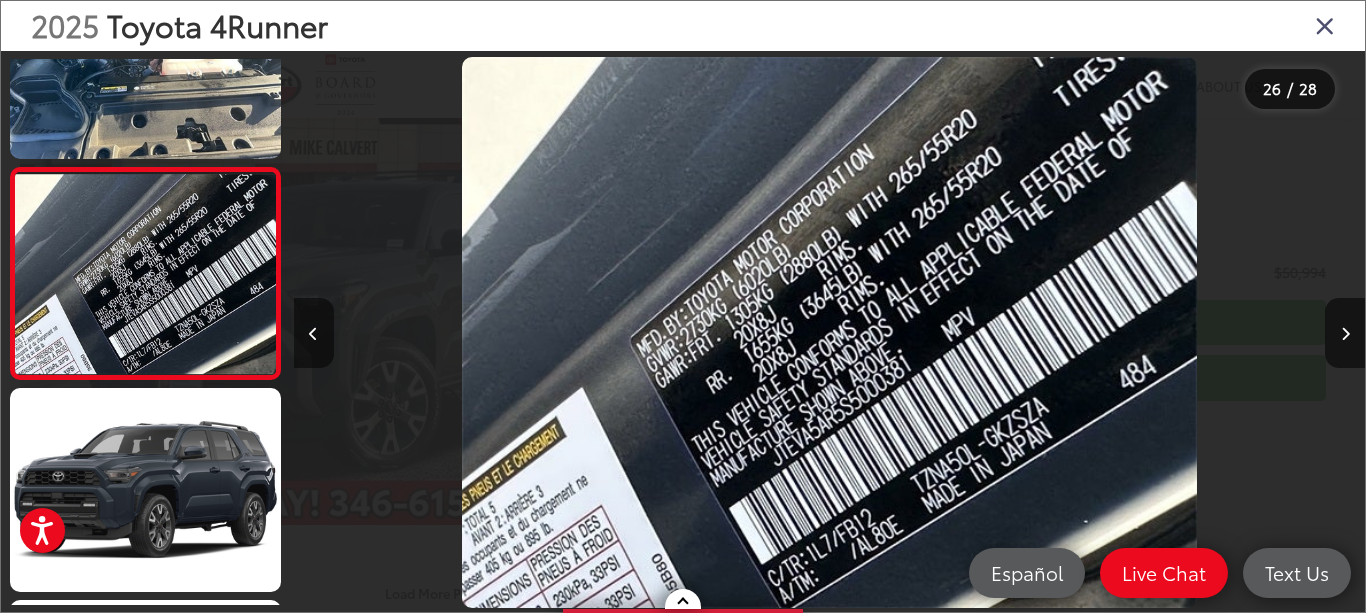 click at bounding box center (313, 334) 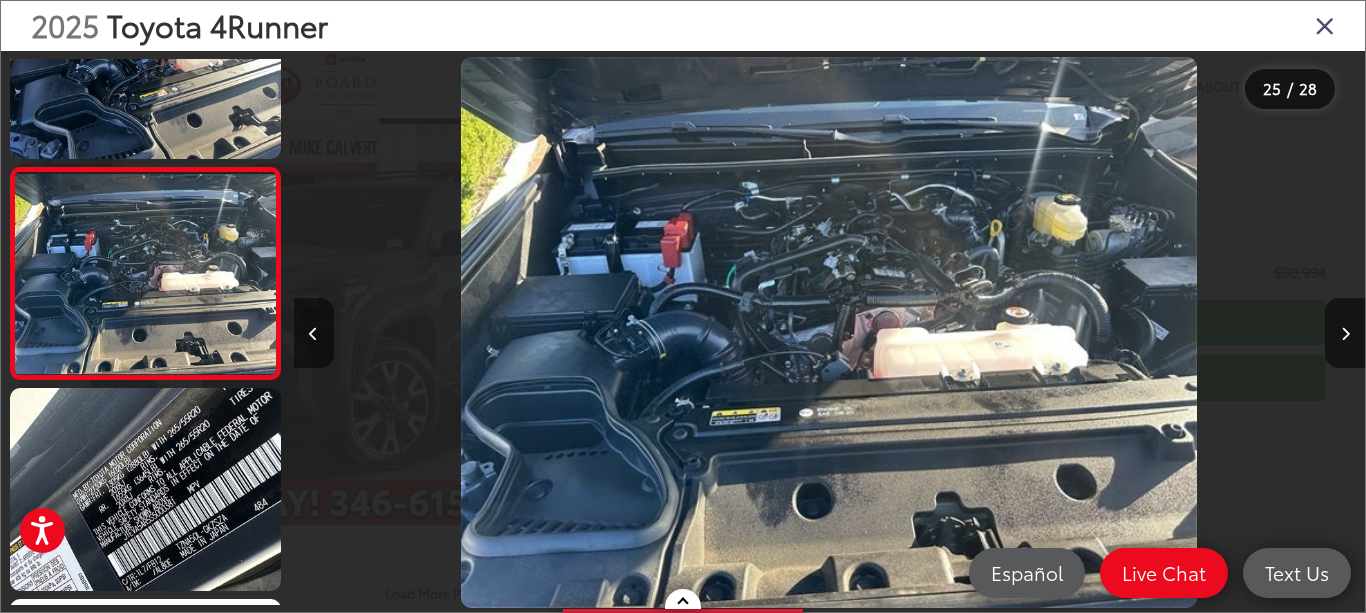 click at bounding box center [313, 334] 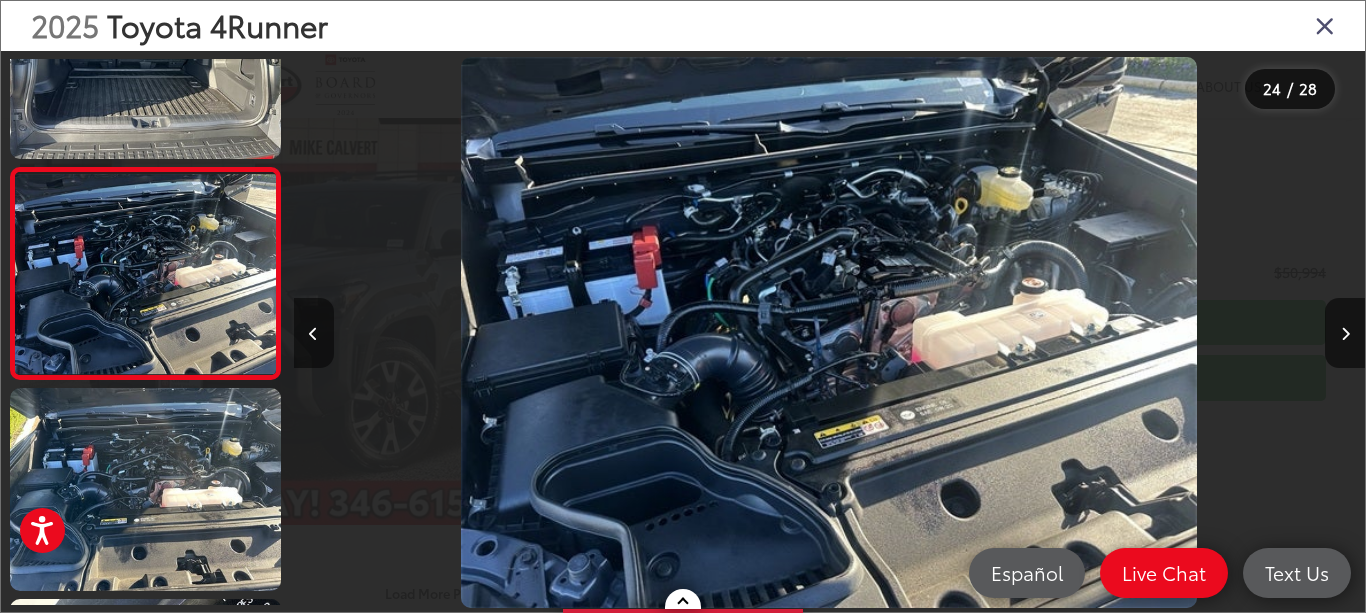 click at bounding box center [313, 334] 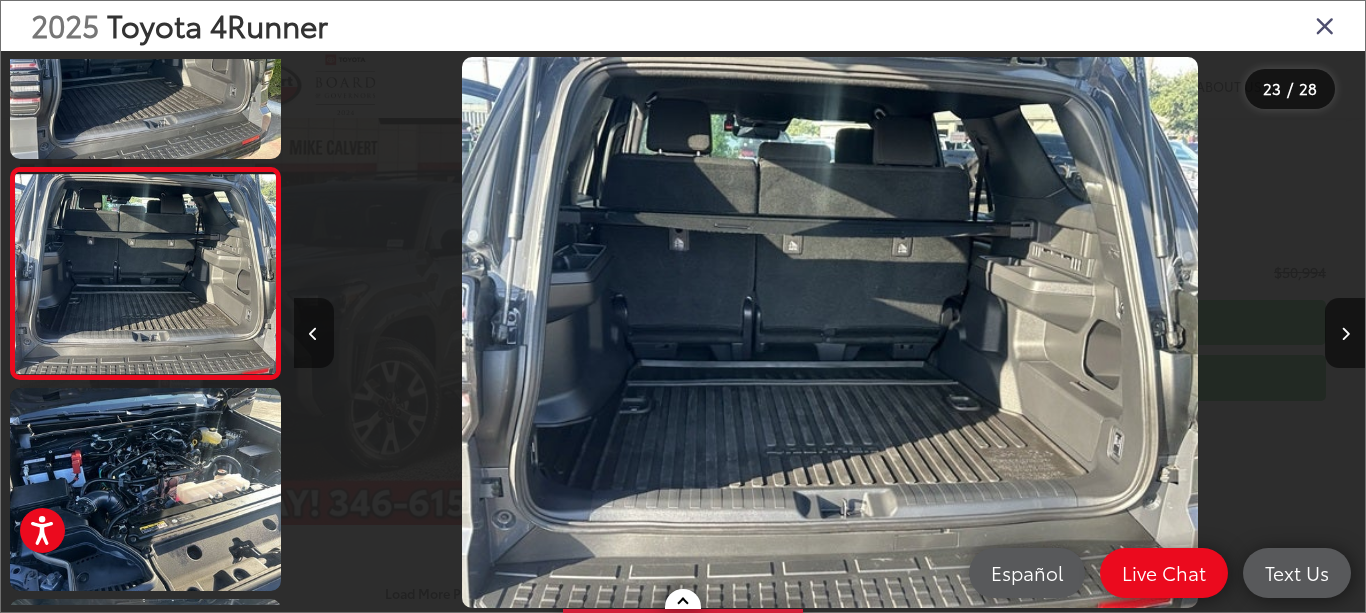 click at bounding box center [313, 334] 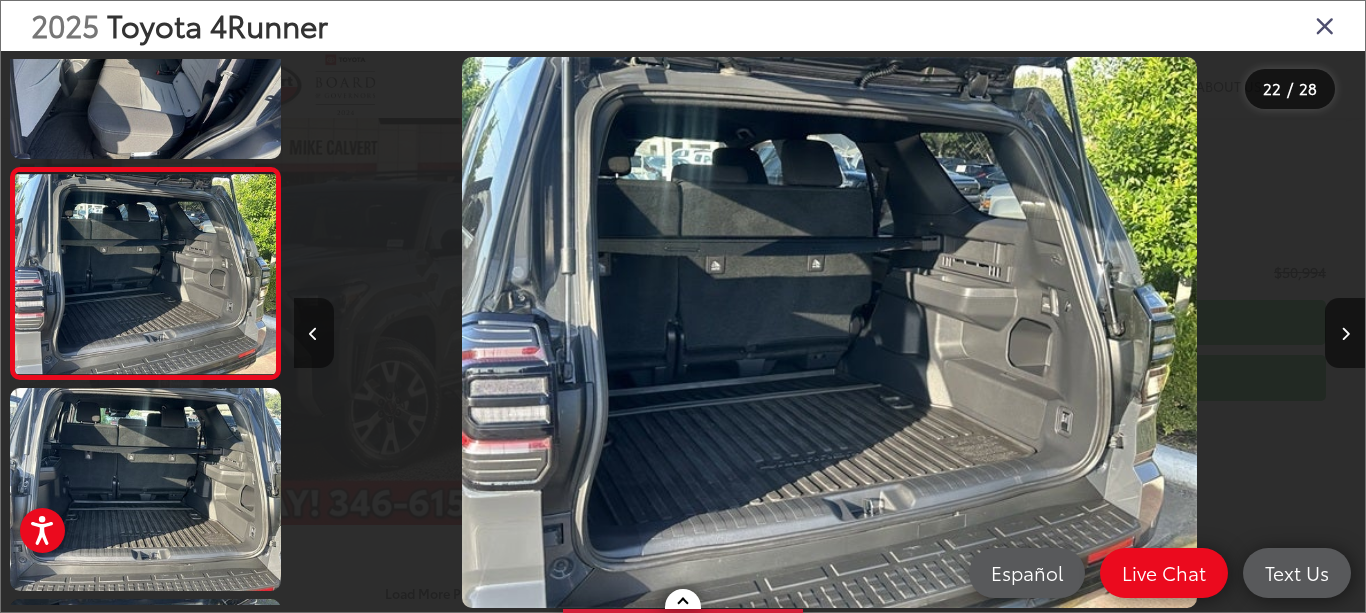 click at bounding box center [313, 334] 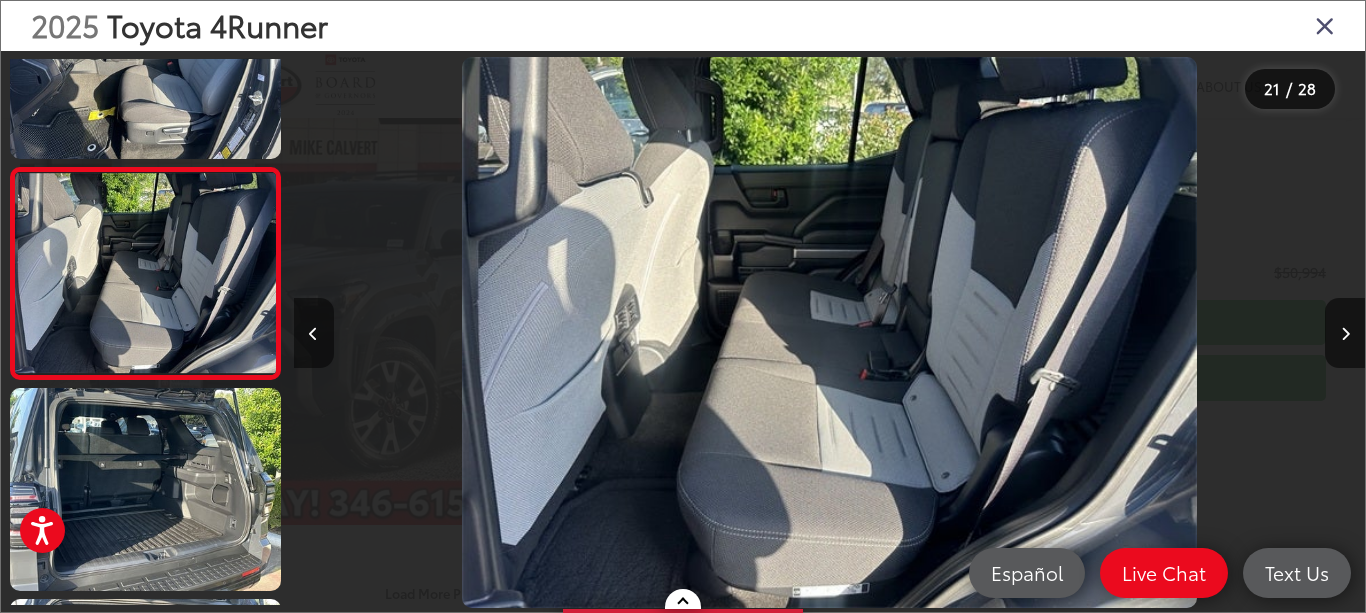 click at bounding box center (313, 334) 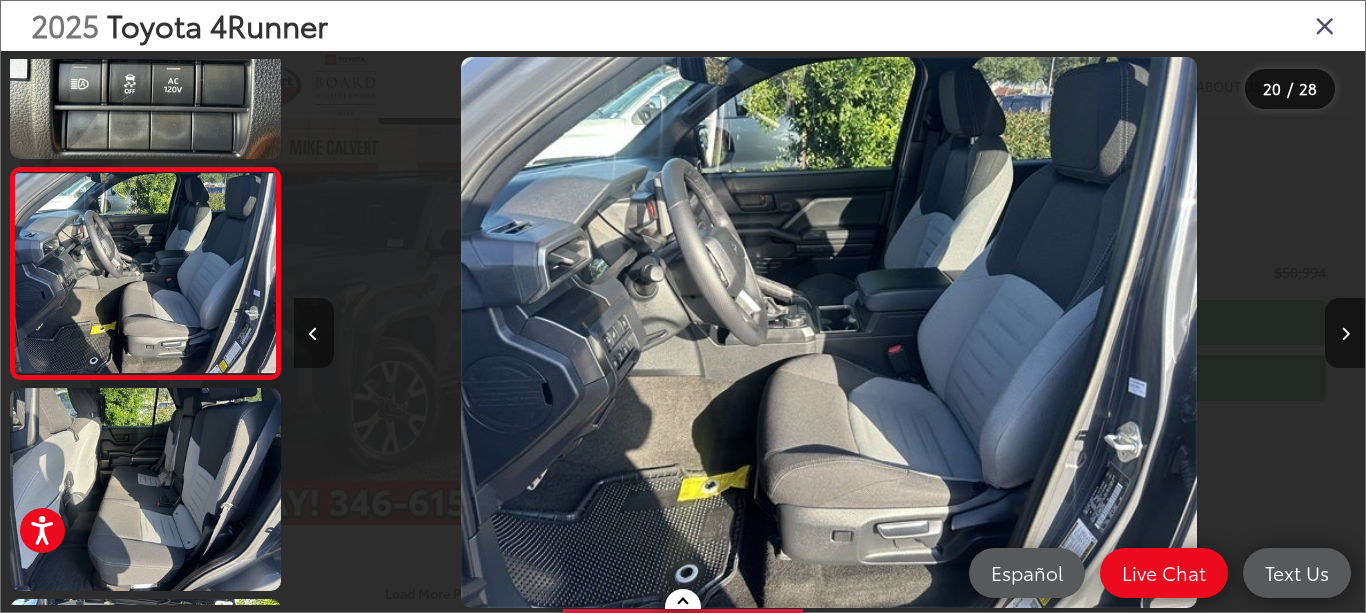 click at bounding box center [313, 334] 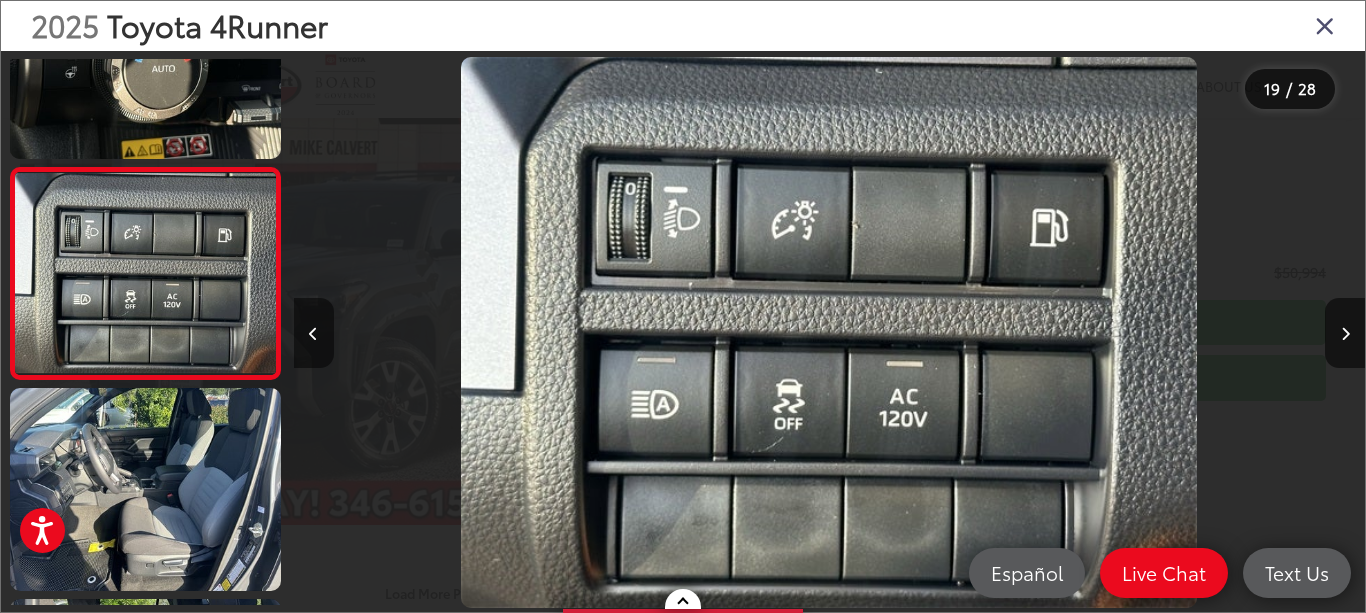 click at bounding box center [313, 334] 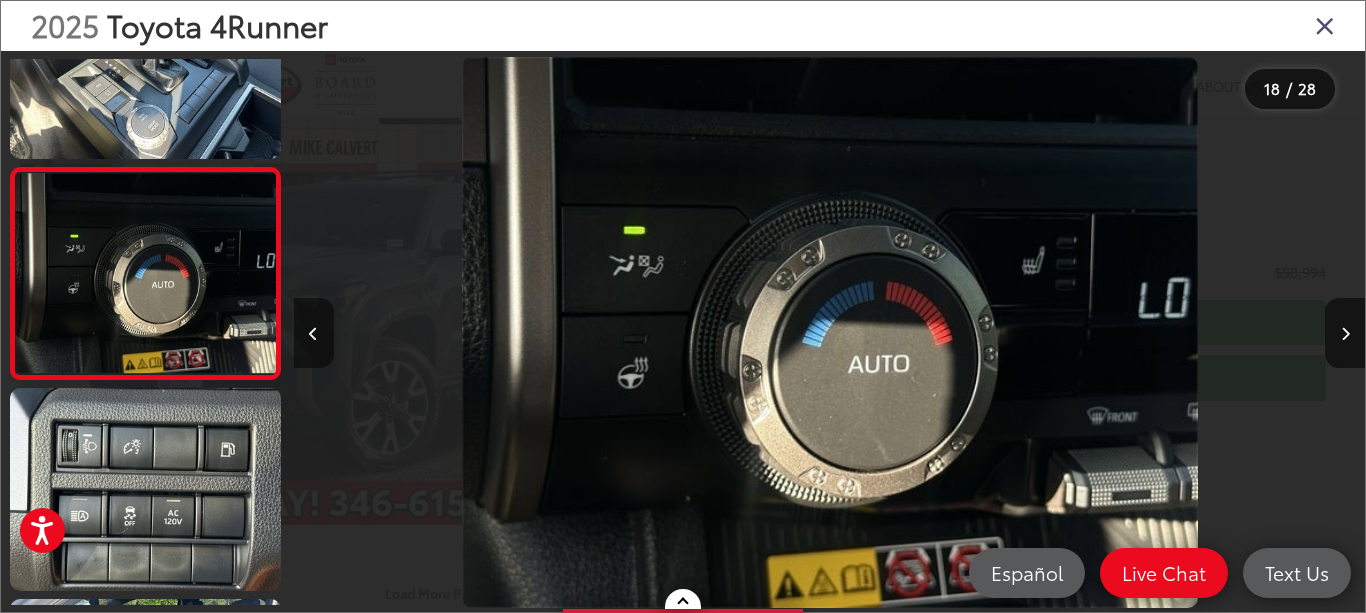 click at bounding box center [313, 334] 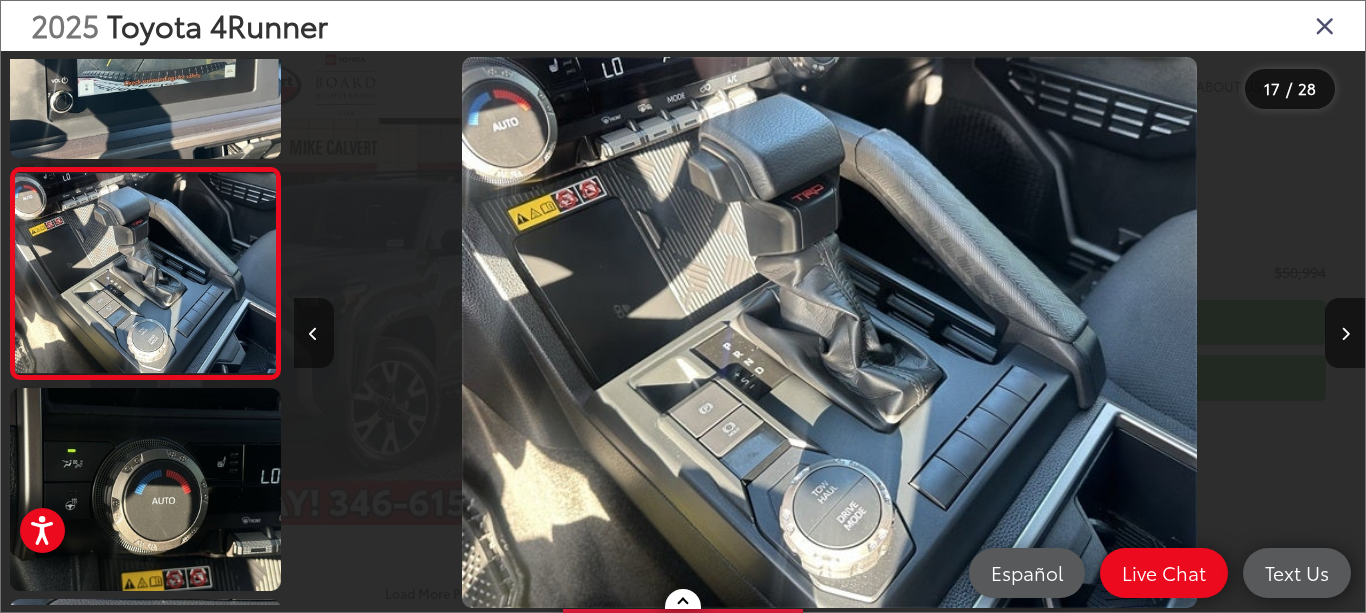 click at bounding box center [313, 334] 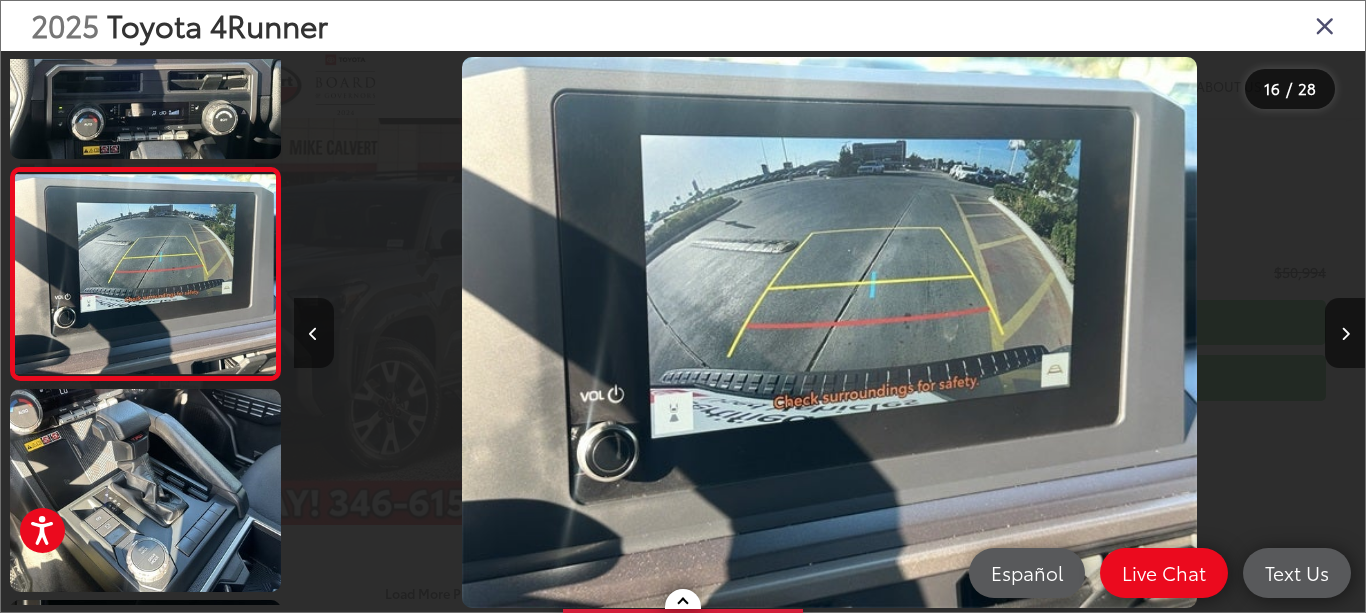 click at bounding box center [313, 334] 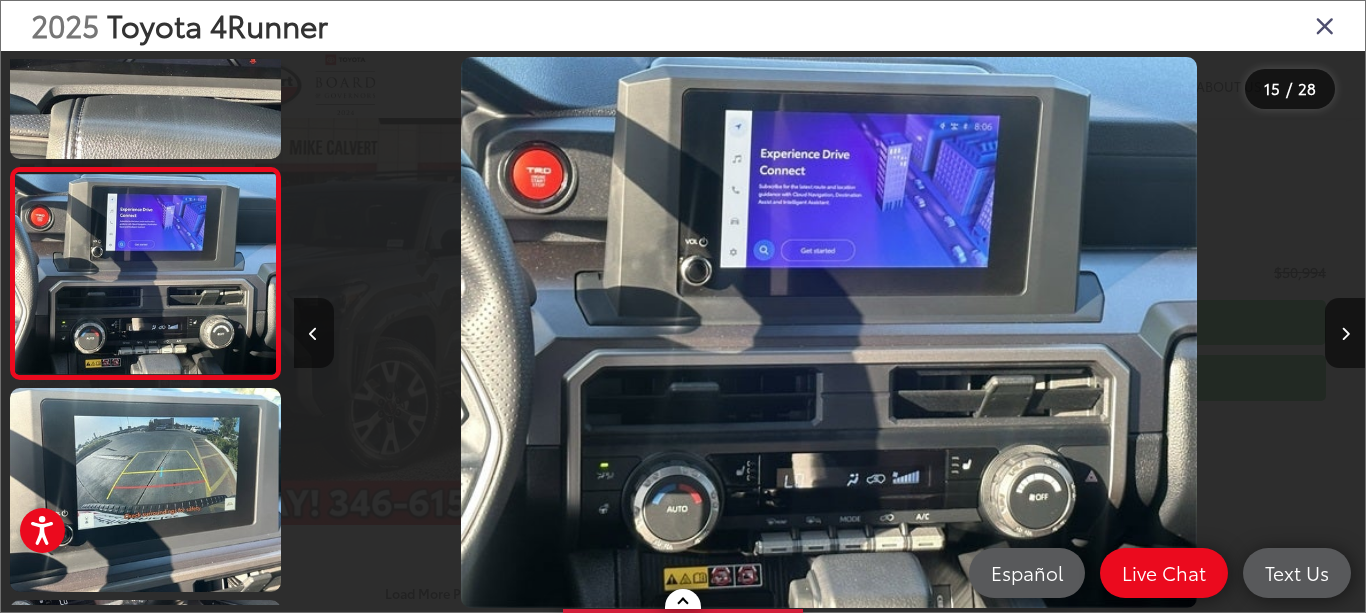 click at bounding box center [314, 333] 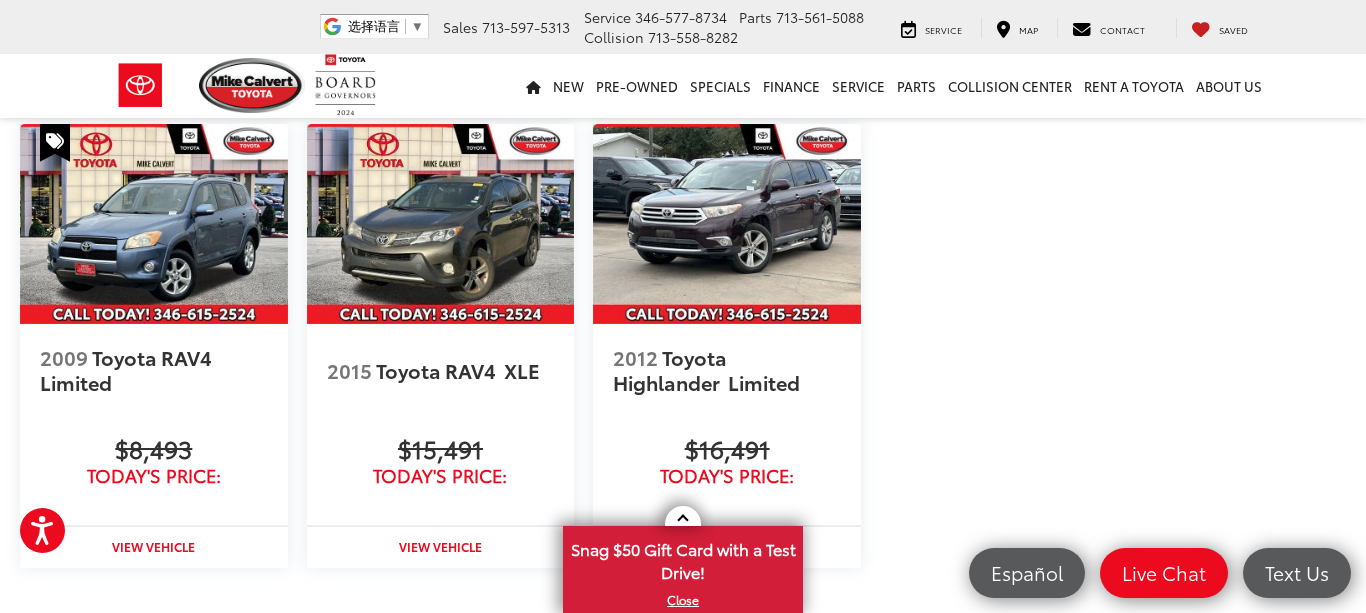 scroll, scrollTop: 2152, scrollLeft: 0, axis: vertical 